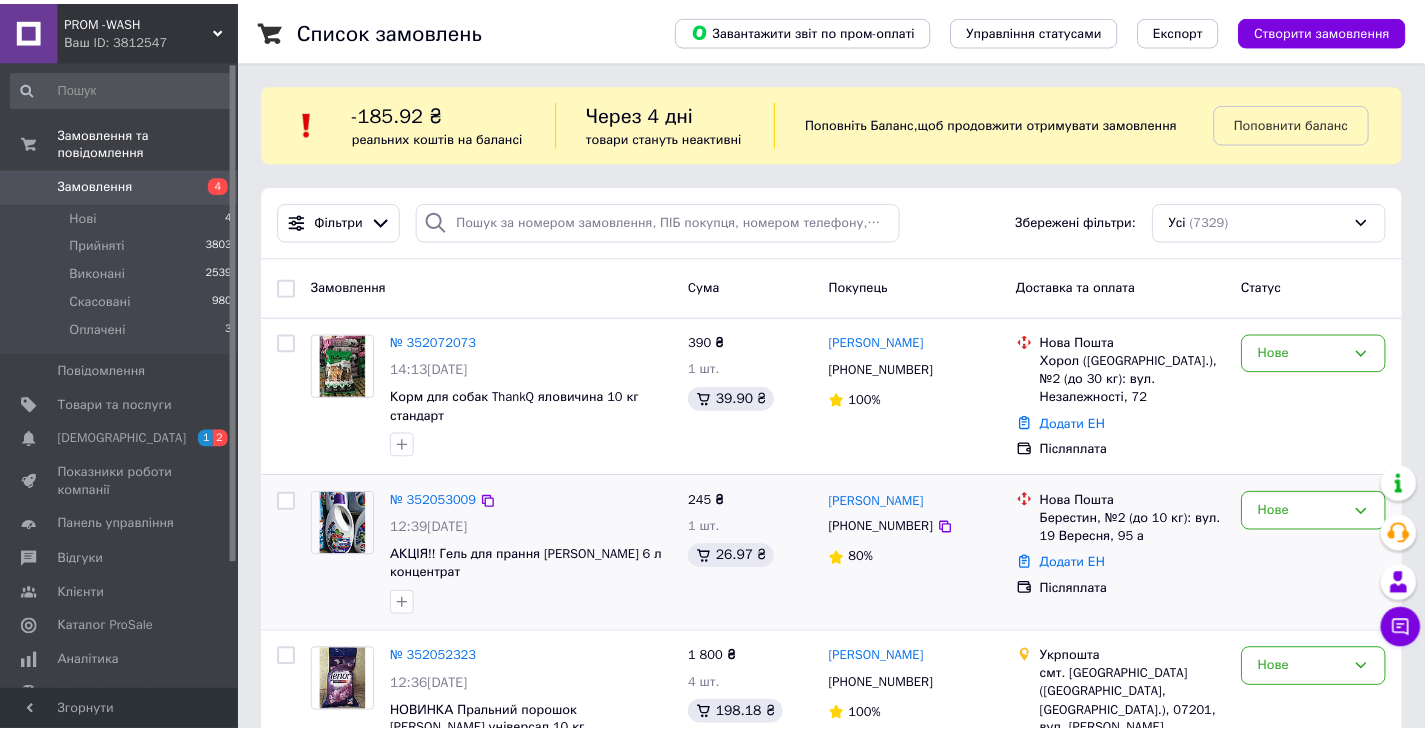 scroll, scrollTop: 0, scrollLeft: 0, axis: both 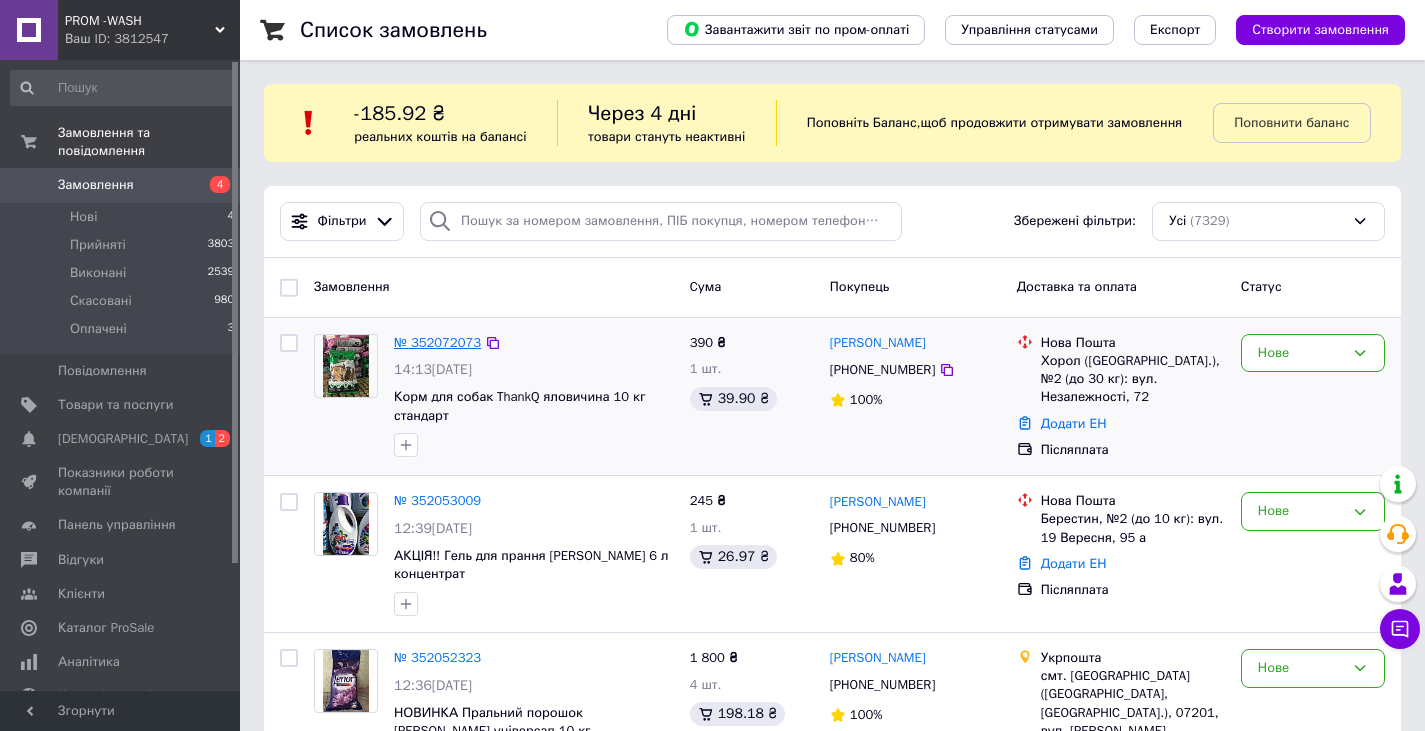 click on "№ 352072073" at bounding box center [437, 342] 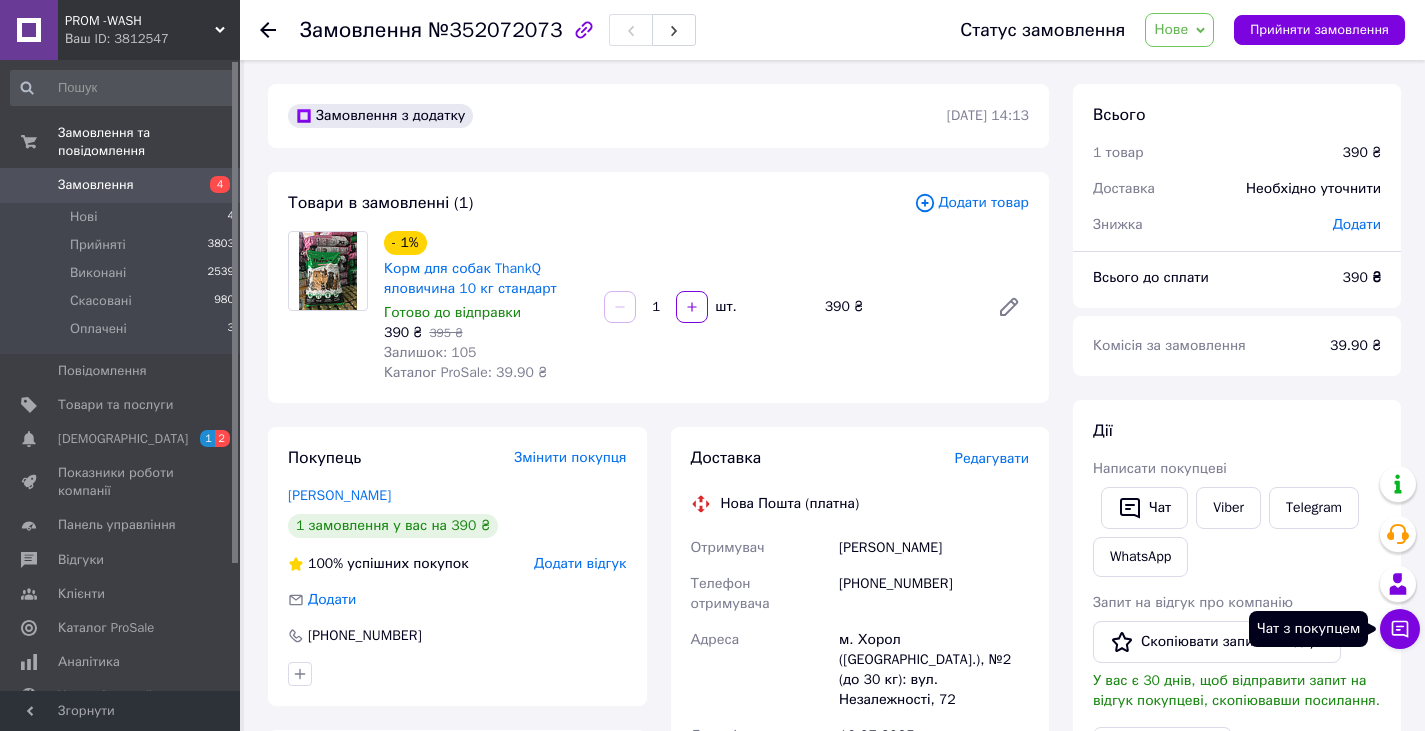 click 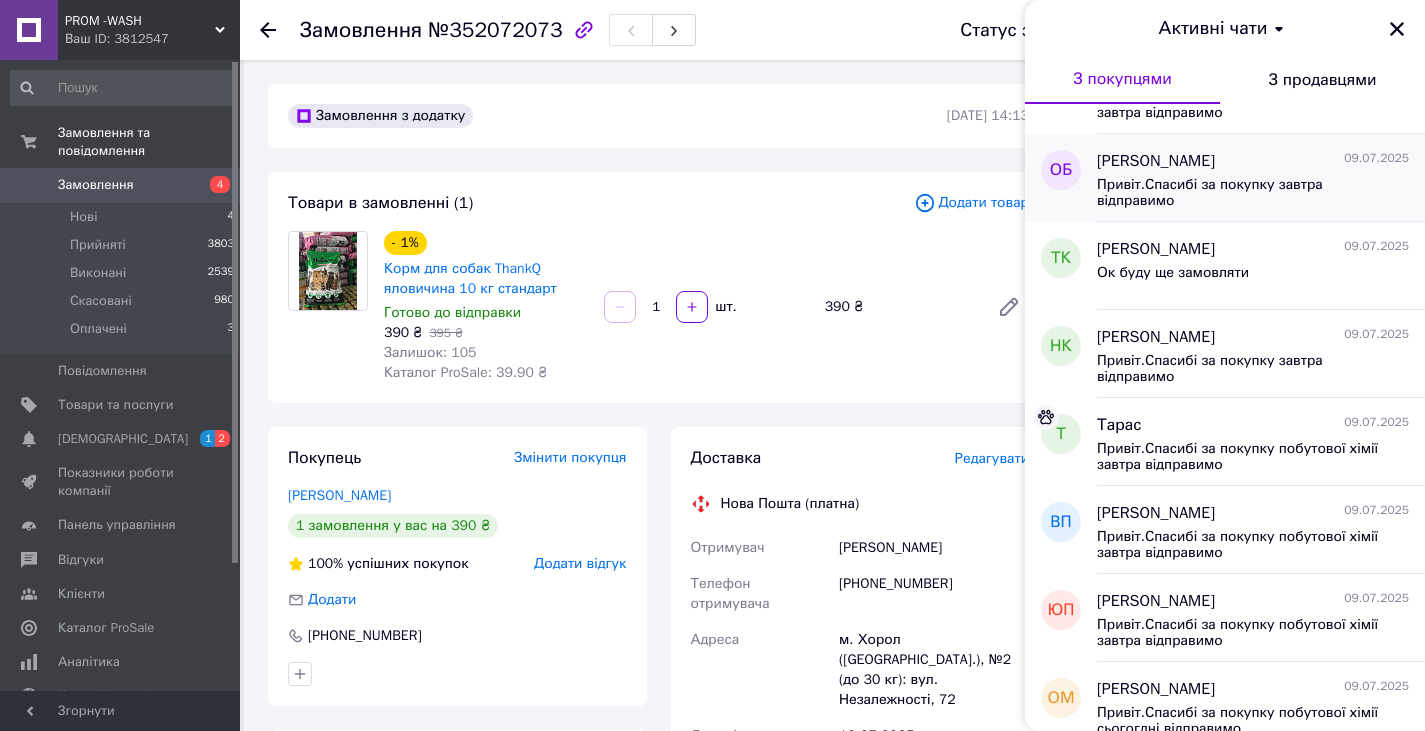 scroll, scrollTop: 1133, scrollLeft: 0, axis: vertical 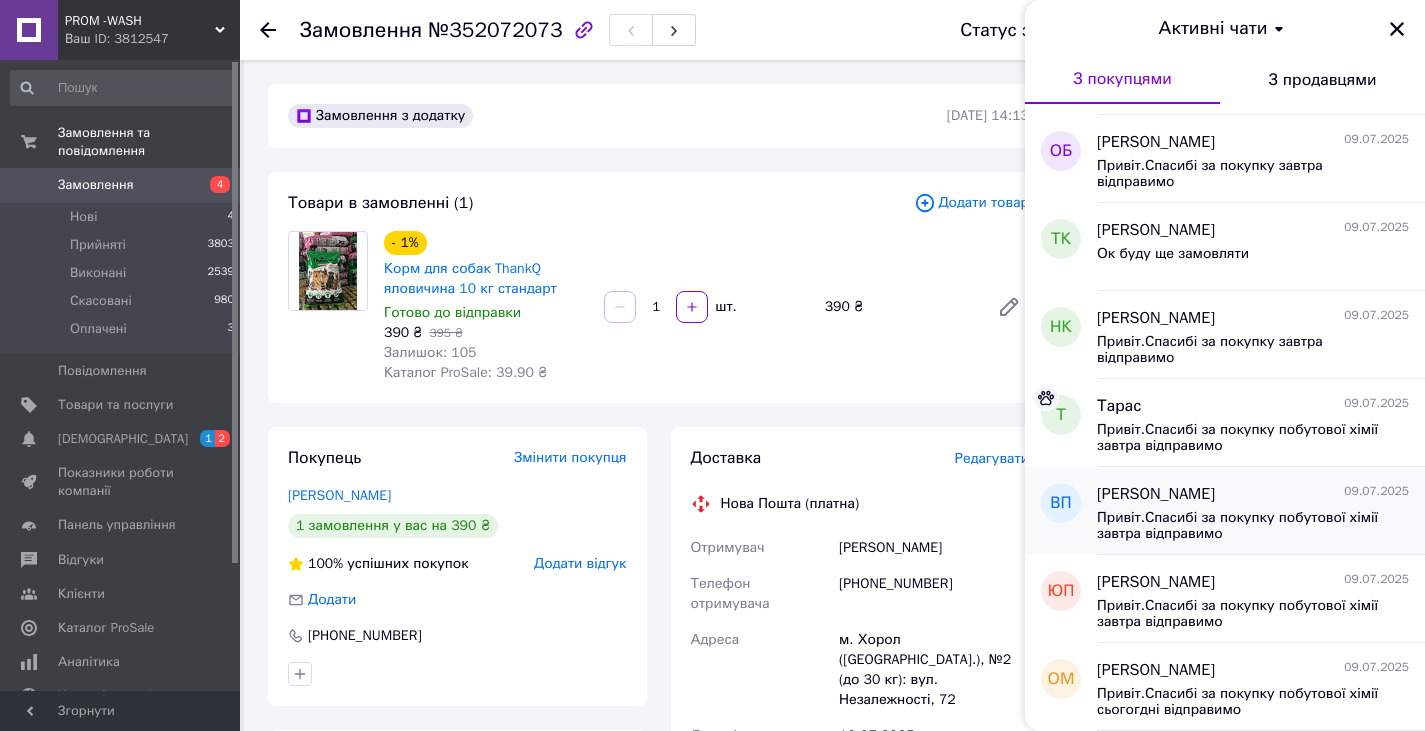 click on "Привіт.Спасибі за покупку побутової хімії завтра відправимо" at bounding box center (1239, 526) 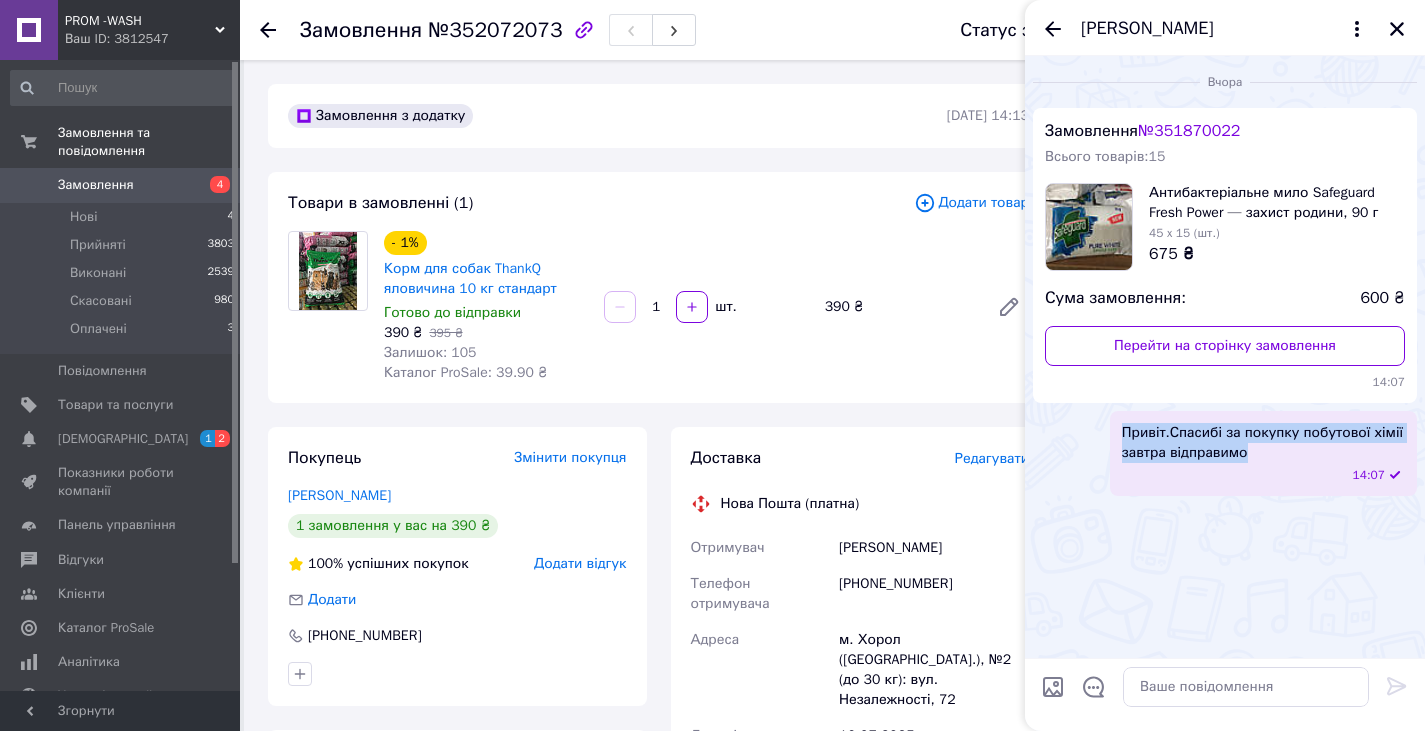 drag, startPoint x: 1119, startPoint y: 437, endPoint x: 1289, endPoint y: 455, distance: 170.95029 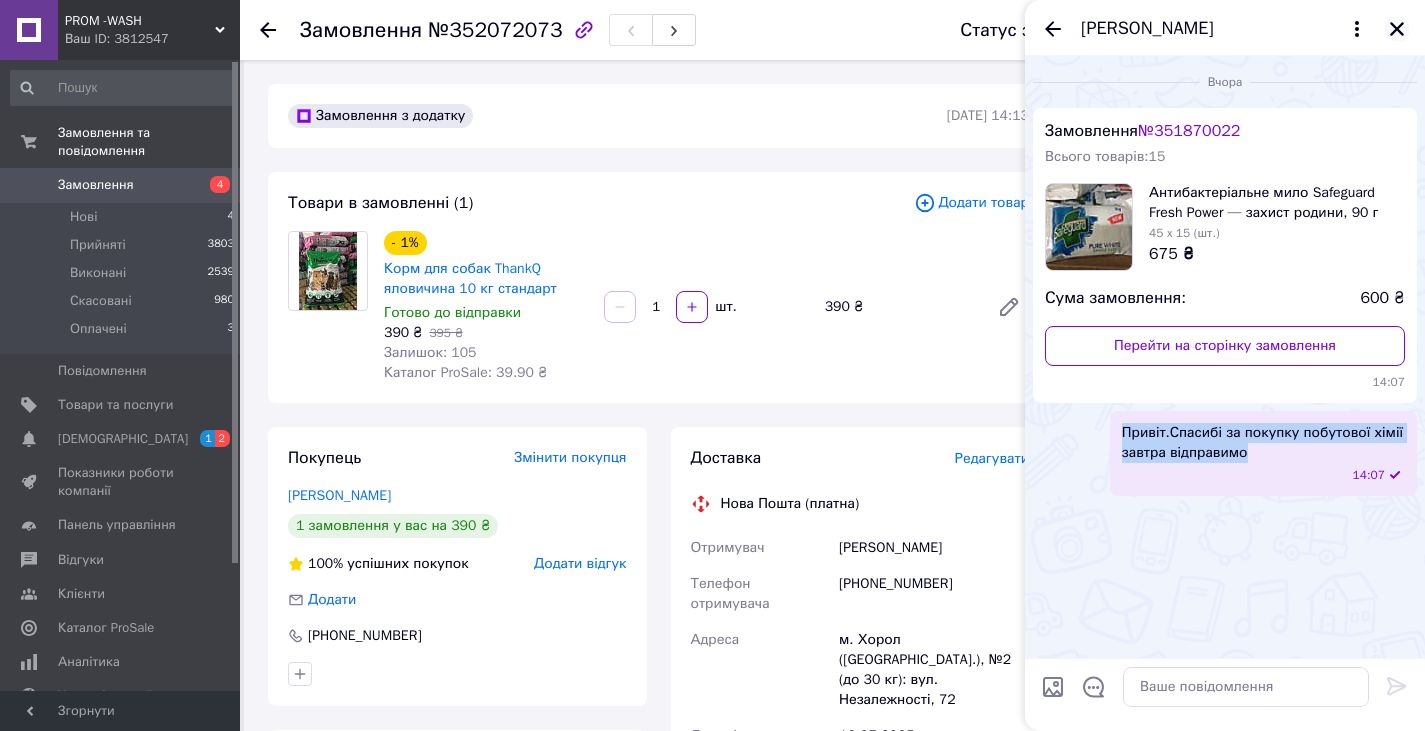 click 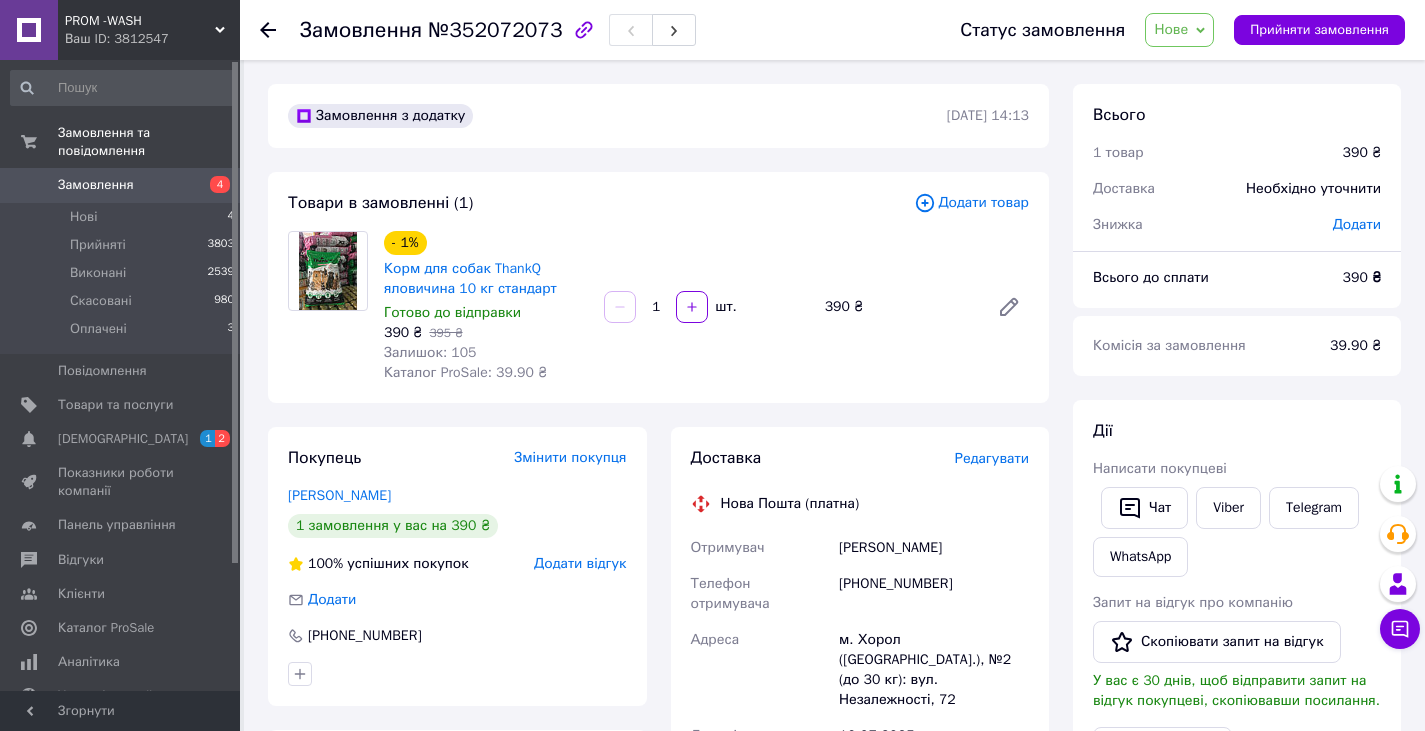 click on "Нове" at bounding box center (1171, 29) 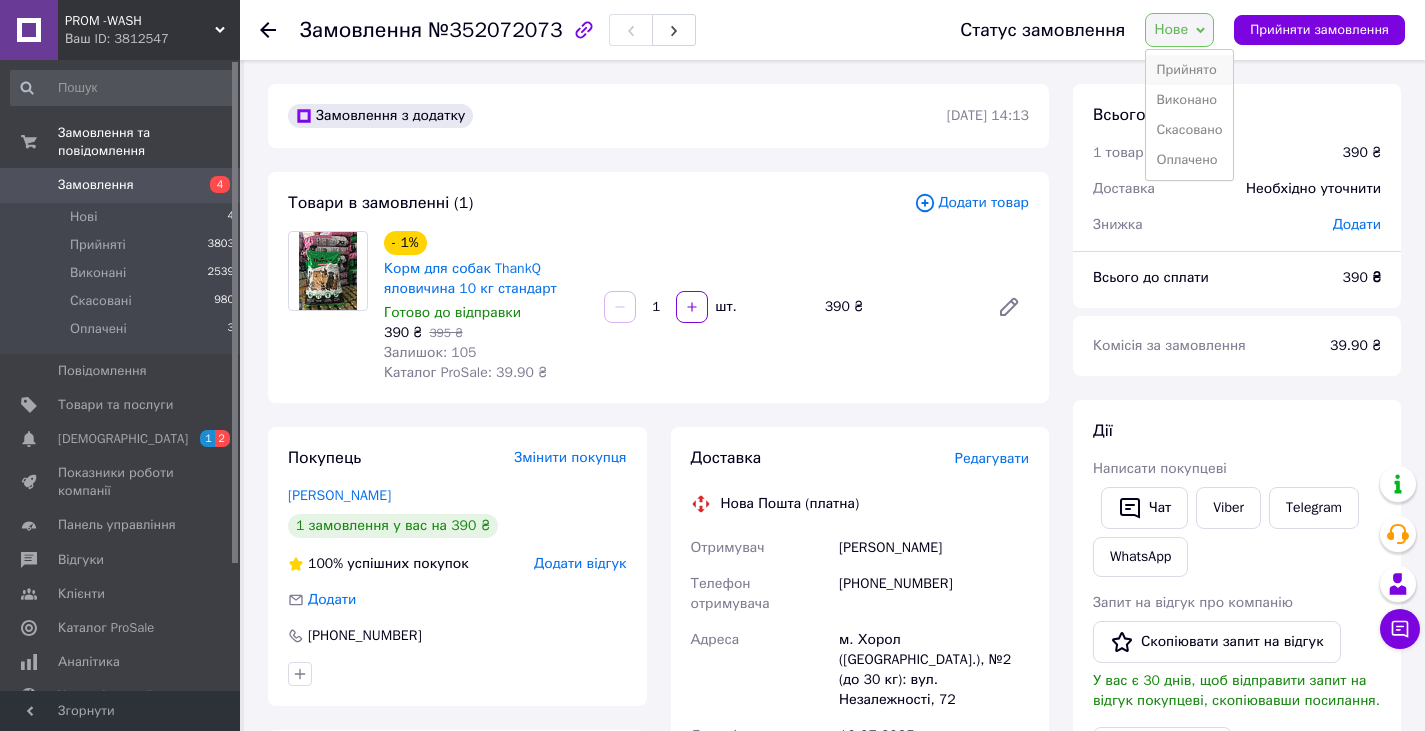 drag, startPoint x: 1172, startPoint y: 63, endPoint x: 1172, endPoint y: 77, distance: 14 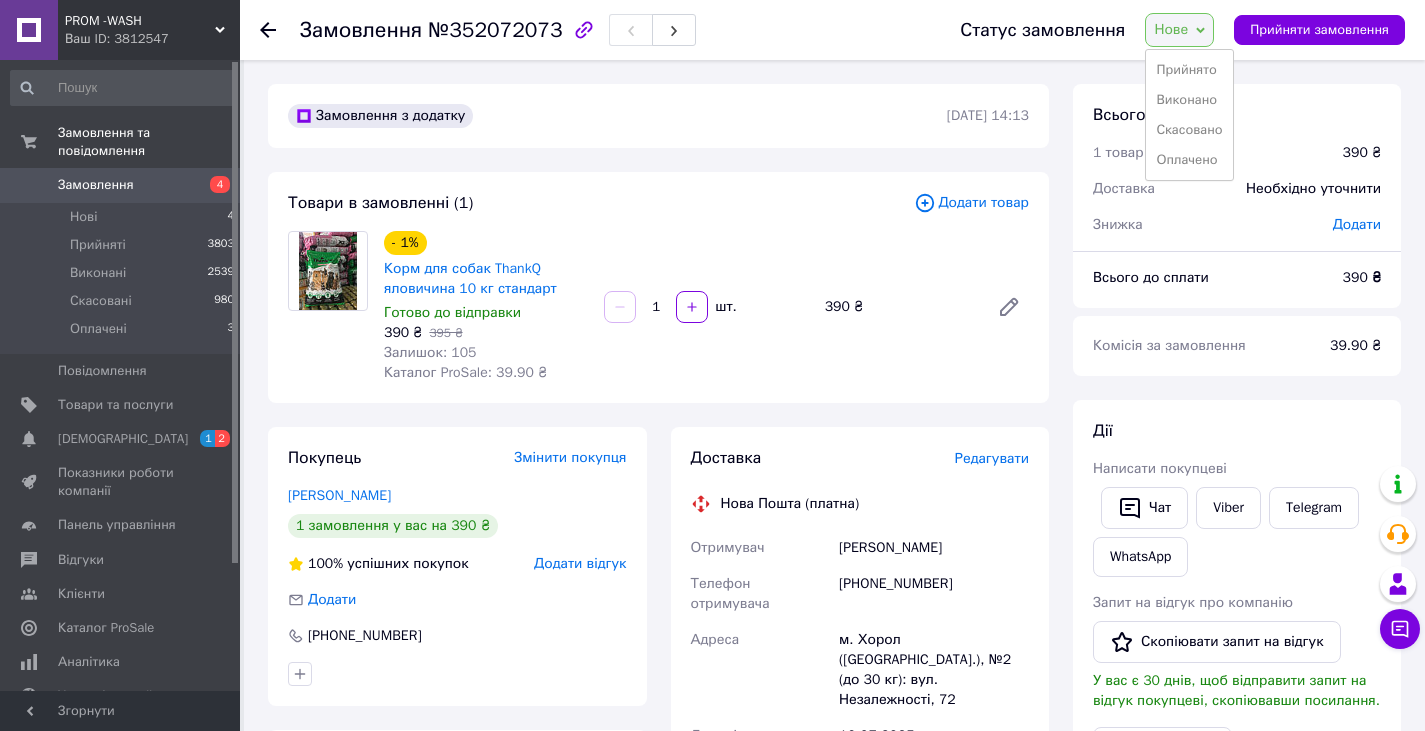 click on "Прийнято" at bounding box center (1189, 70) 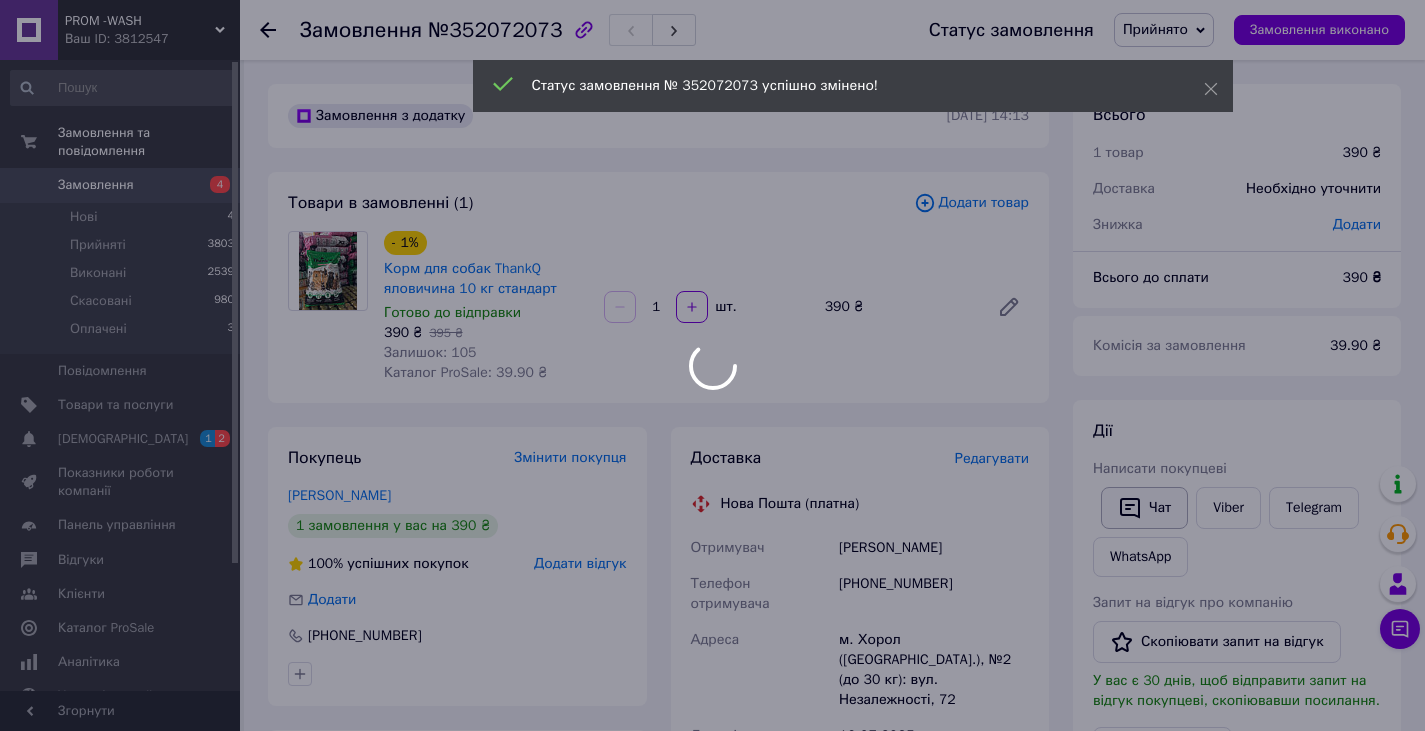 click at bounding box center [712, 365] 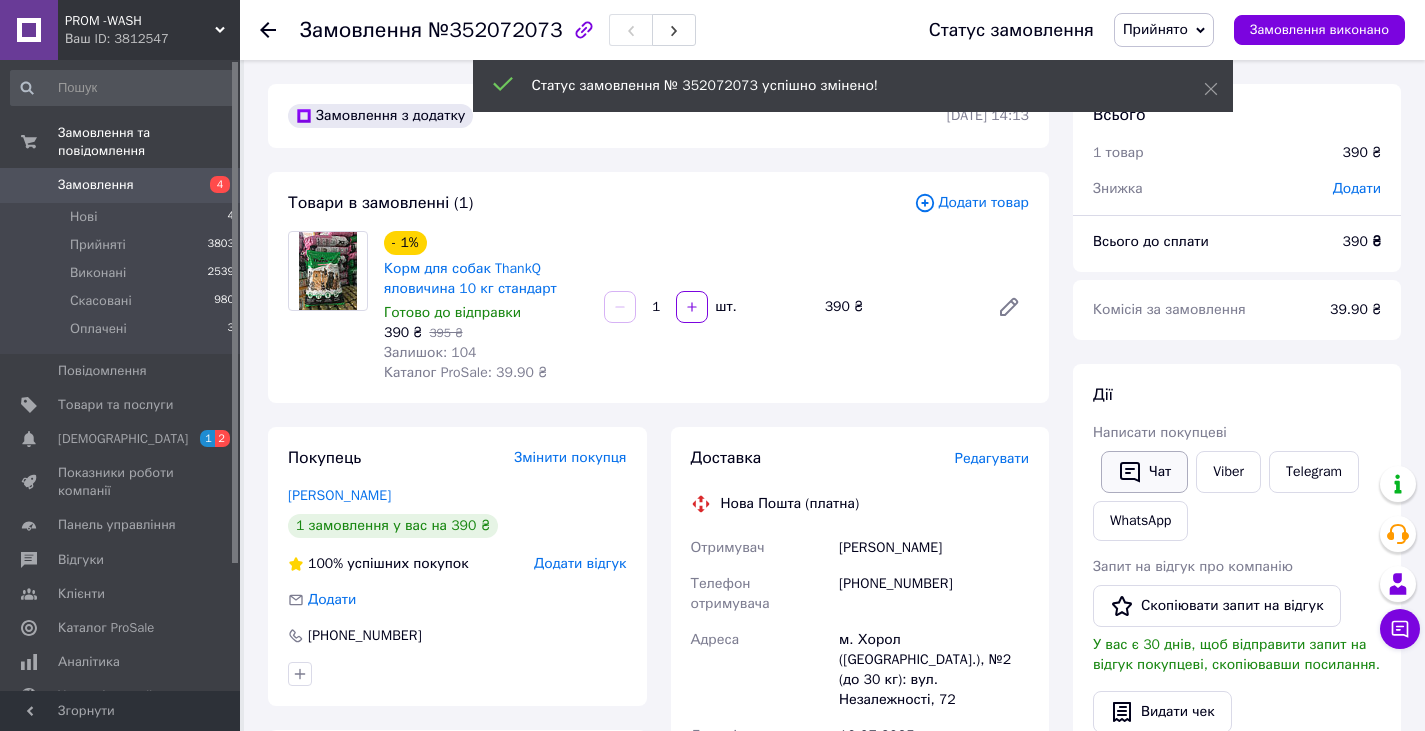 click on "Дії Написати покупцеві   Чат Viber Telegram WhatsApp Запит на відгук про компанію   Скопіювати запит на відгук У вас є 30 днів, щоб відправити запит на відгук покупцеві, скопіювавши посилання.   Видати чек   Завантажити PDF   Друк PDF   Дублювати замовлення" at bounding box center [1237, 637] 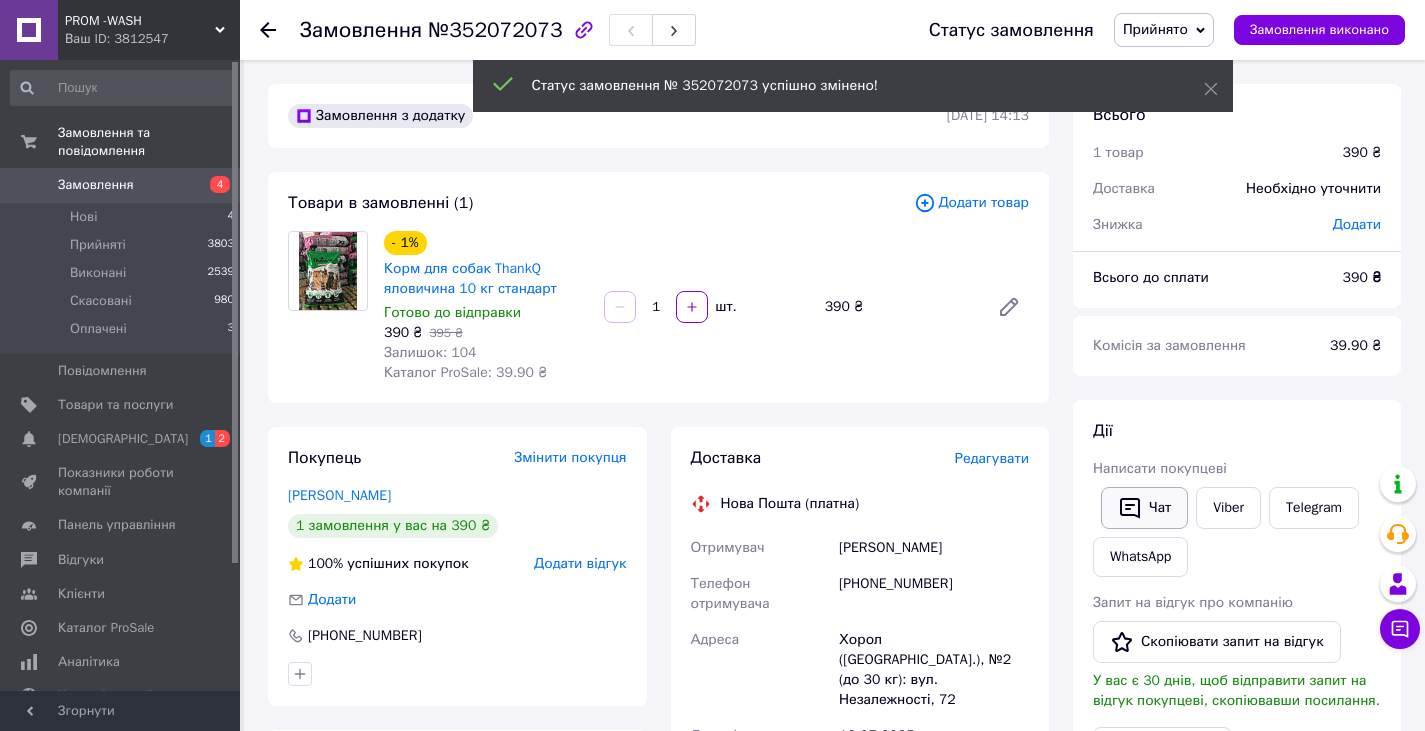 click on "Чат" at bounding box center [1144, 508] 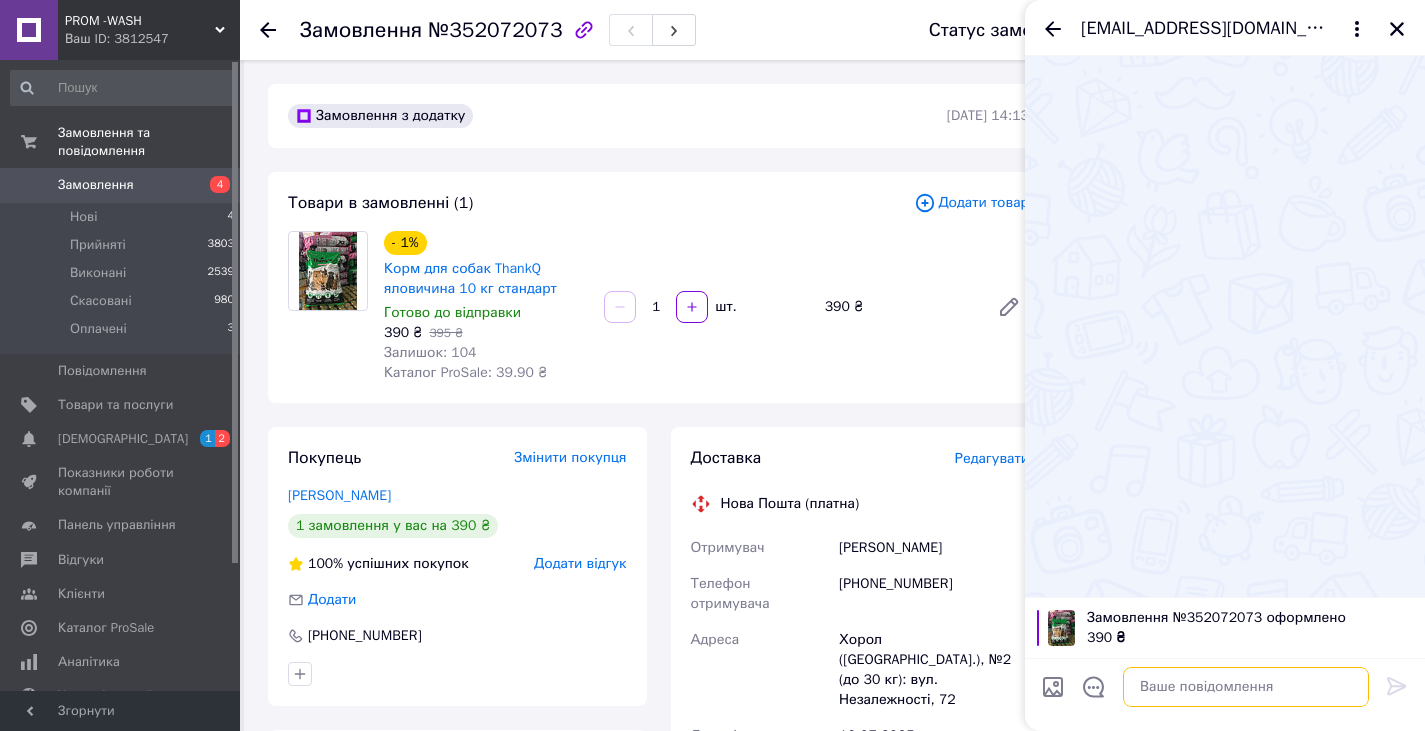 paste on "Привіт.Спасибі за покупку побутової хімії завтра відправимо" 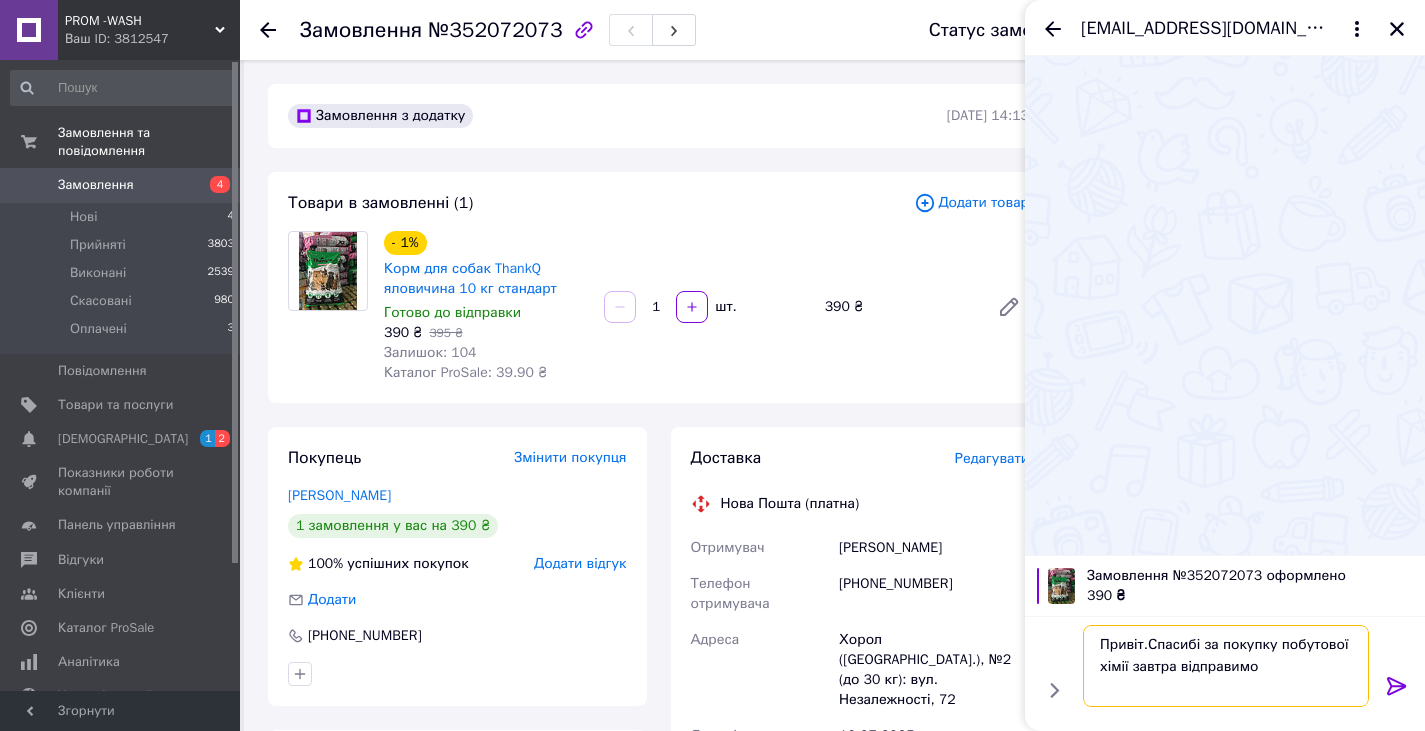 click on "Привіт.Спасибі за покупку побутової хімії завтра відправимо" at bounding box center (1226, 666) 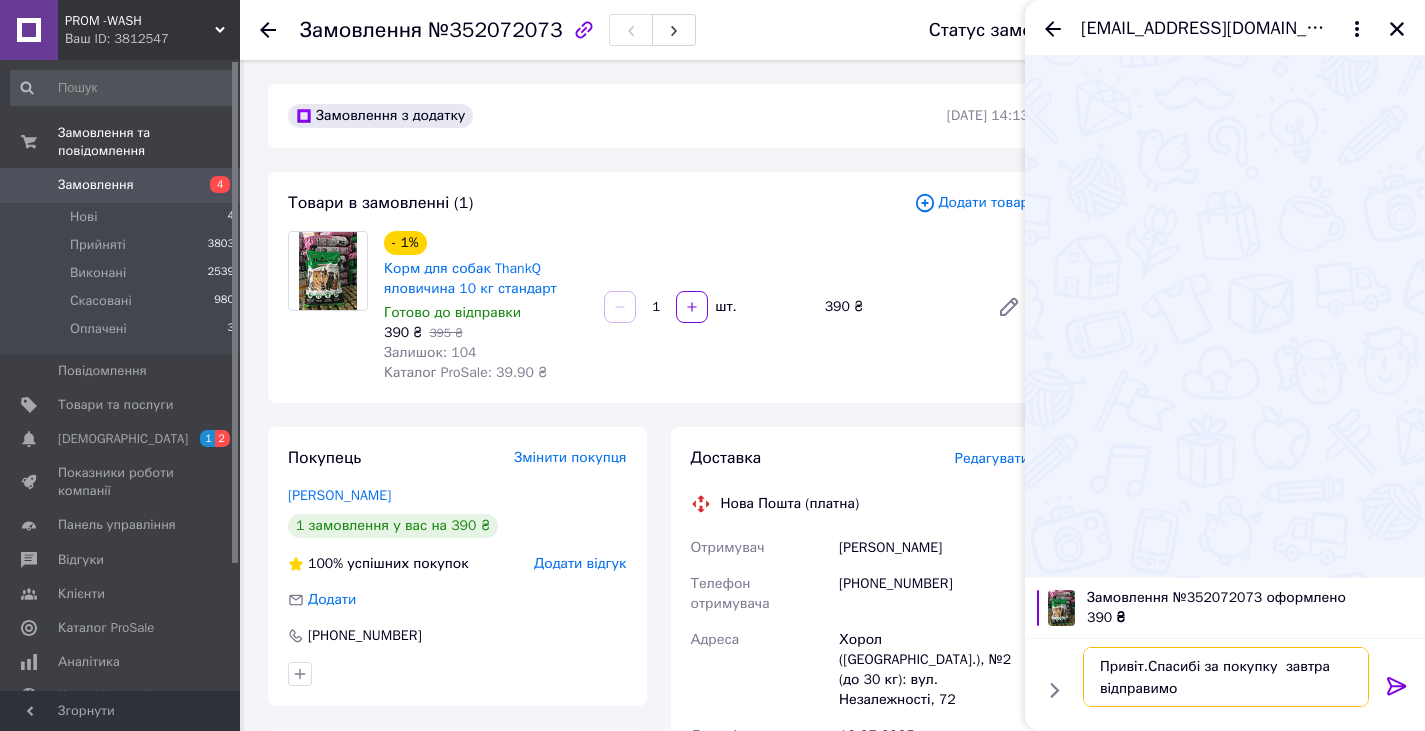 type on "Привіт.Спасибі за покупку  завтра відправимо" 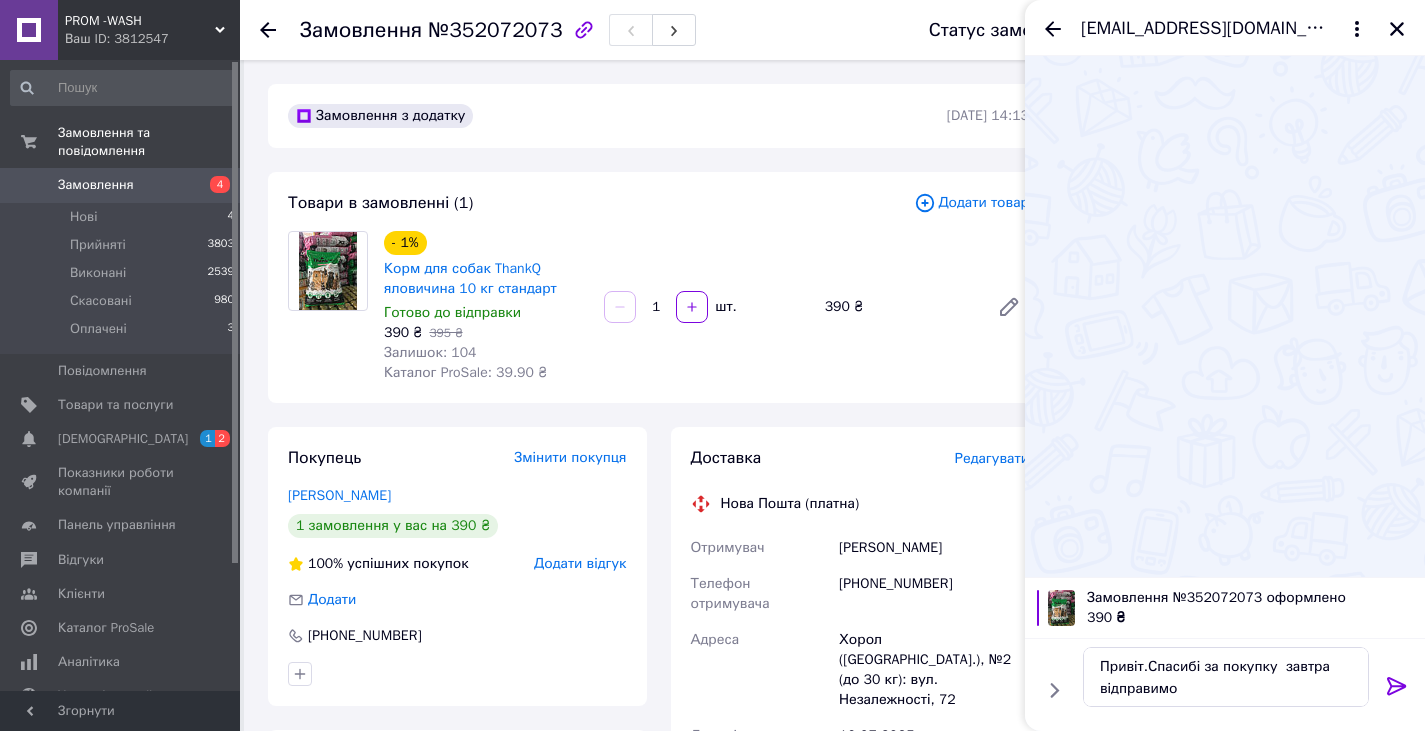 click 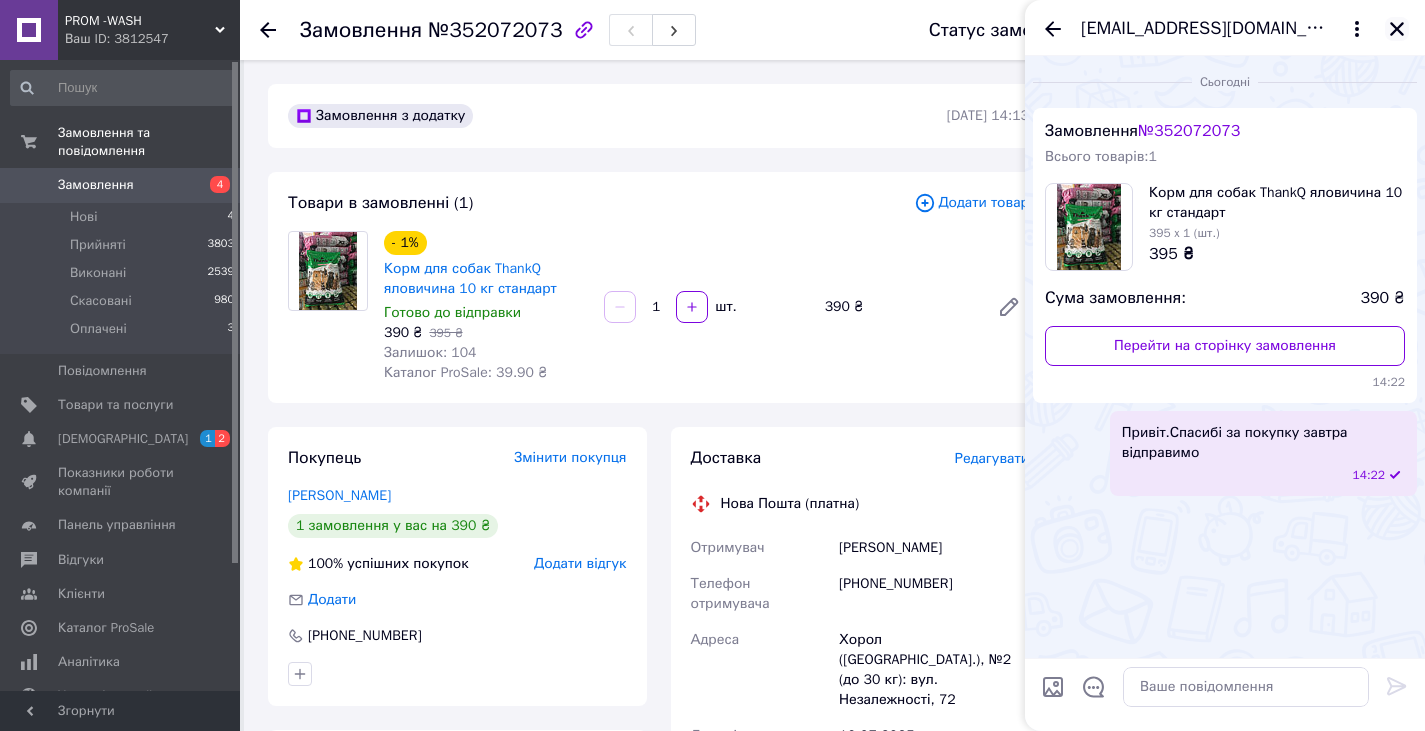 click 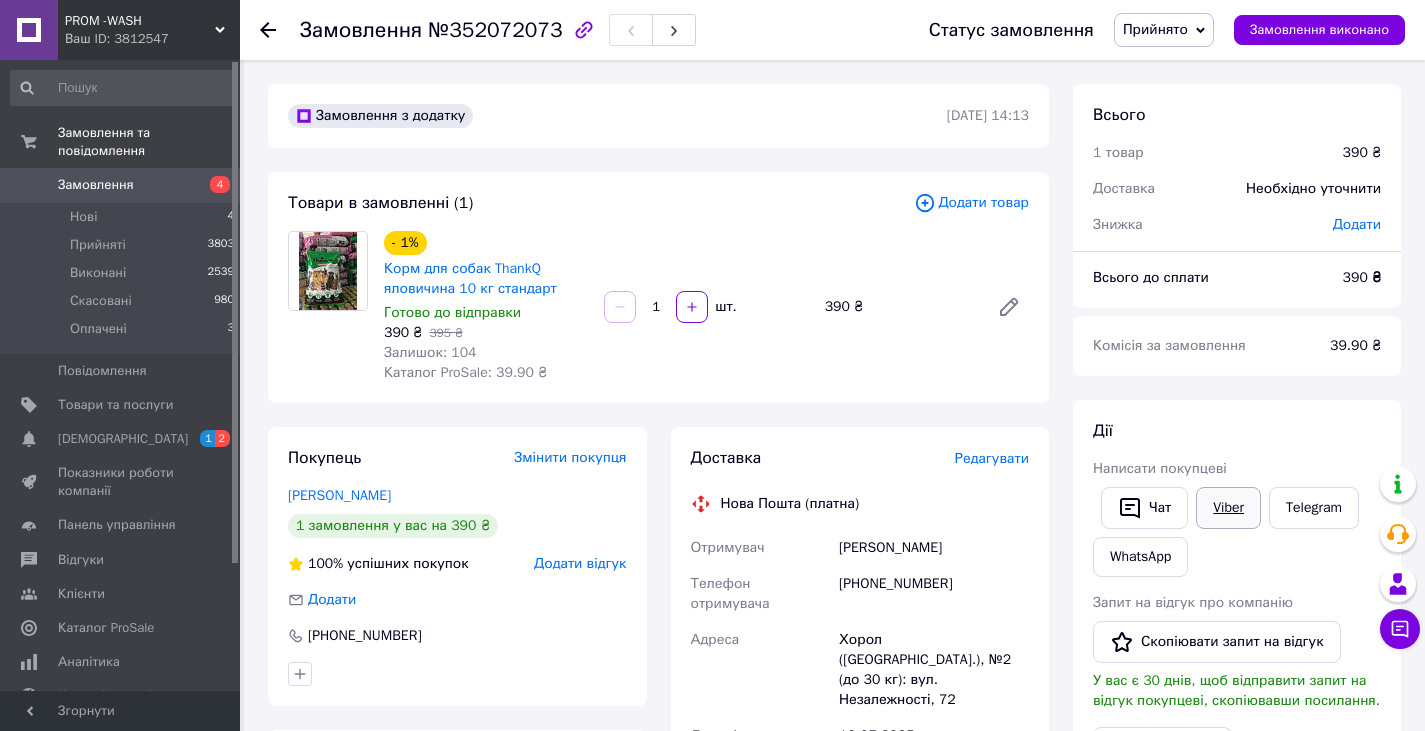 click on "Viber" at bounding box center (1228, 508) 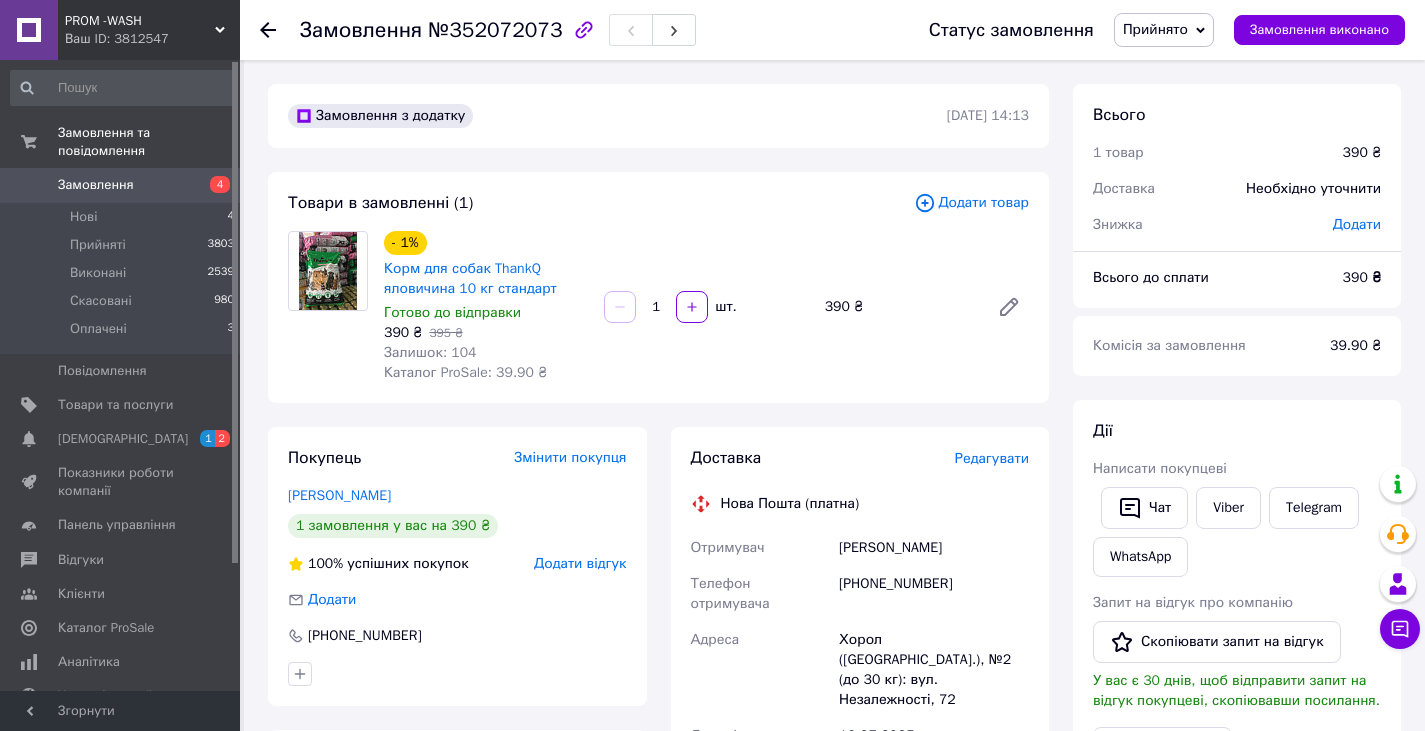 click on "Дії Написати покупцеві   Чат Viber Telegram WhatsApp Запит на відгук про компанію   Скопіювати запит на відгук У вас є 30 днів, щоб відправити запит на відгук покупцеві, скопіювавши посилання.   Видати чек   Завантажити PDF   Друк PDF   Дублювати замовлення" at bounding box center (1237, 673) 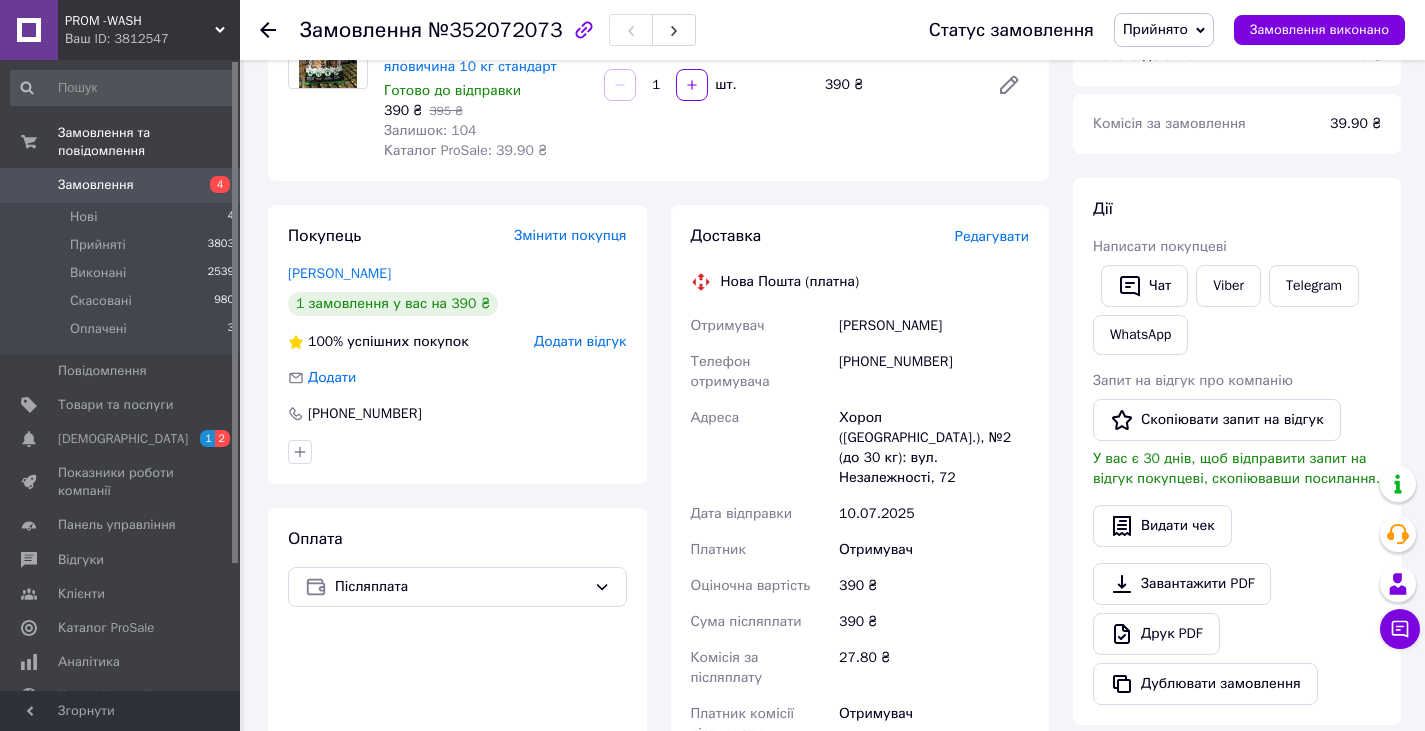 scroll, scrollTop: 500, scrollLeft: 0, axis: vertical 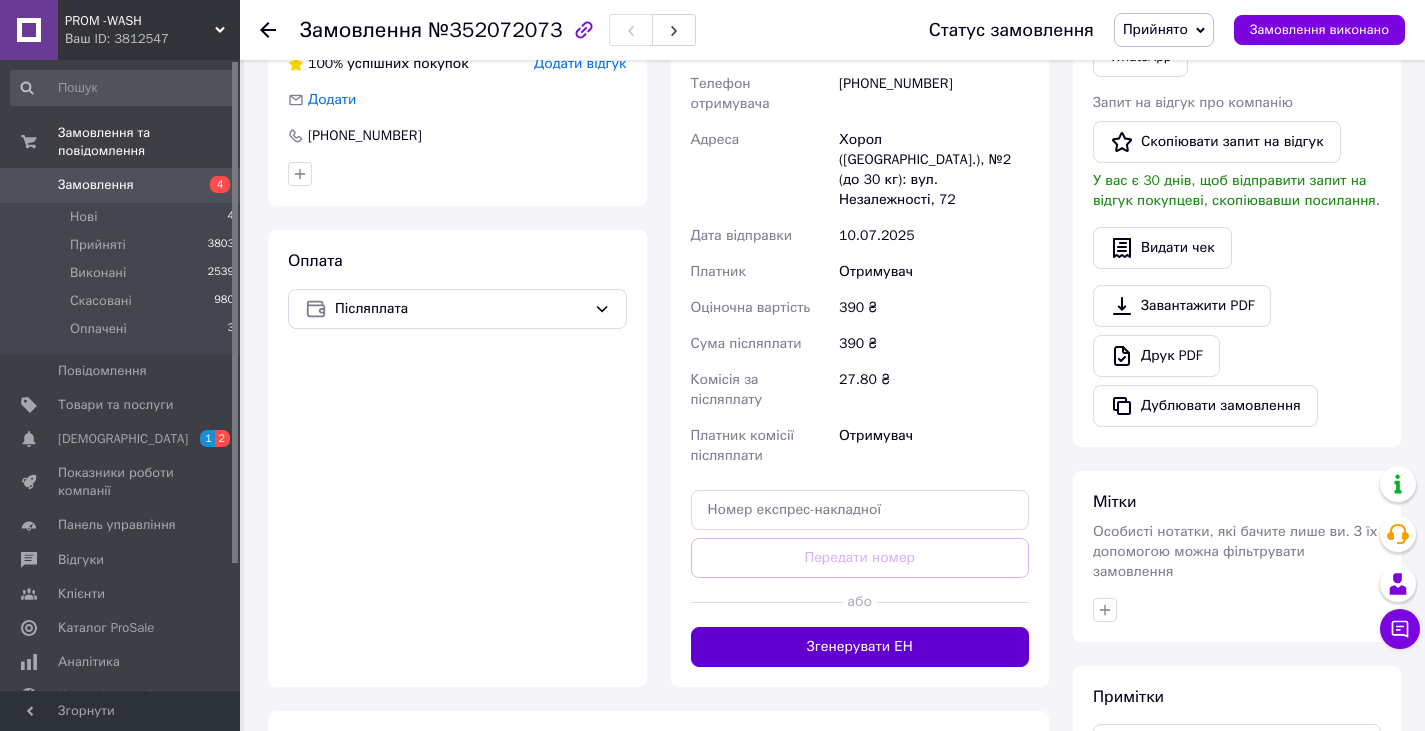 click on "Згенерувати ЕН" at bounding box center [860, 647] 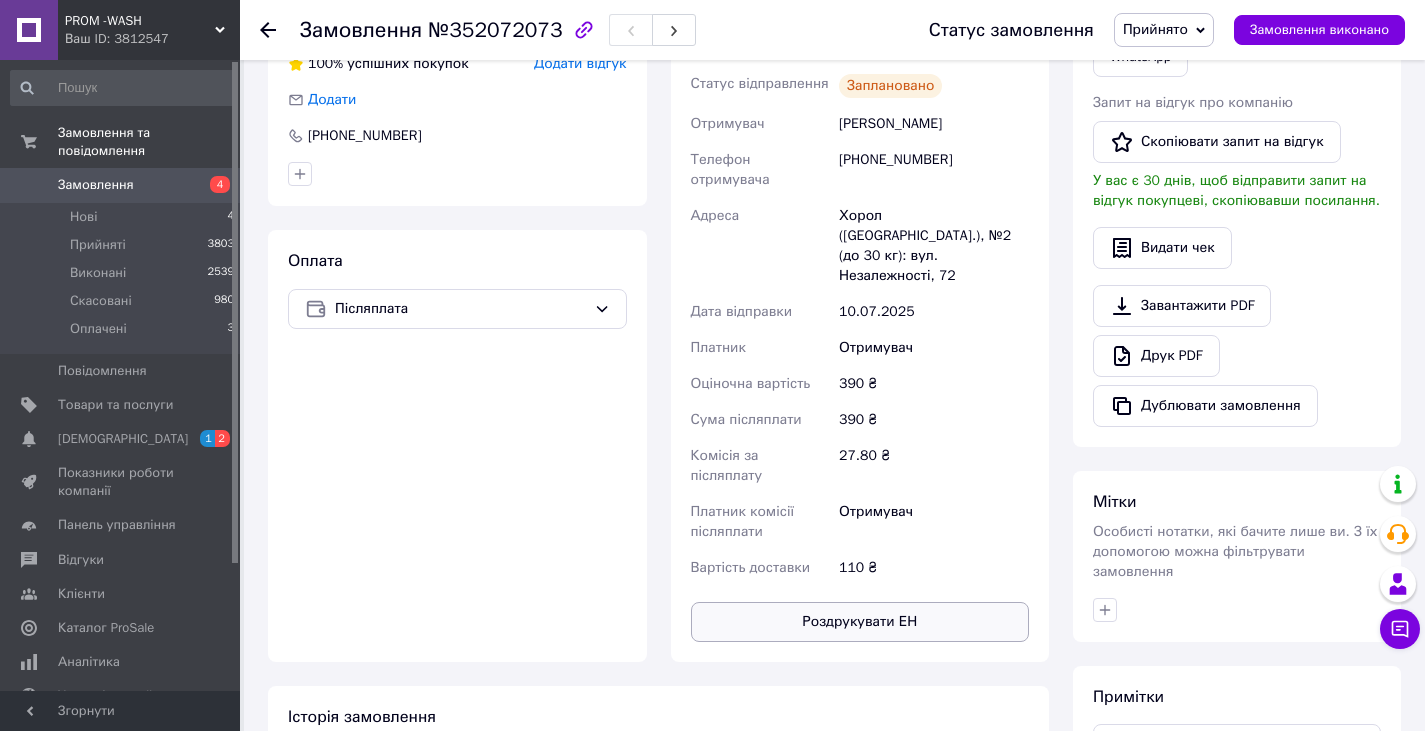 click on "Роздрукувати ЕН" at bounding box center [860, 622] 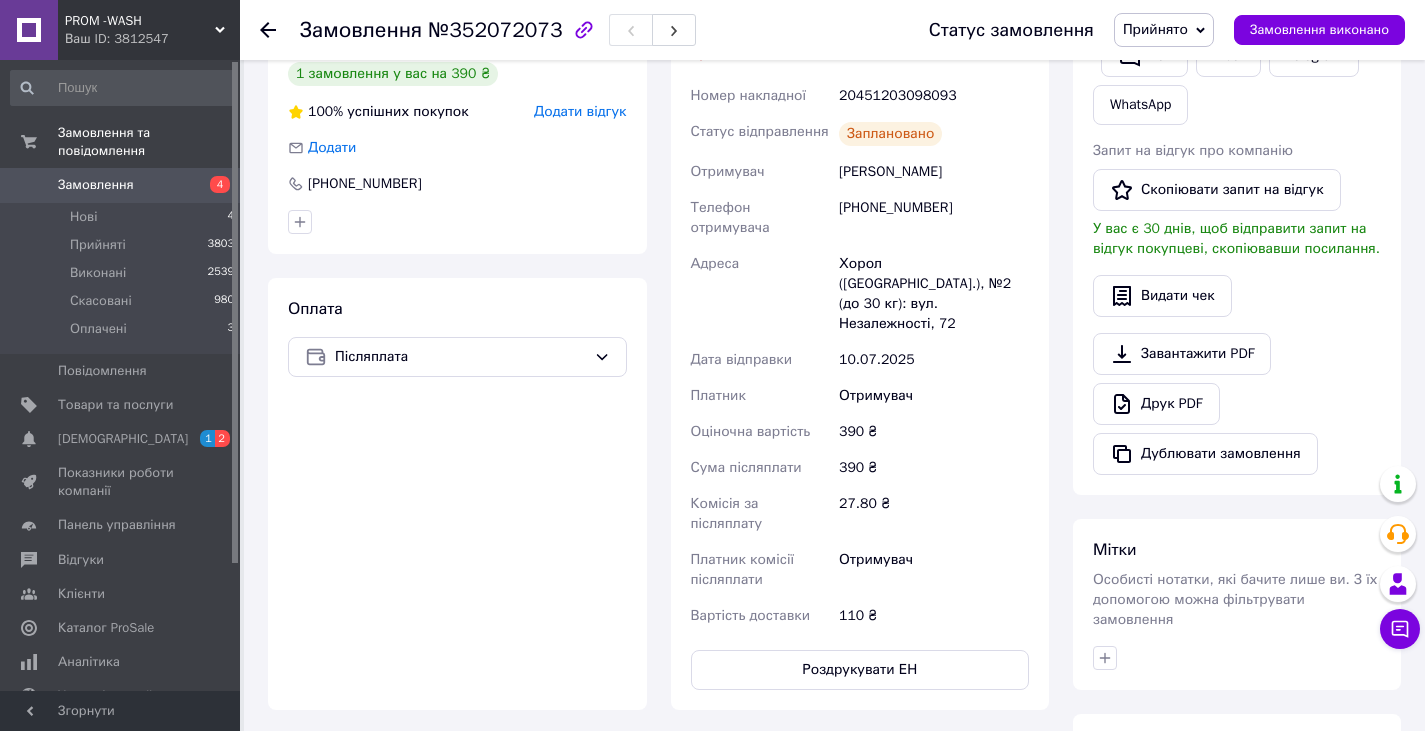 scroll, scrollTop: 400, scrollLeft: 0, axis: vertical 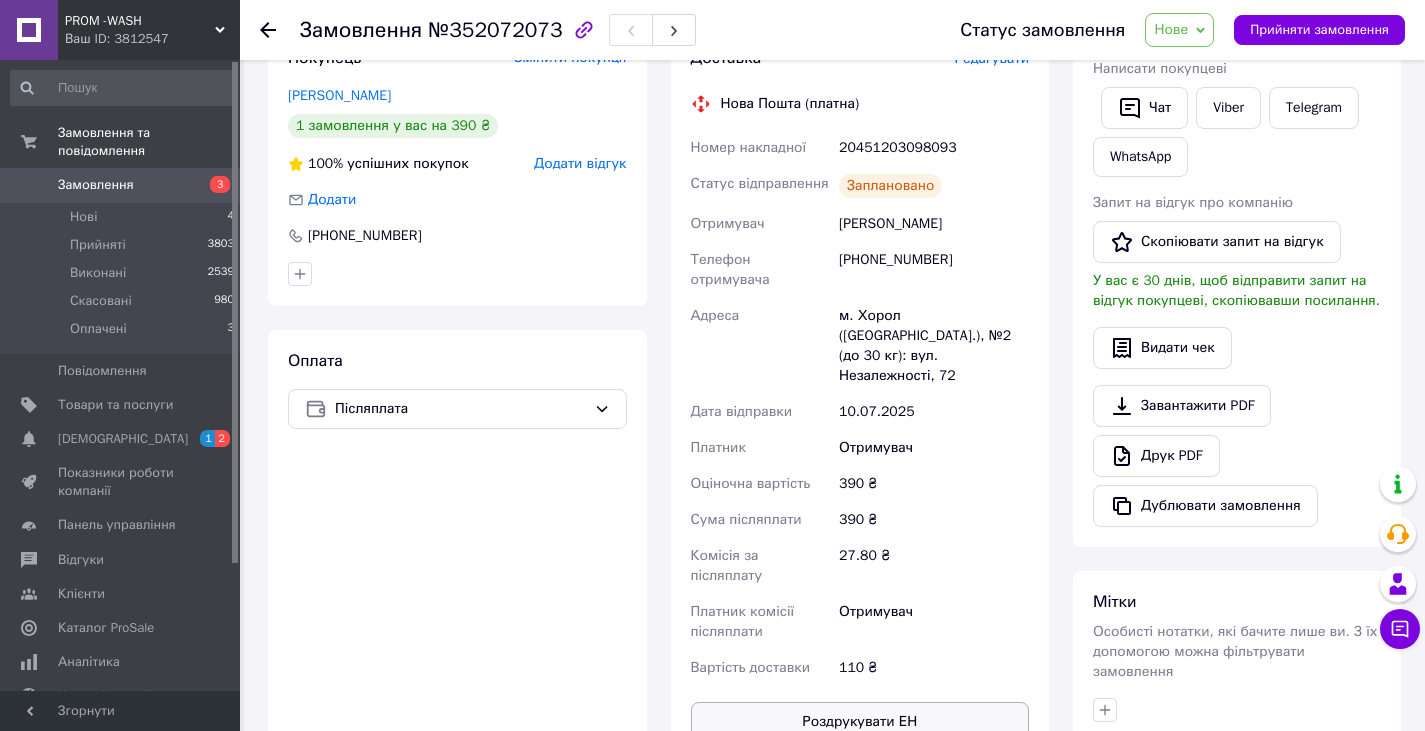 click on "Роздрукувати ЕН" at bounding box center (860, 722) 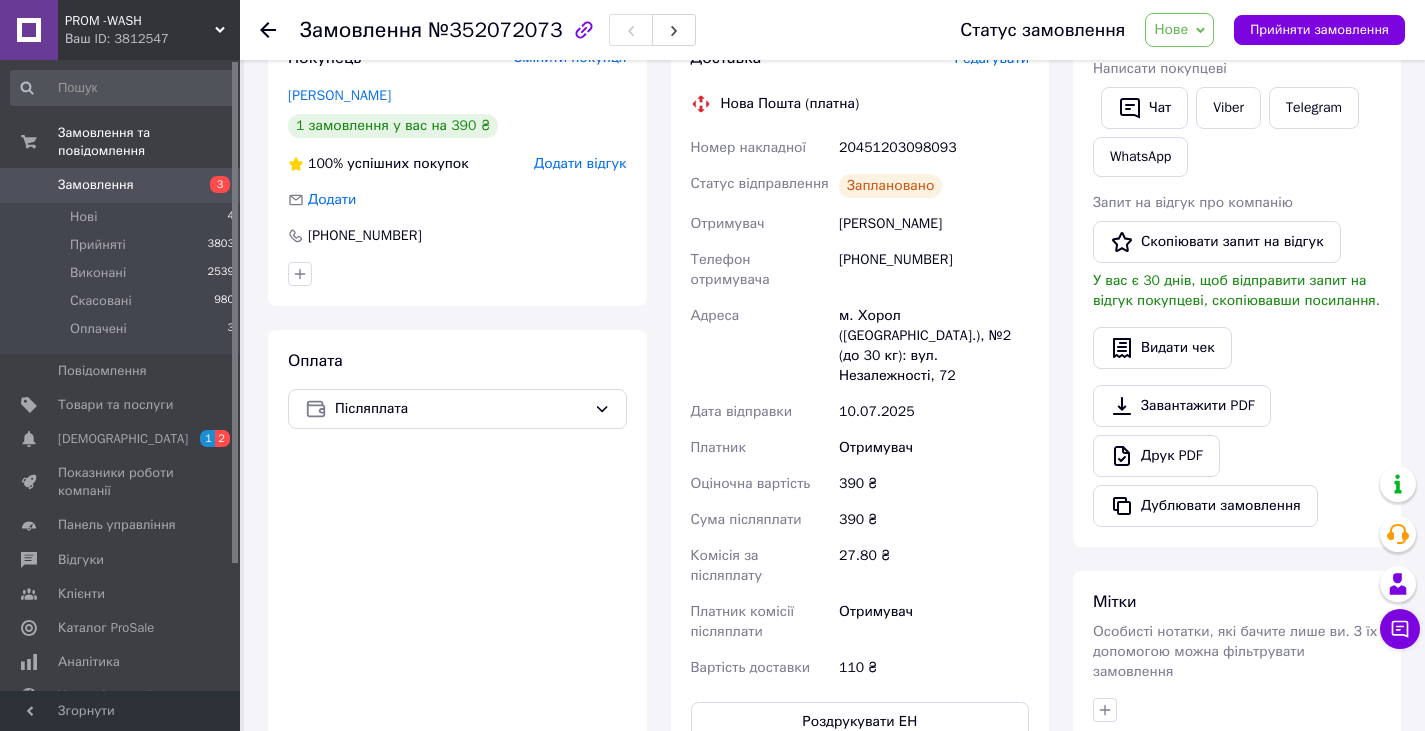click on "Нове" at bounding box center (1179, 30) 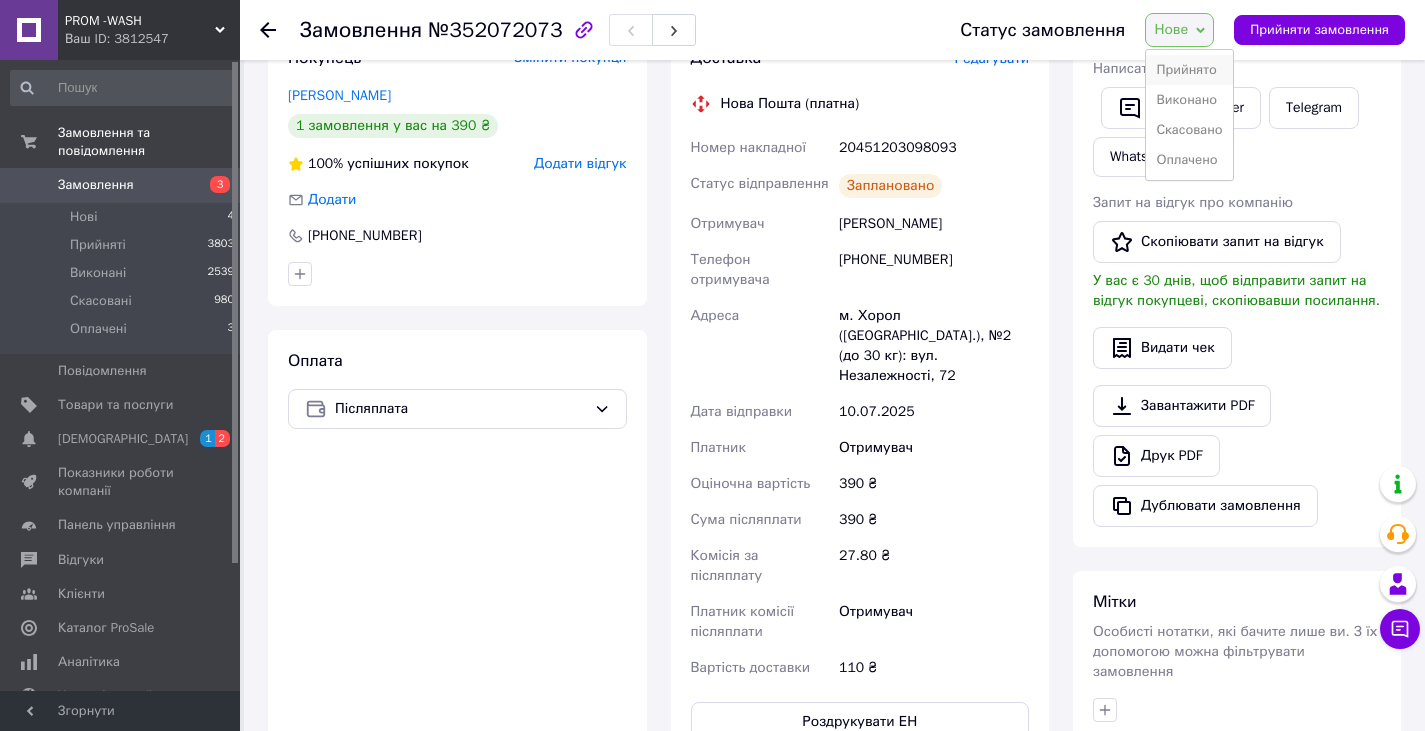 click on "Прийнято" at bounding box center (1189, 70) 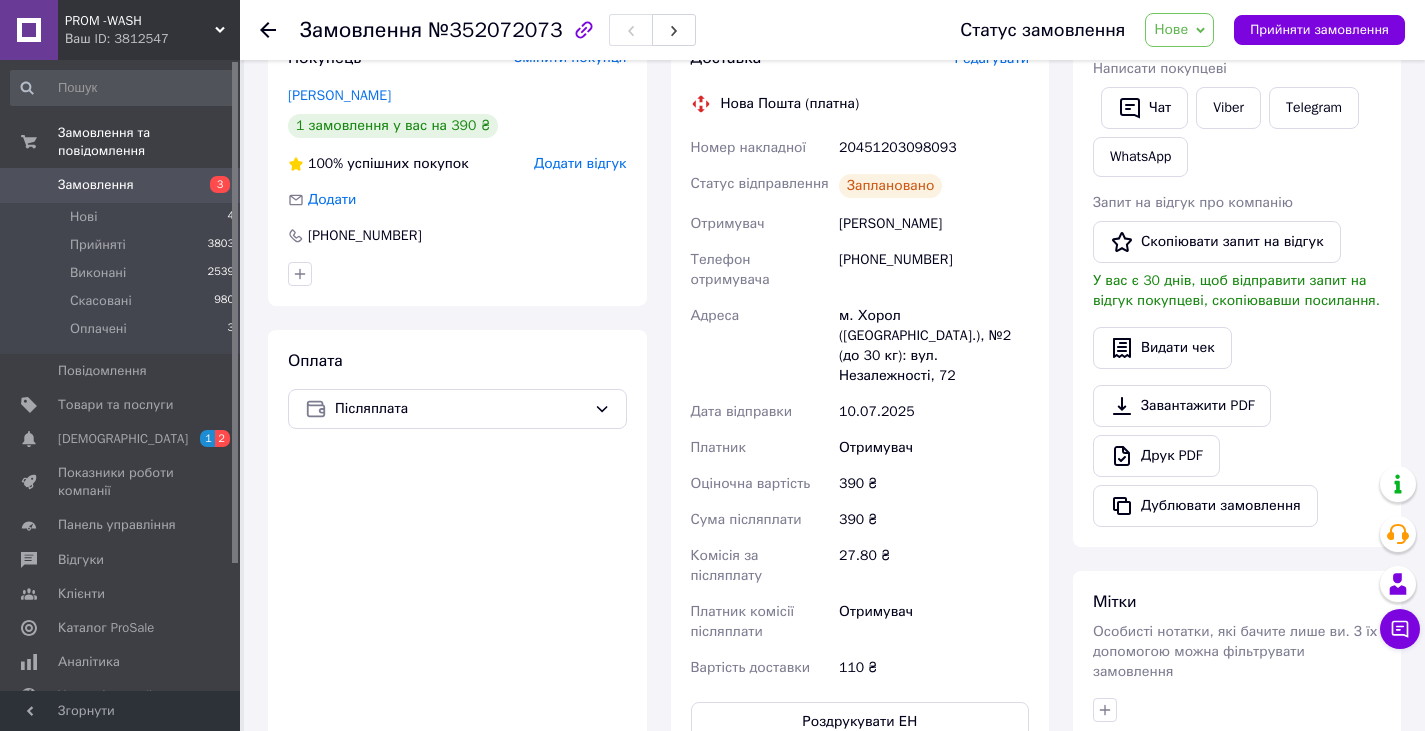click 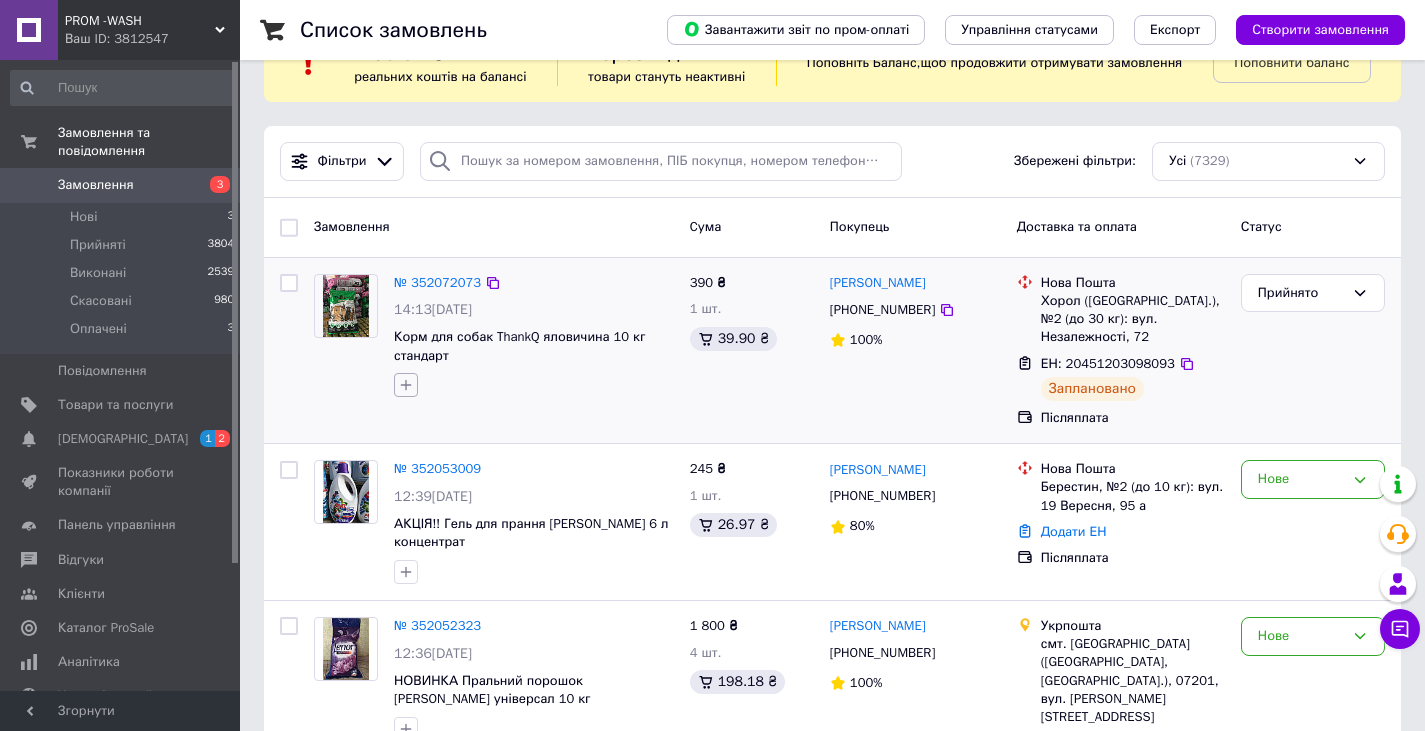 scroll, scrollTop: 100, scrollLeft: 0, axis: vertical 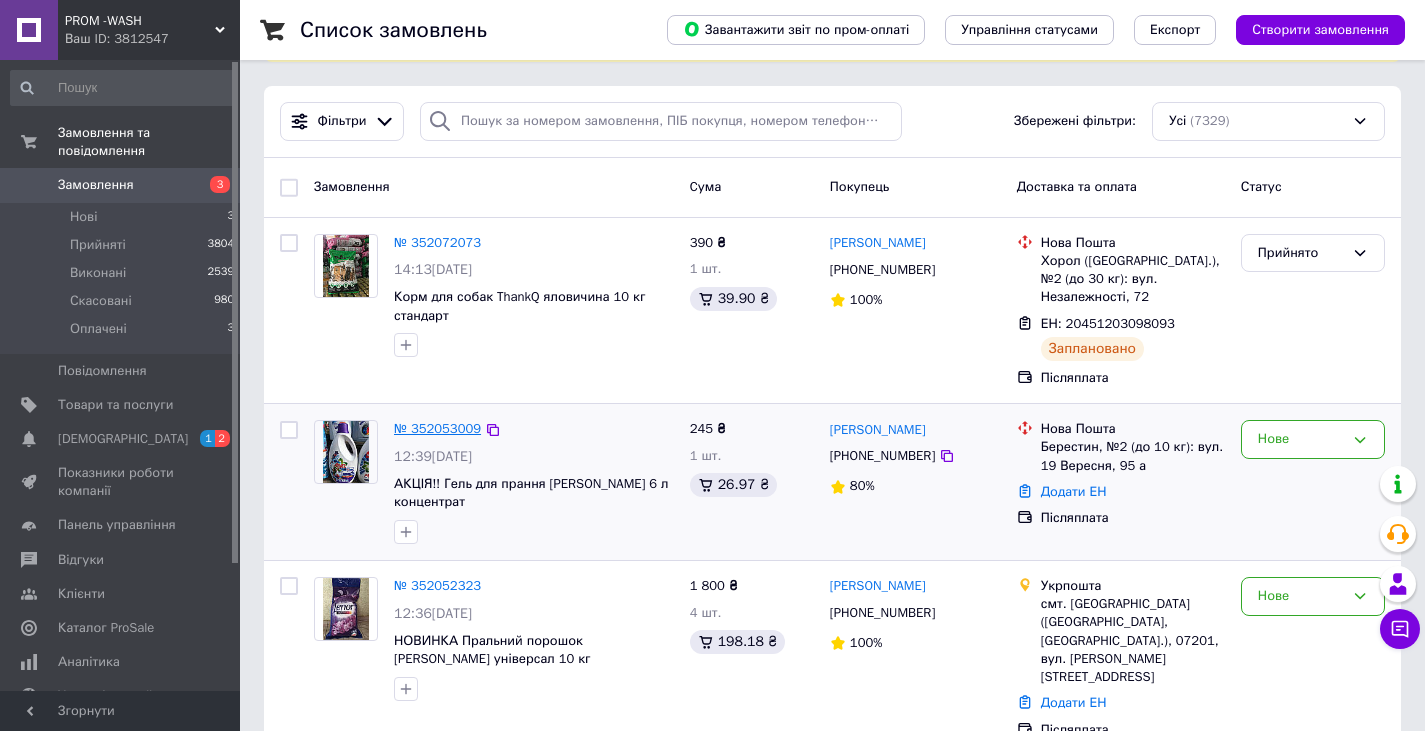 click on "№ 352053009" at bounding box center (437, 428) 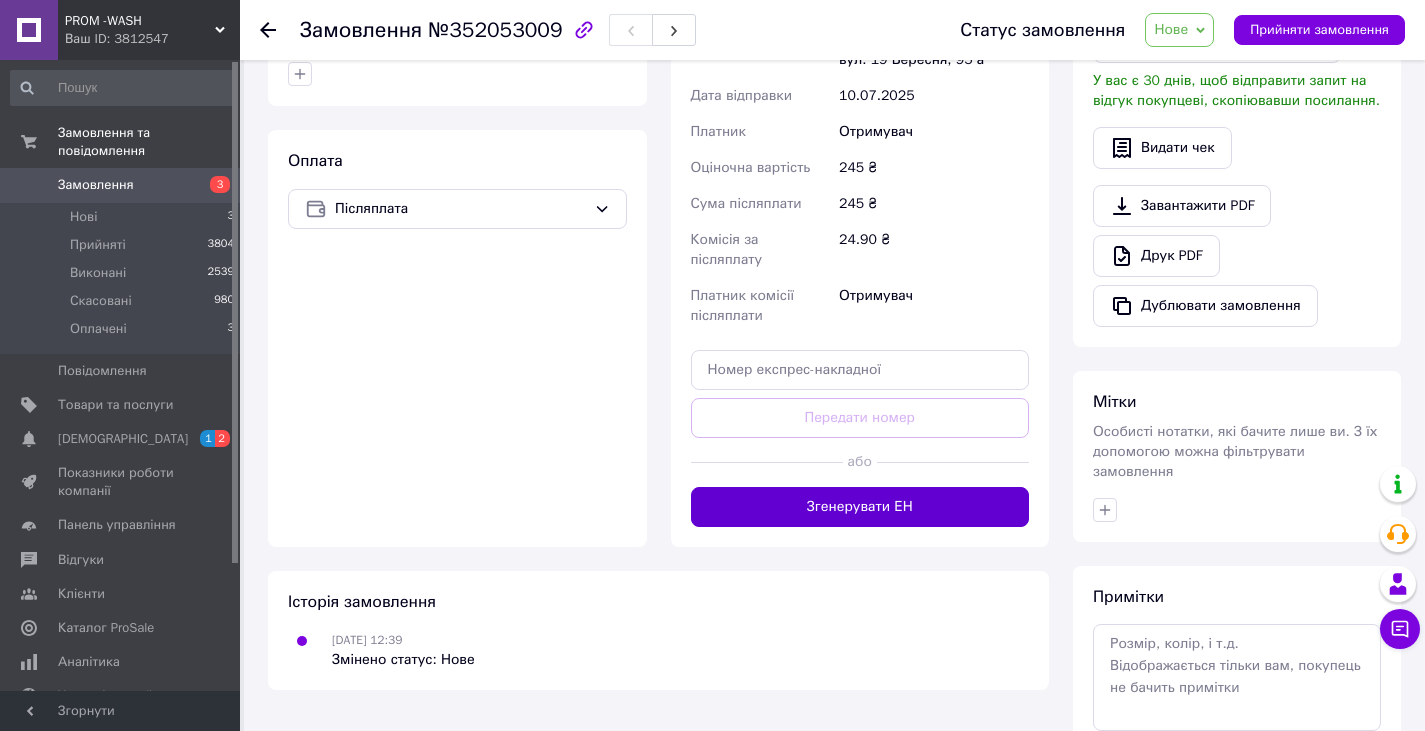 click on "Згенерувати ЕН" at bounding box center (860, 507) 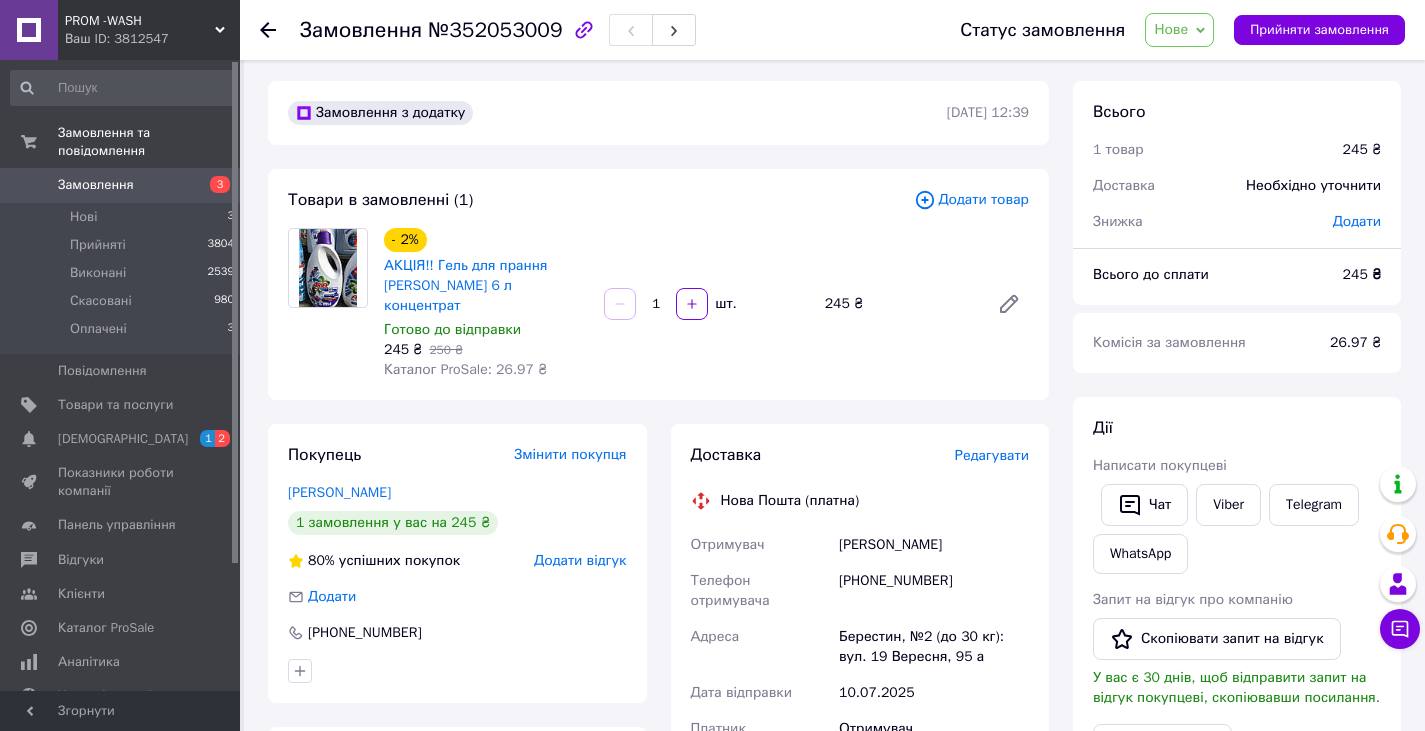 scroll, scrollTop: 0, scrollLeft: 0, axis: both 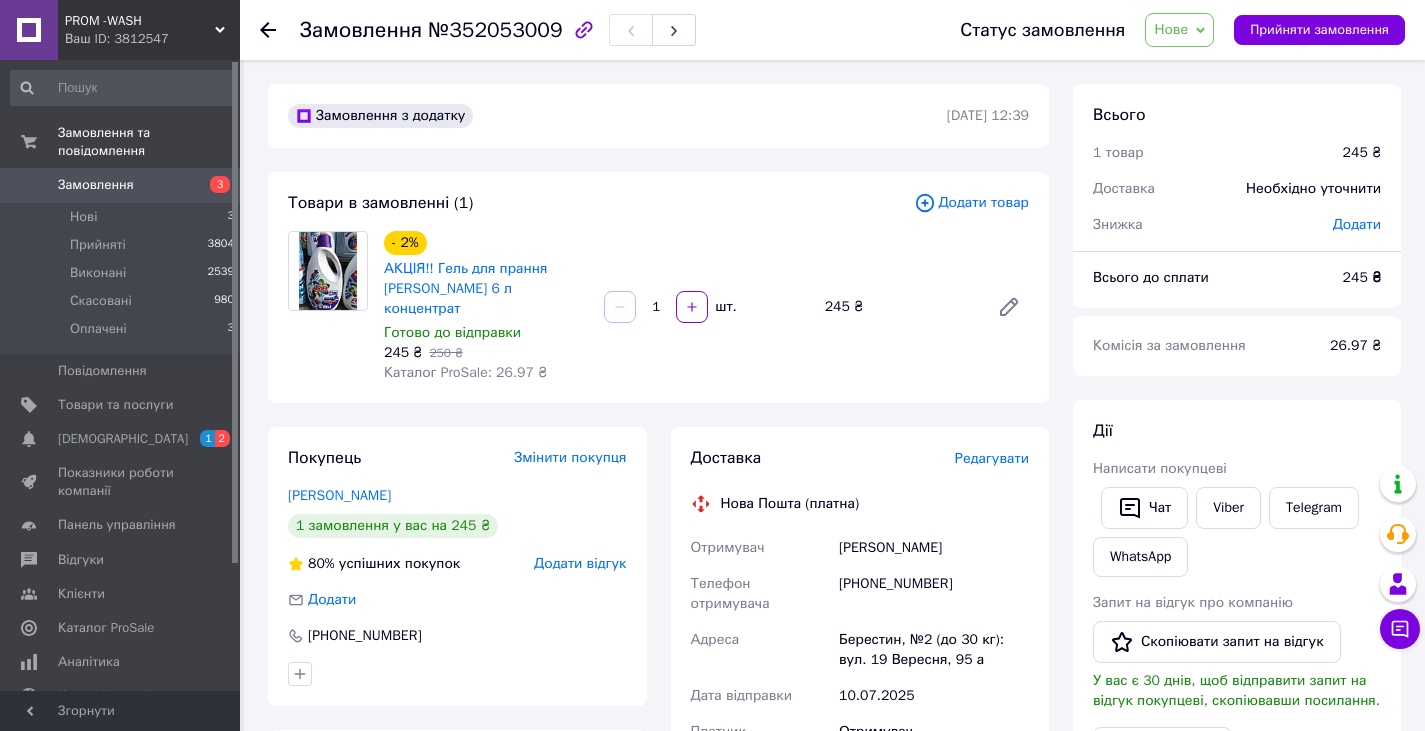 click on "Нове" at bounding box center (1179, 30) 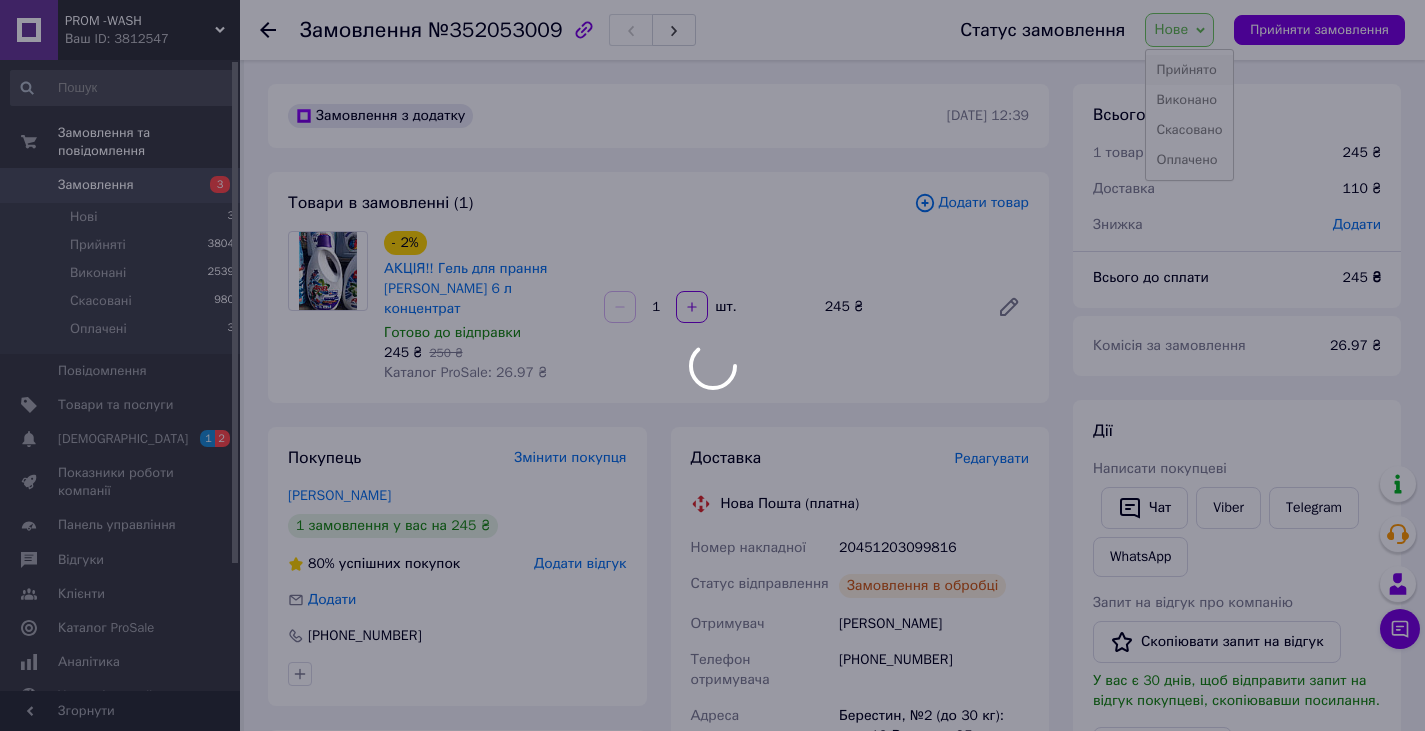 click on "PROM -WASH Ваш ID: 3812547 Сайт PROM -WASH Кабінет покупця Перевірити стан системи Сторінка на порталі івамивачсм Довідка Вийти Замовлення та повідомлення Замовлення 3 Нові 3 Прийняті 3804 Виконані 2539 Скасовані 980 Оплачені 3 Повідомлення 0 Товари та послуги Сповіщення 1 2 Показники роботи компанії Панель управління Відгуки Клієнти Каталог ProSale Аналітика Управління сайтом Гаманець компанії [PERSON_NAME] Тарифи та рахунки Prom мікс 1 000 Згорнути
Замовлення №352053009 Статус замовлення [GEOGRAPHIC_DATA] - 2%" at bounding box center (712, 727) 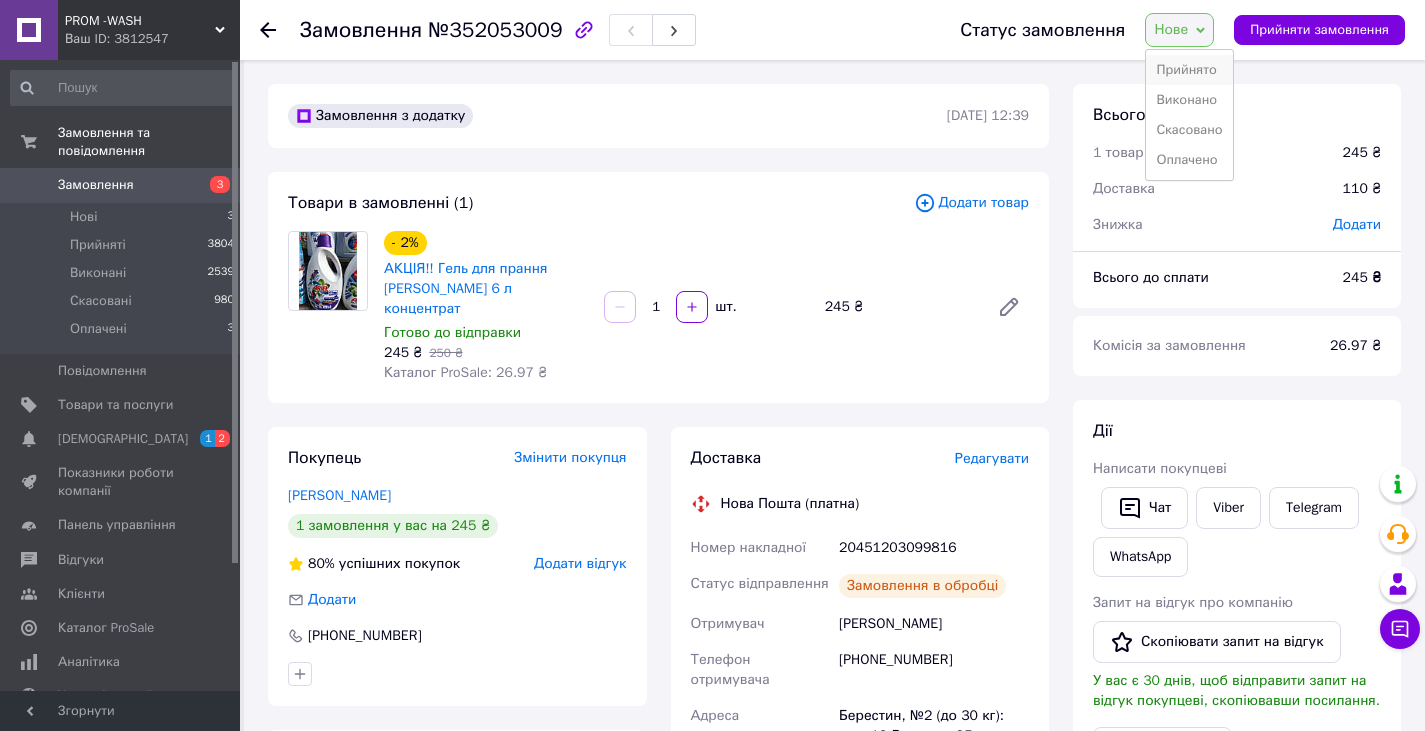 click on "Прийнято" at bounding box center [1189, 70] 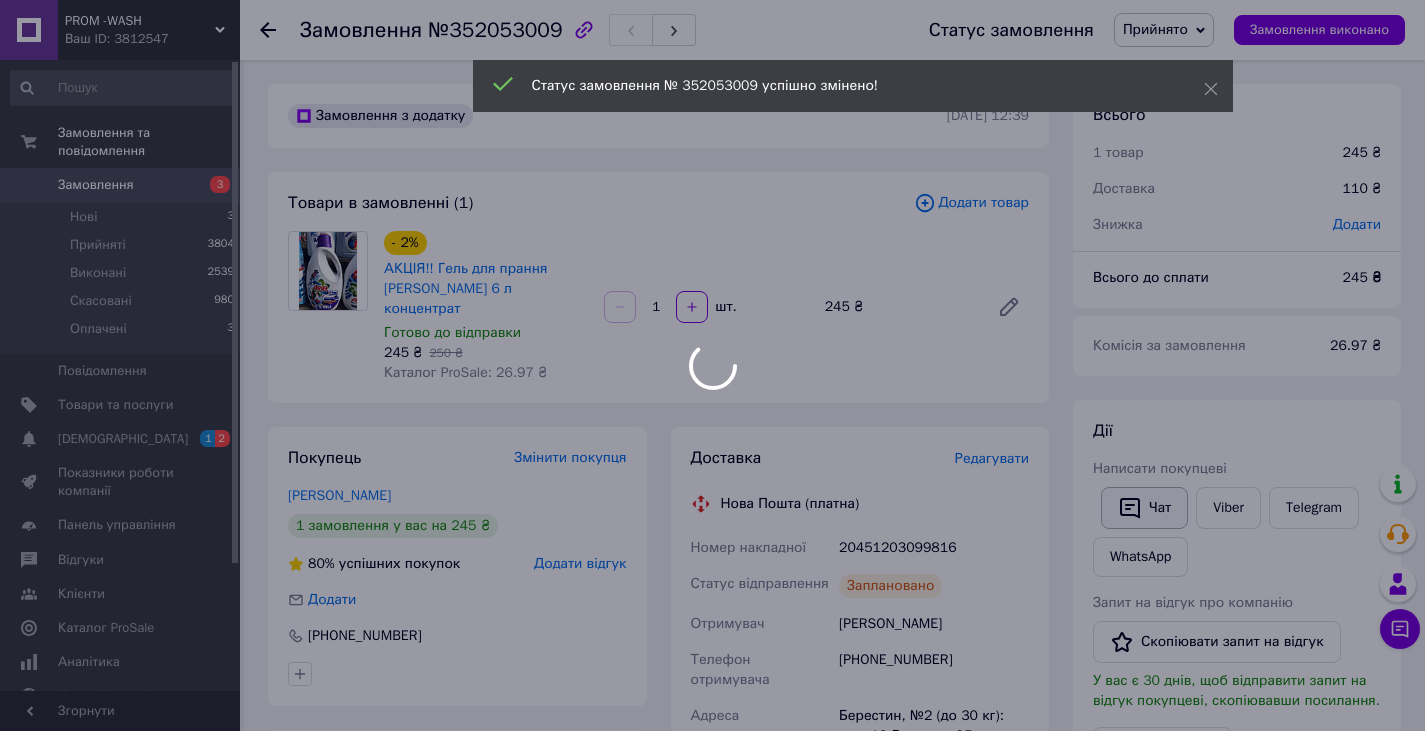 click on "Чат" at bounding box center [1144, 508] 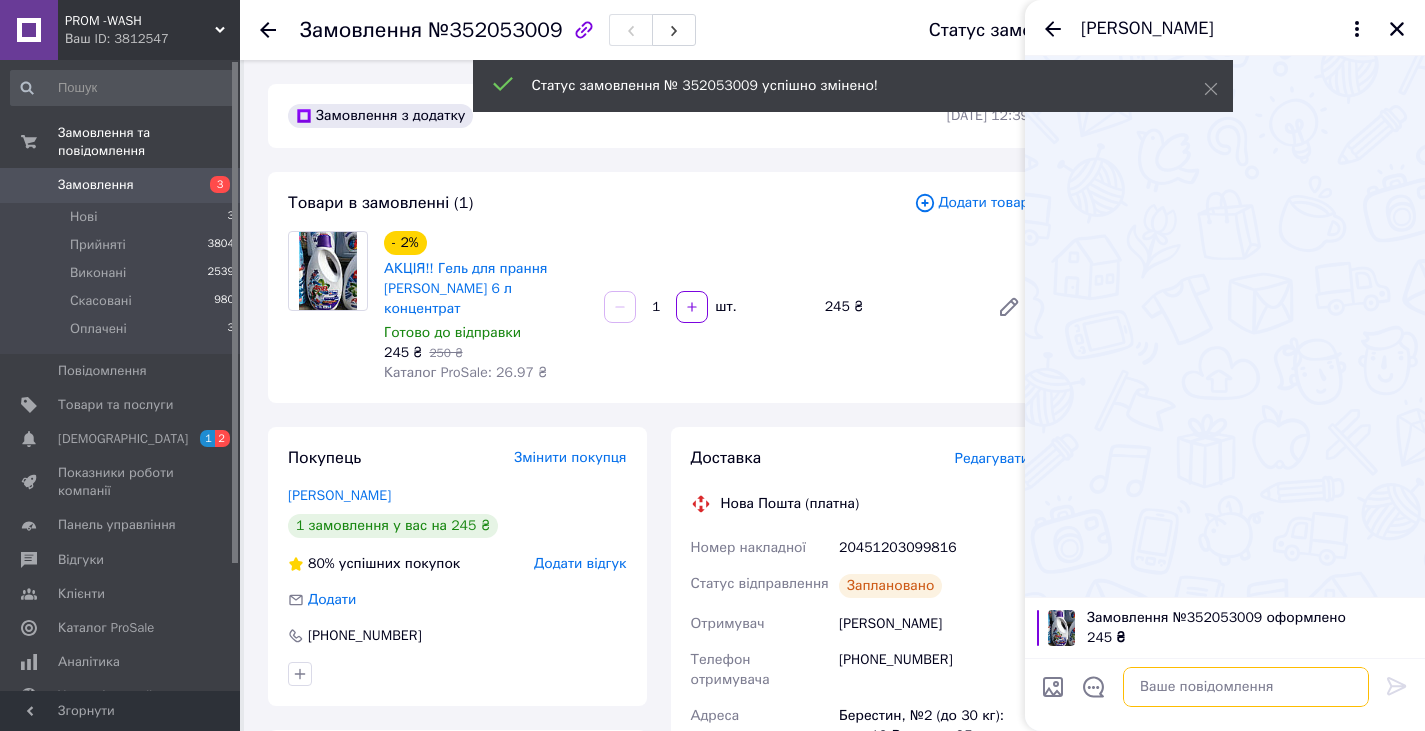 paste on "Привіт.Спасибі за покупку побутової хімії завтра відправимо" 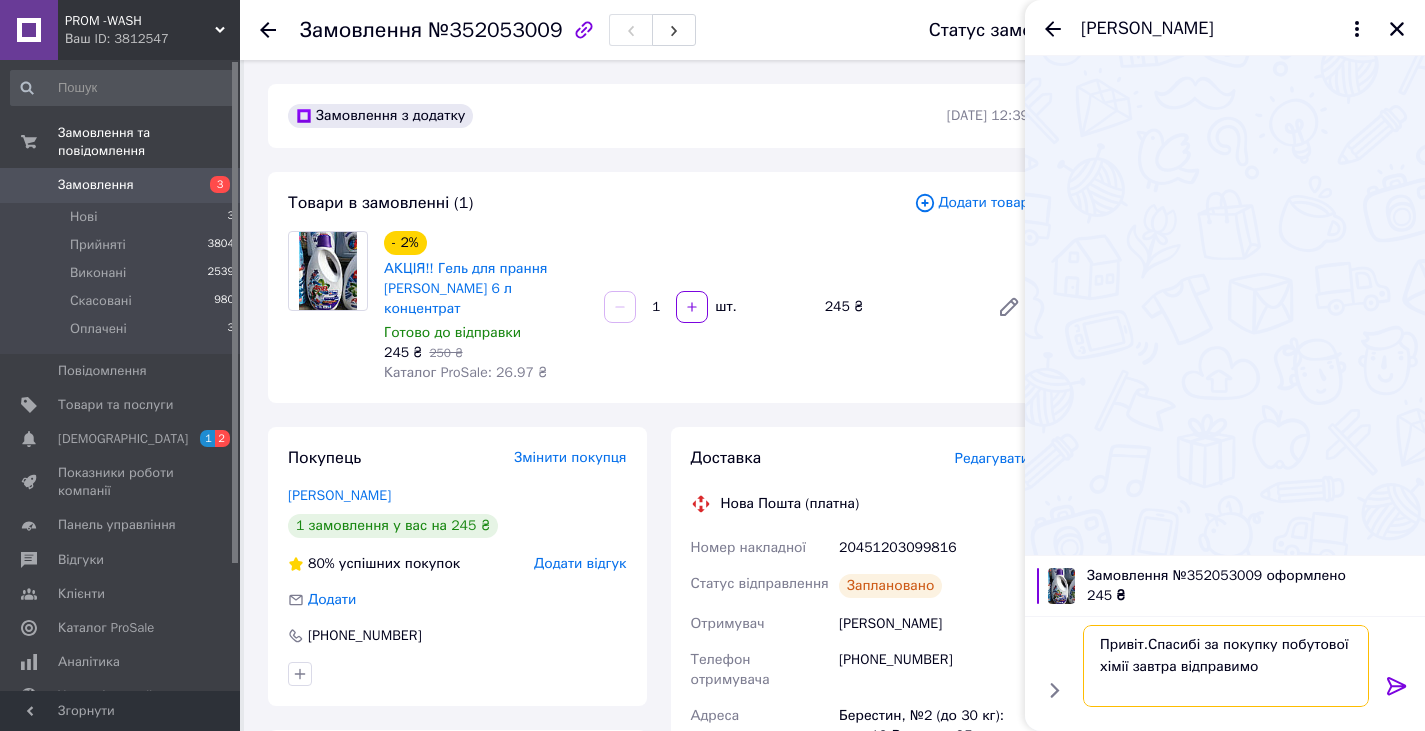 type on "Привіт.Спасибі за покупку побутової хімії завтра відправимо" 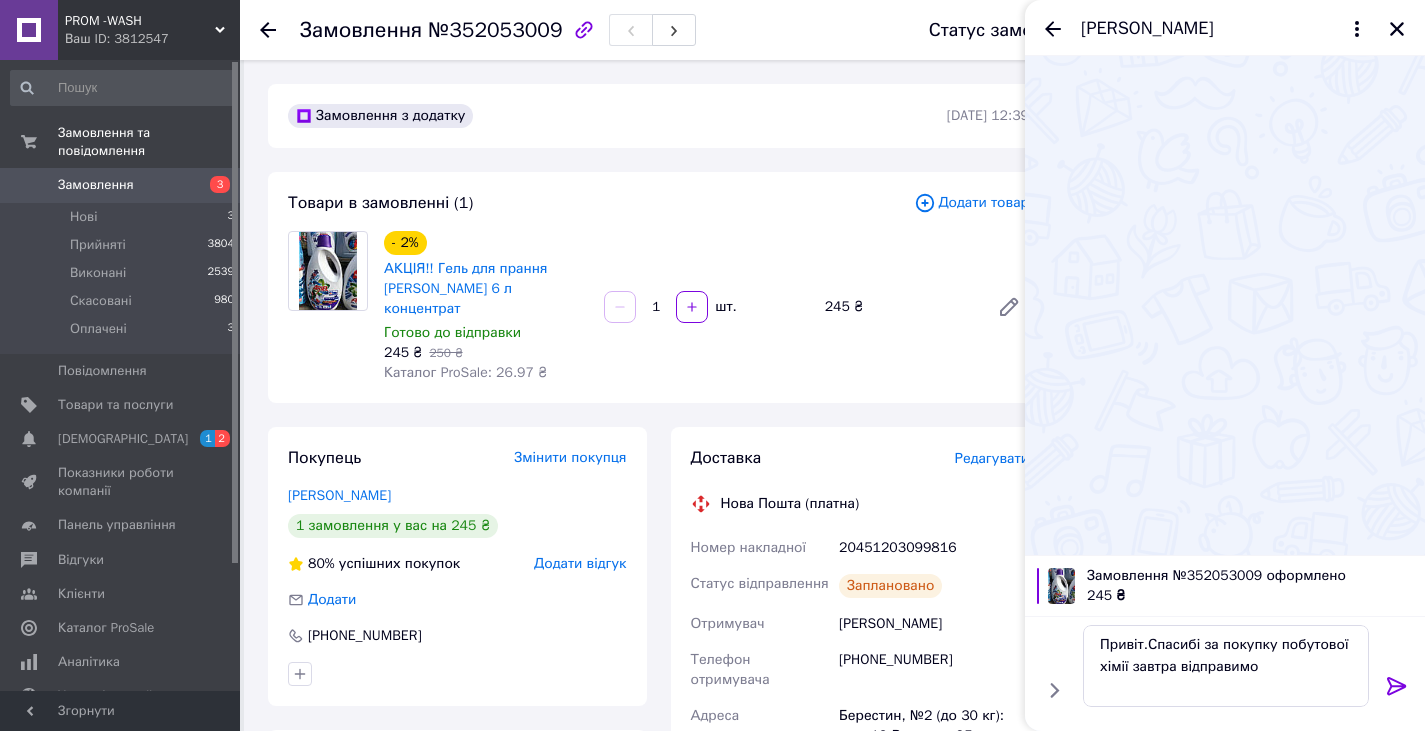 click 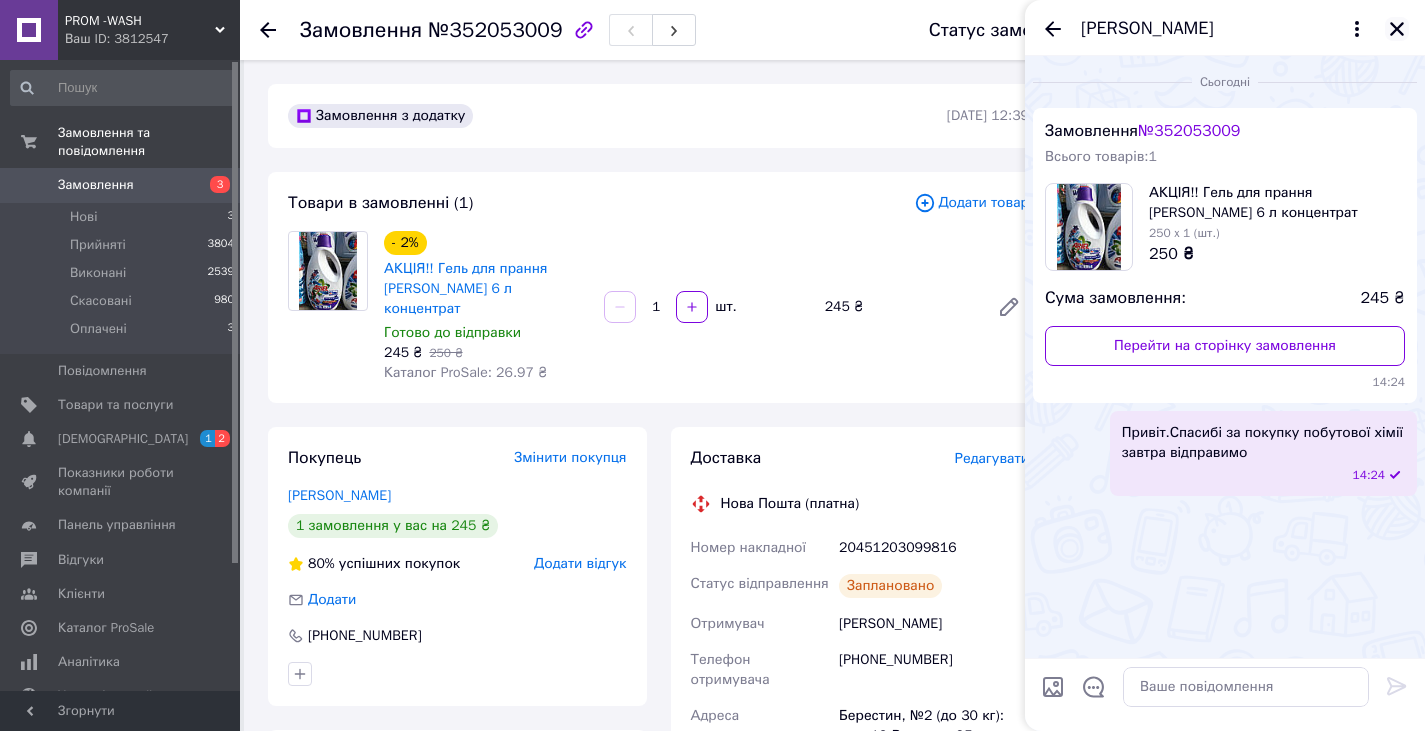 click 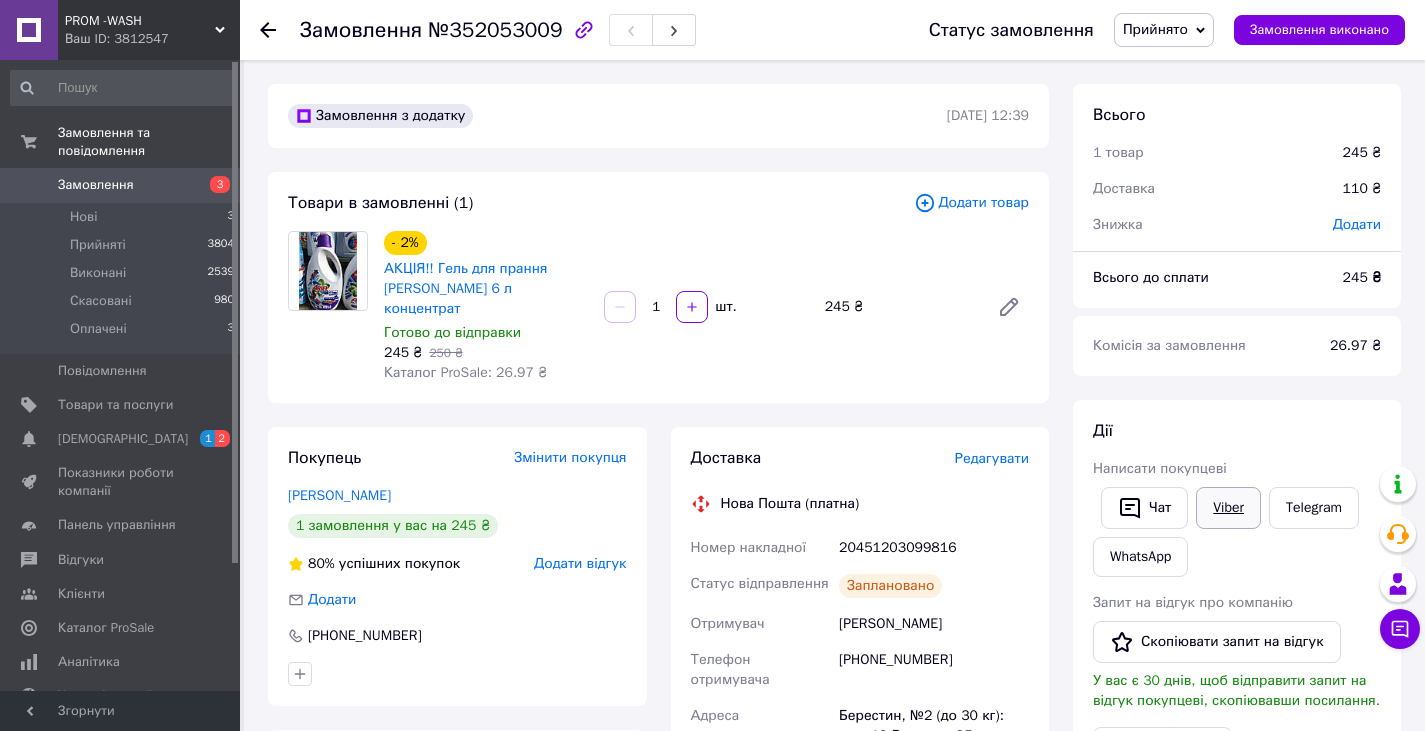 click on "Viber" at bounding box center (1228, 508) 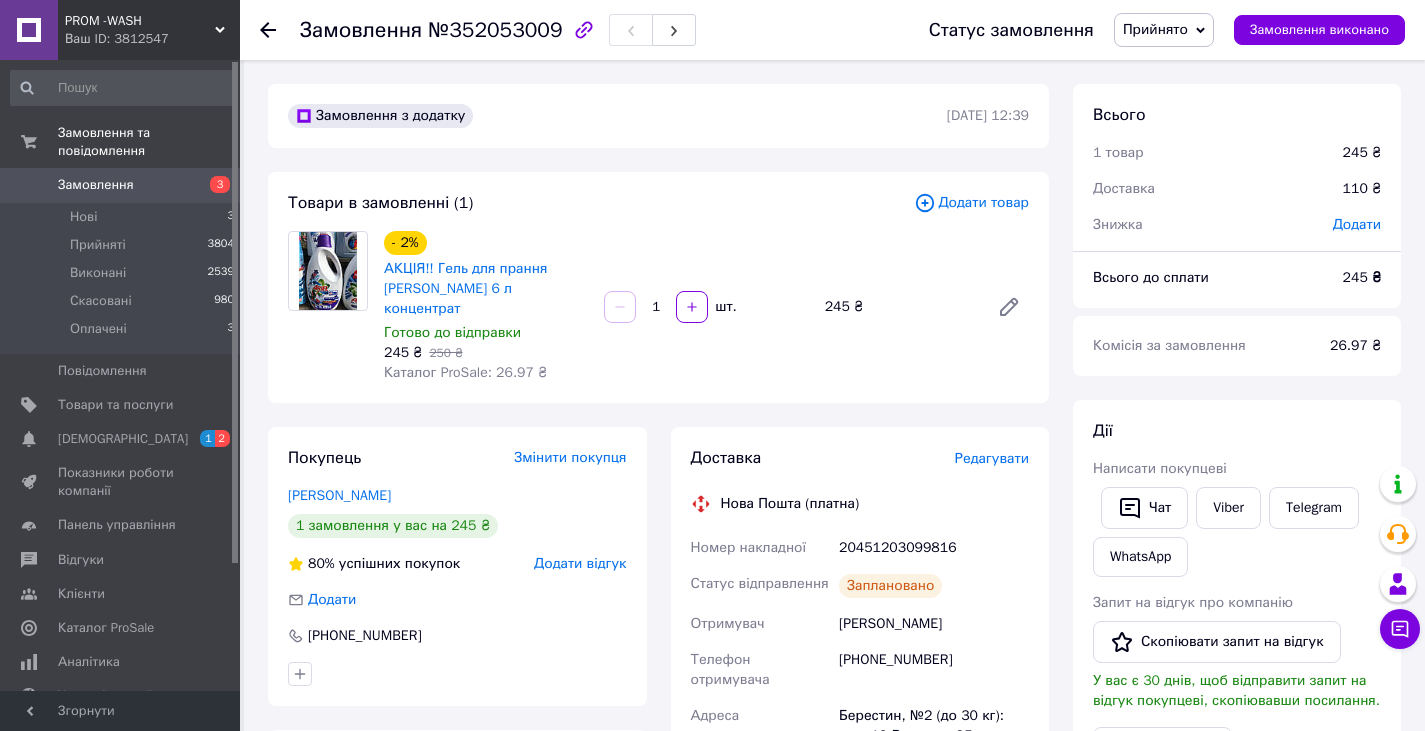 click on "Доставка Редагувати Нова Пошта (платна) Номер накладної 20451203099816 Статус відправлення Заплановано Отримувач [PERSON_NAME] Телефон отримувача [PHONE_NUMBER] [PERSON_NAME], №2 (до 30 кг): вул. [DATE] а Дата відправки [DATE] Платник Отримувач Оціночна вартість 245 ₴ Сума післяплати 245 ₴ Комісія за післяплату 24.90 ₴ Платник комісії післяплати Отримувач Вартість доставки 110 ₴ Роздрукувати ЕН Платник Отримувач Відправник Прізвище отримувача [PERSON_NAME] Ім'я отримувача [PERSON_NAME] батькові отримувача Телефон отримувача [PHONE_NUMBER] Тип доставки У відділенні Кур'єром 245 <" at bounding box center (860, 774) 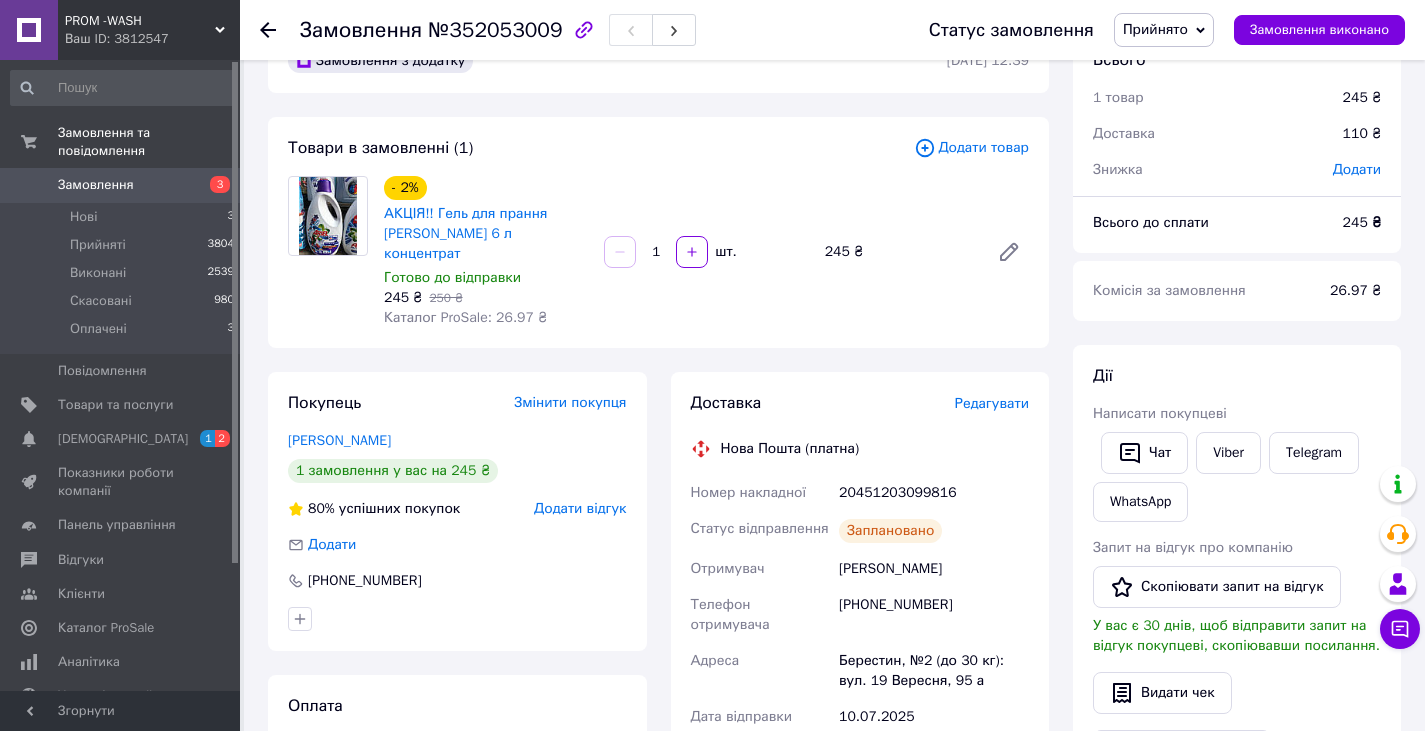 scroll, scrollTop: 600, scrollLeft: 0, axis: vertical 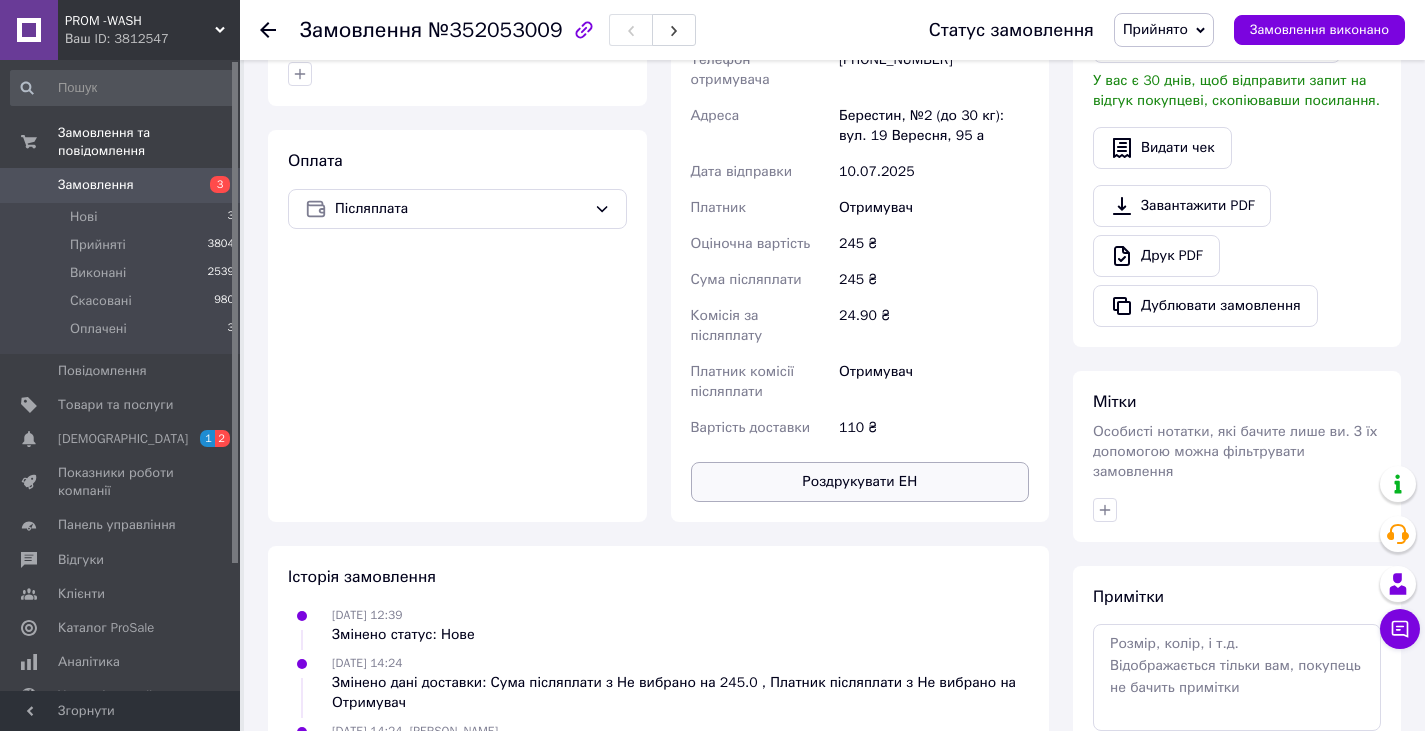 click on "Роздрукувати ЕН" at bounding box center (860, 482) 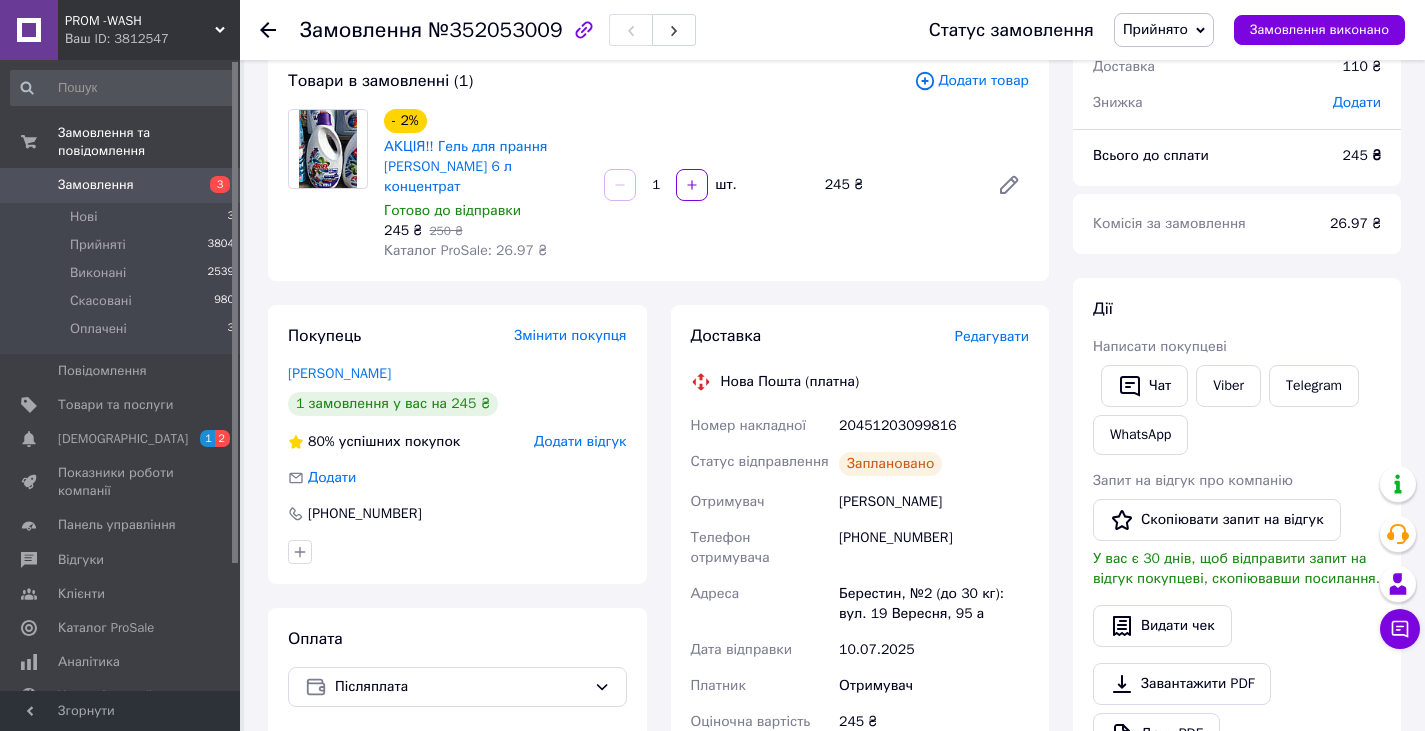 scroll, scrollTop: 0, scrollLeft: 0, axis: both 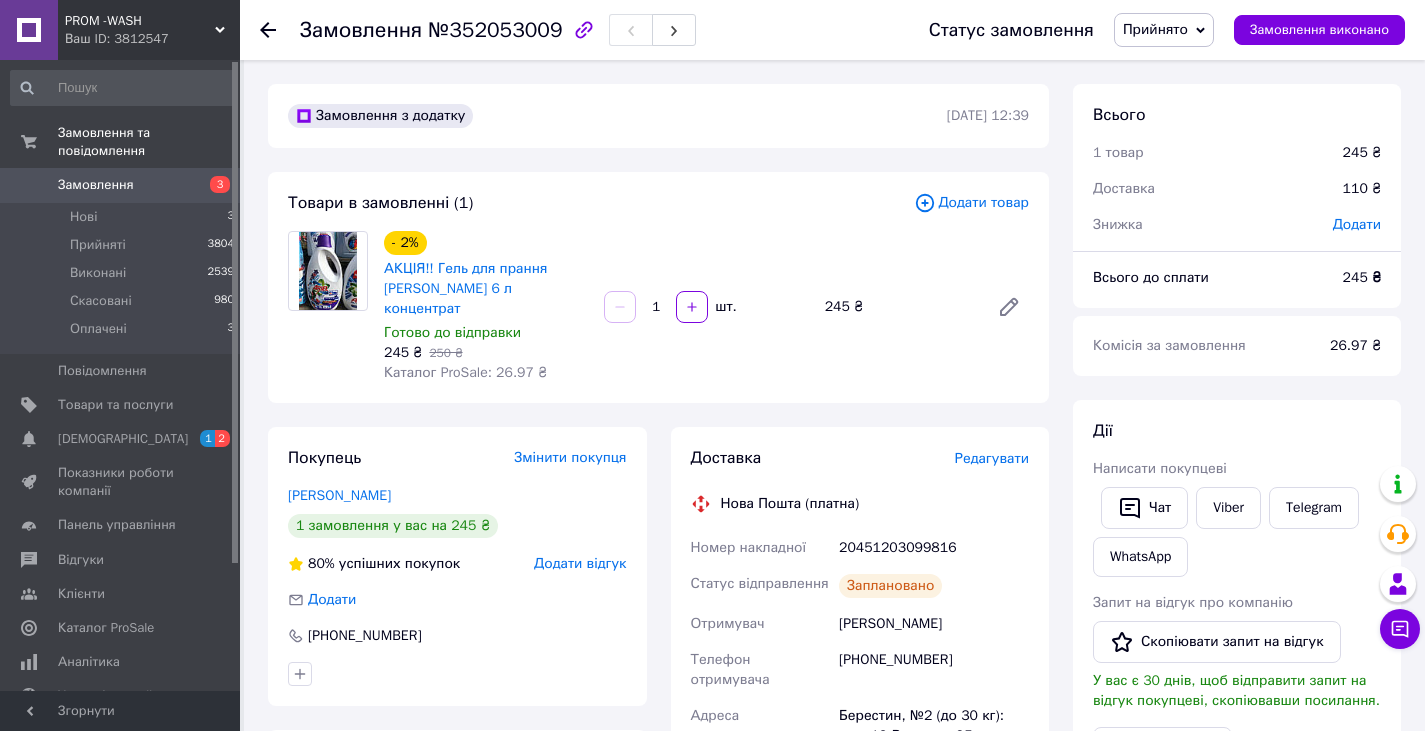 click 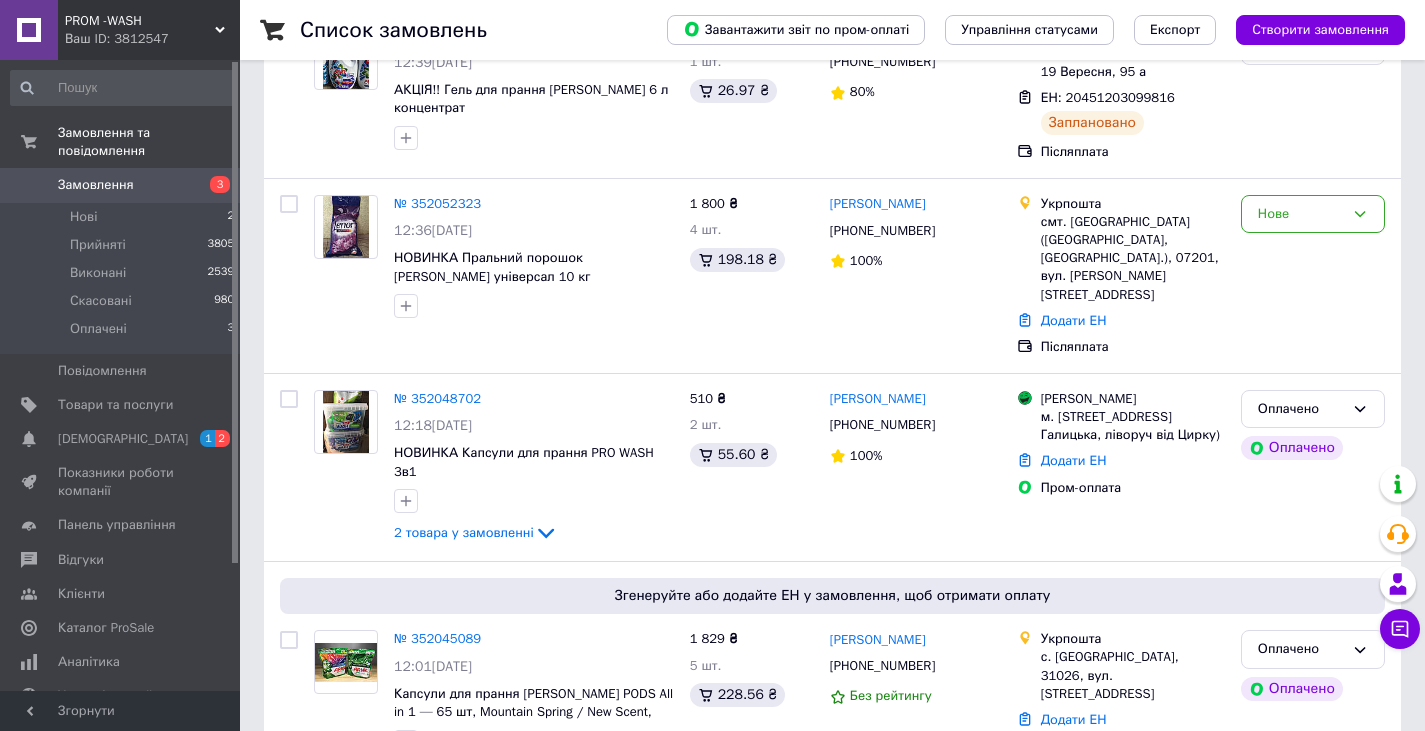 scroll, scrollTop: 500, scrollLeft: 0, axis: vertical 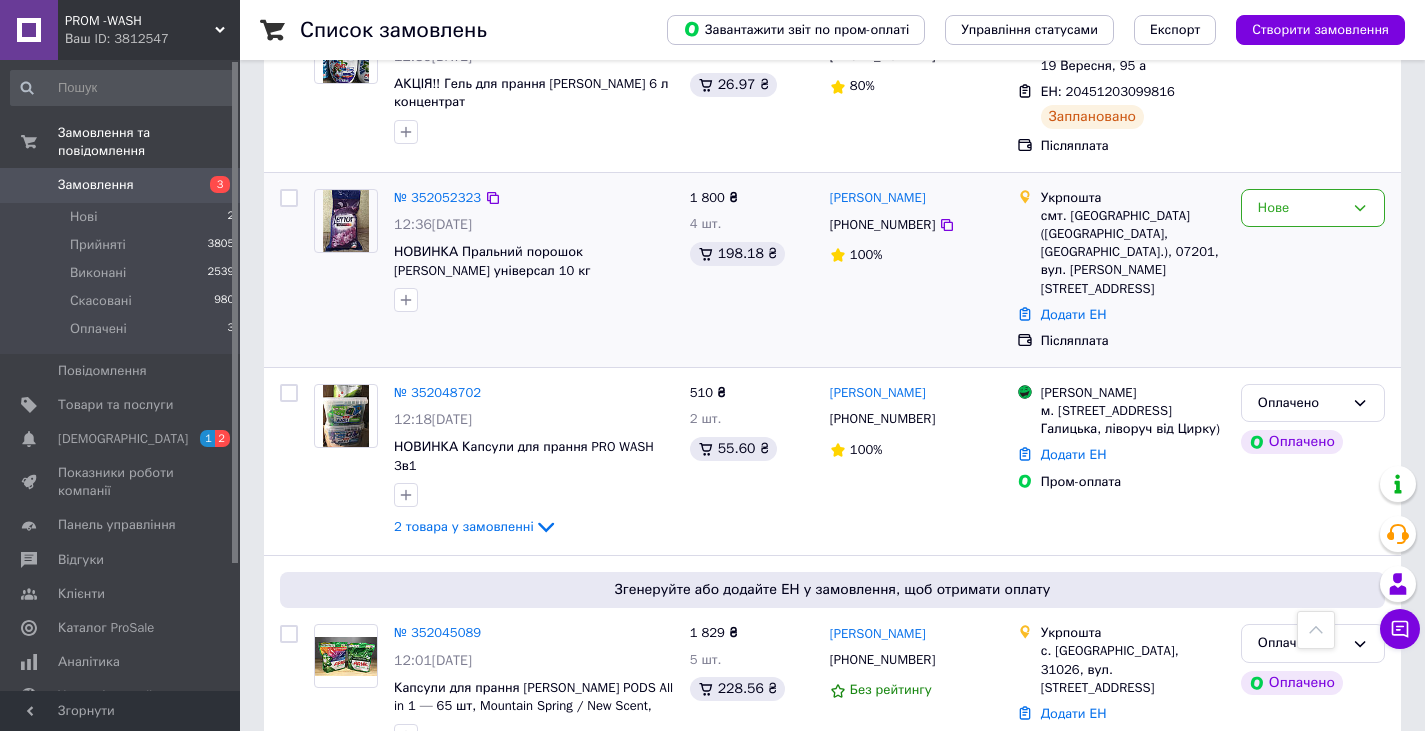 click on "№ 352052323" at bounding box center [437, 198] 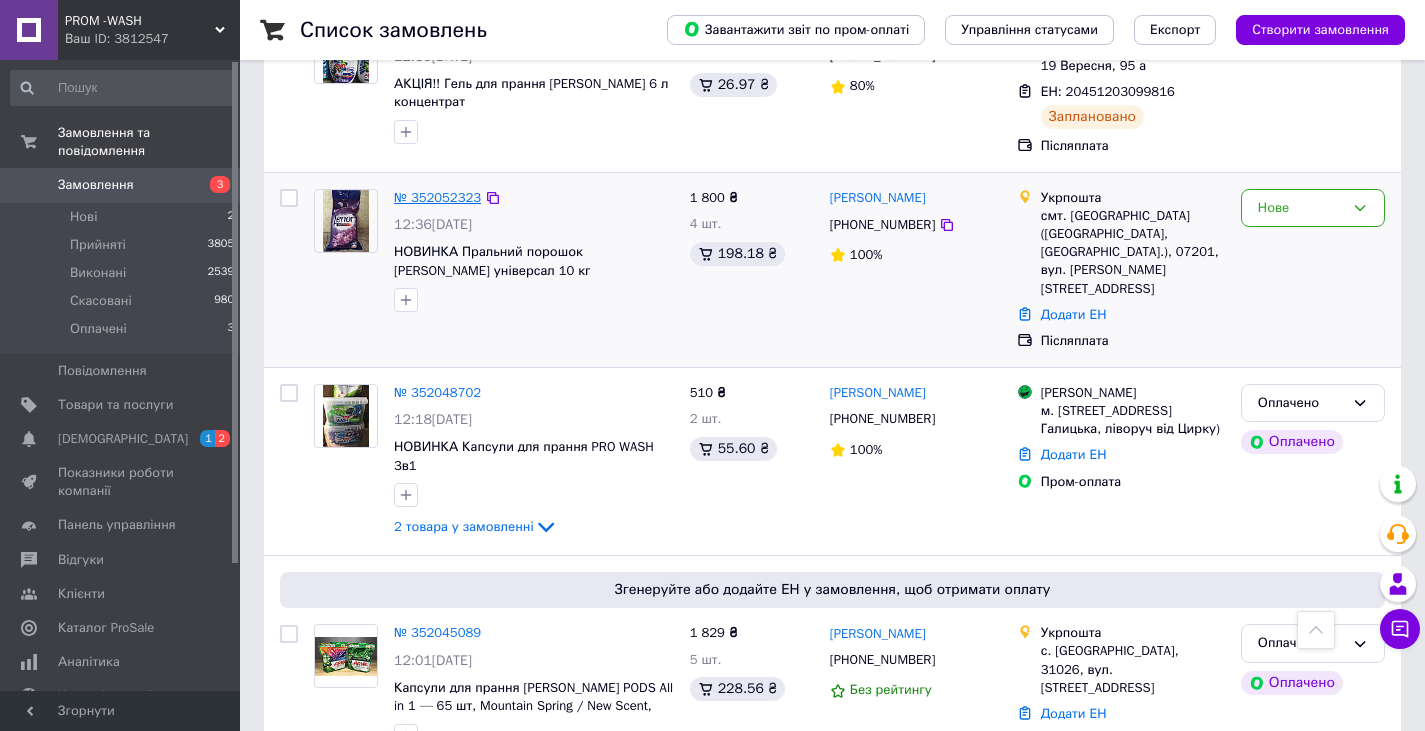 click on "№ 352052323" at bounding box center (437, 197) 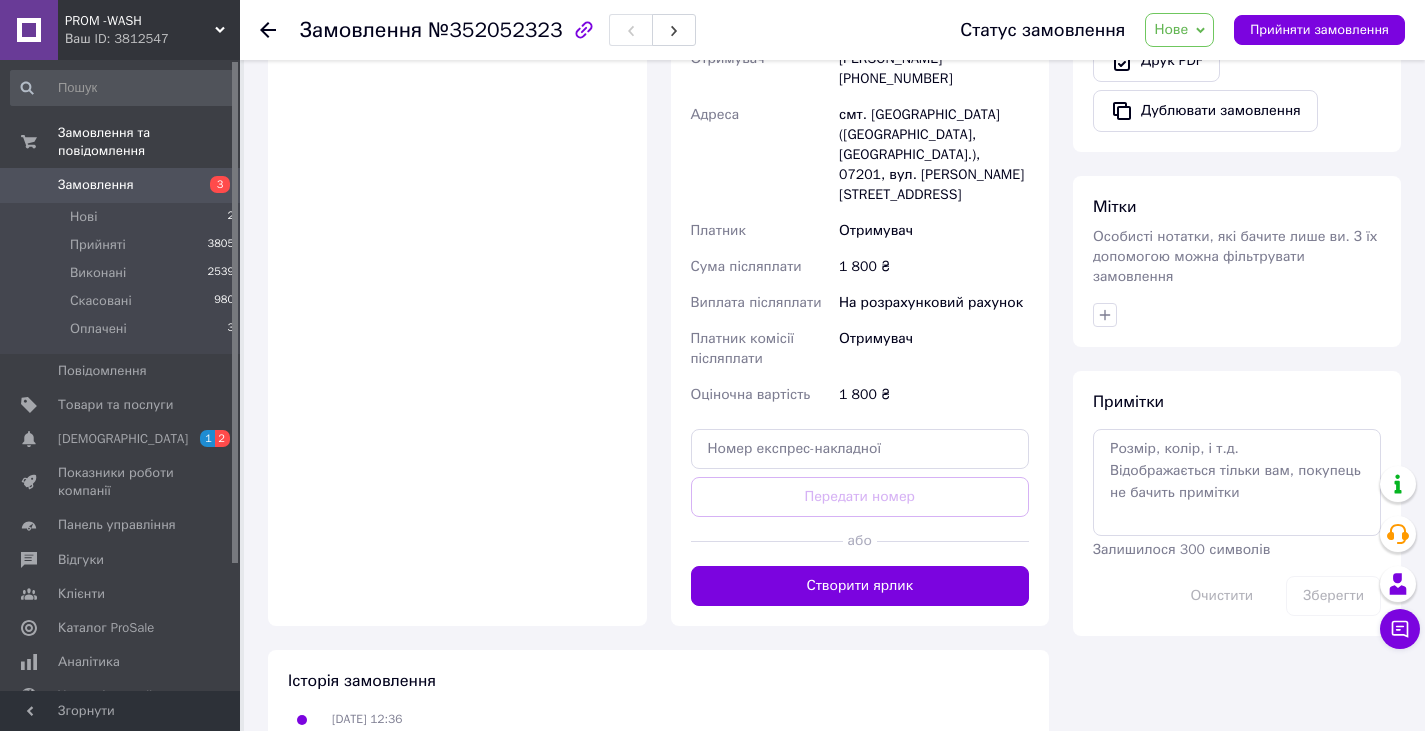 scroll, scrollTop: 797, scrollLeft: 0, axis: vertical 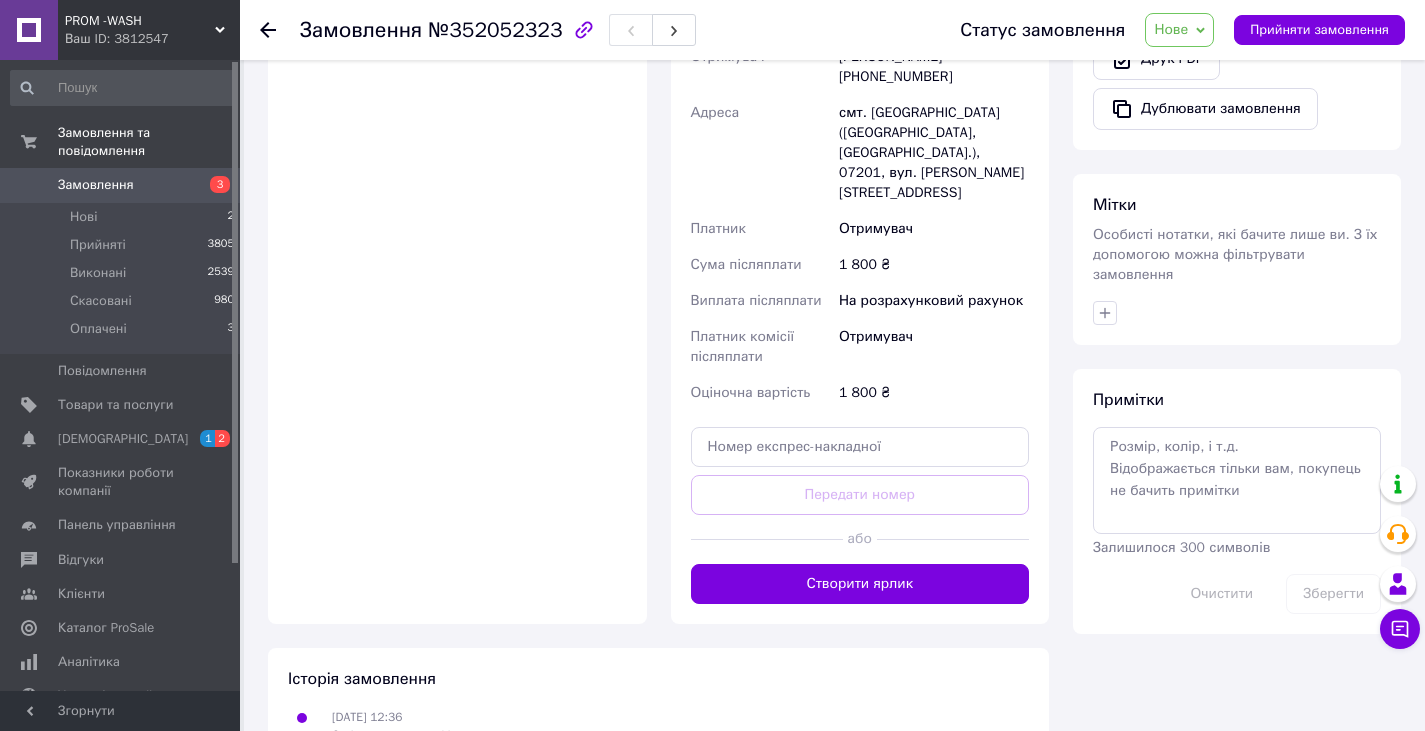 drag, startPoint x: 864, startPoint y: 533, endPoint x: 874, endPoint y: 524, distance: 13.453624 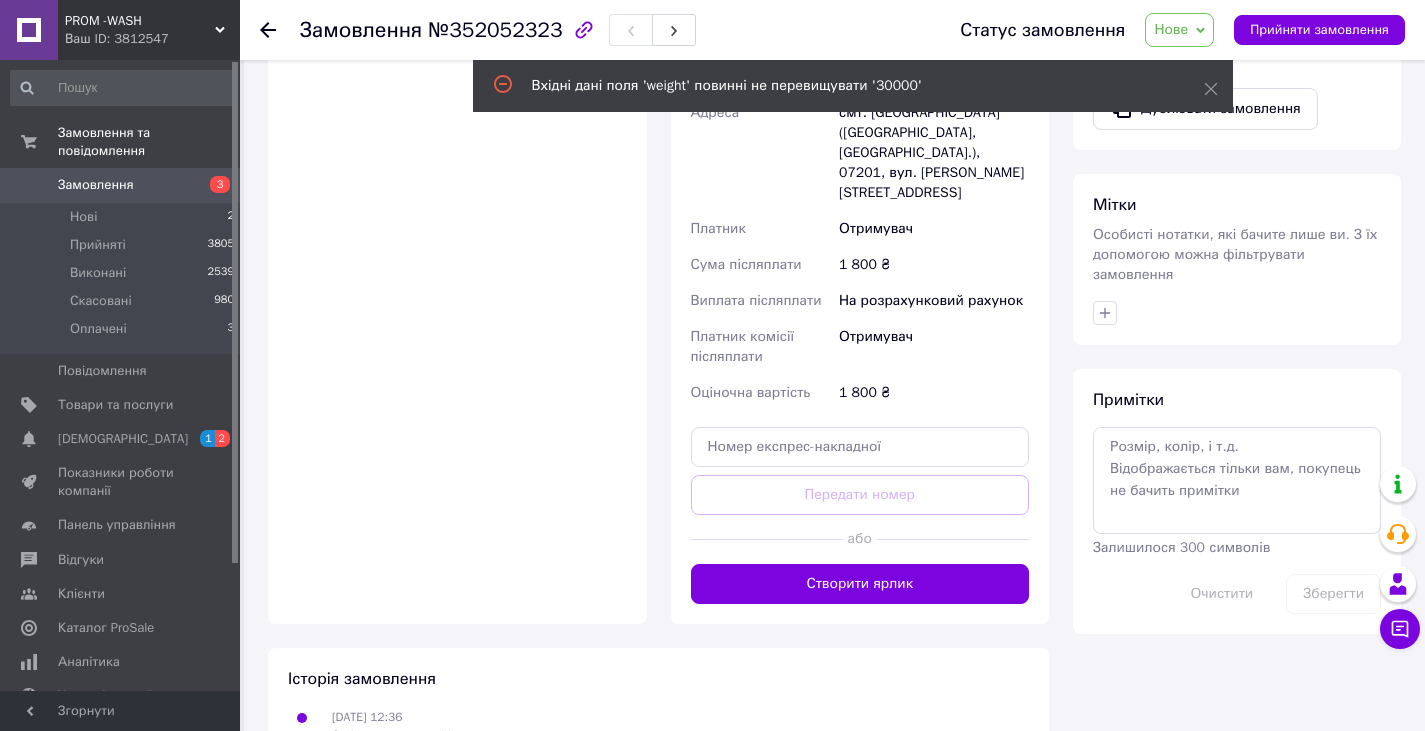 click on "Оплата Післяплата" at bounding box center (457, 288) 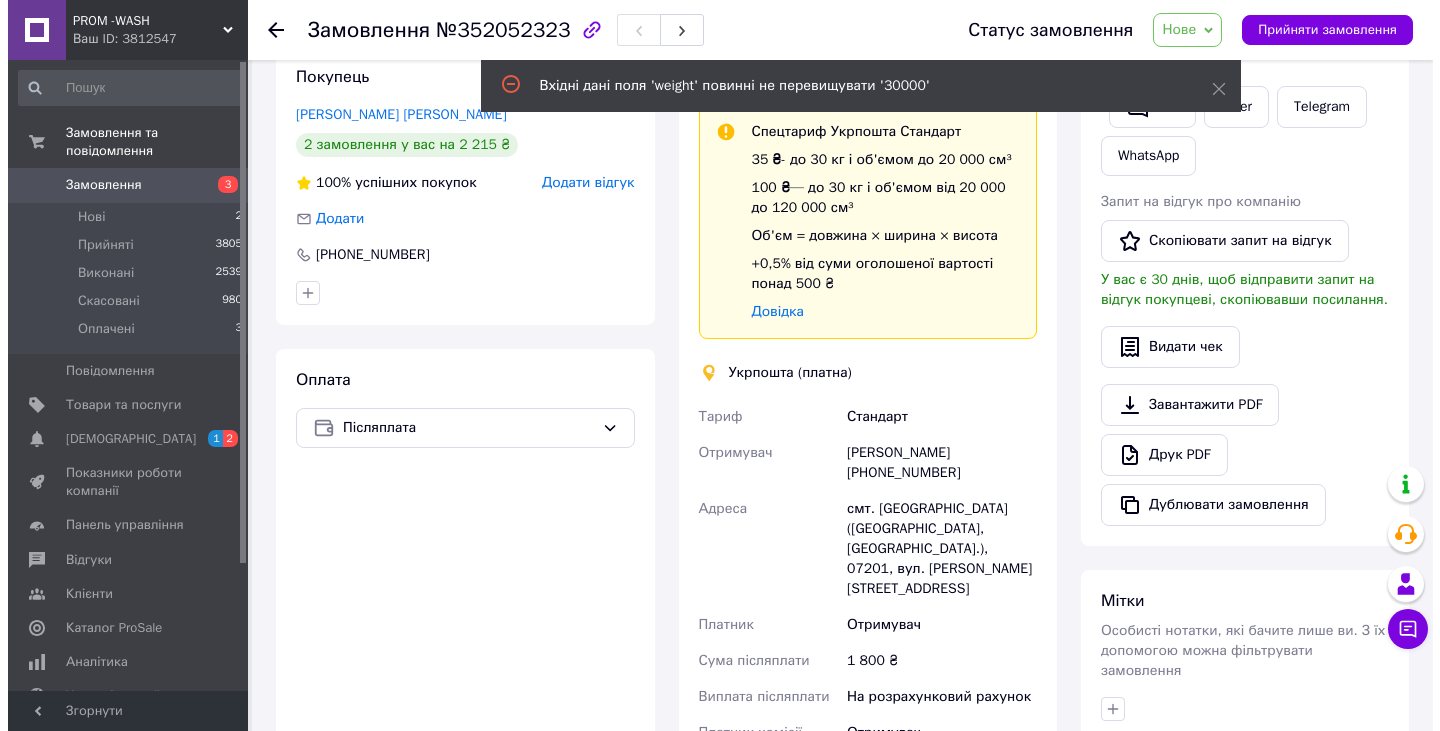 scroll, scrollTop: 297, scrollLeft: 0, axis: vertical 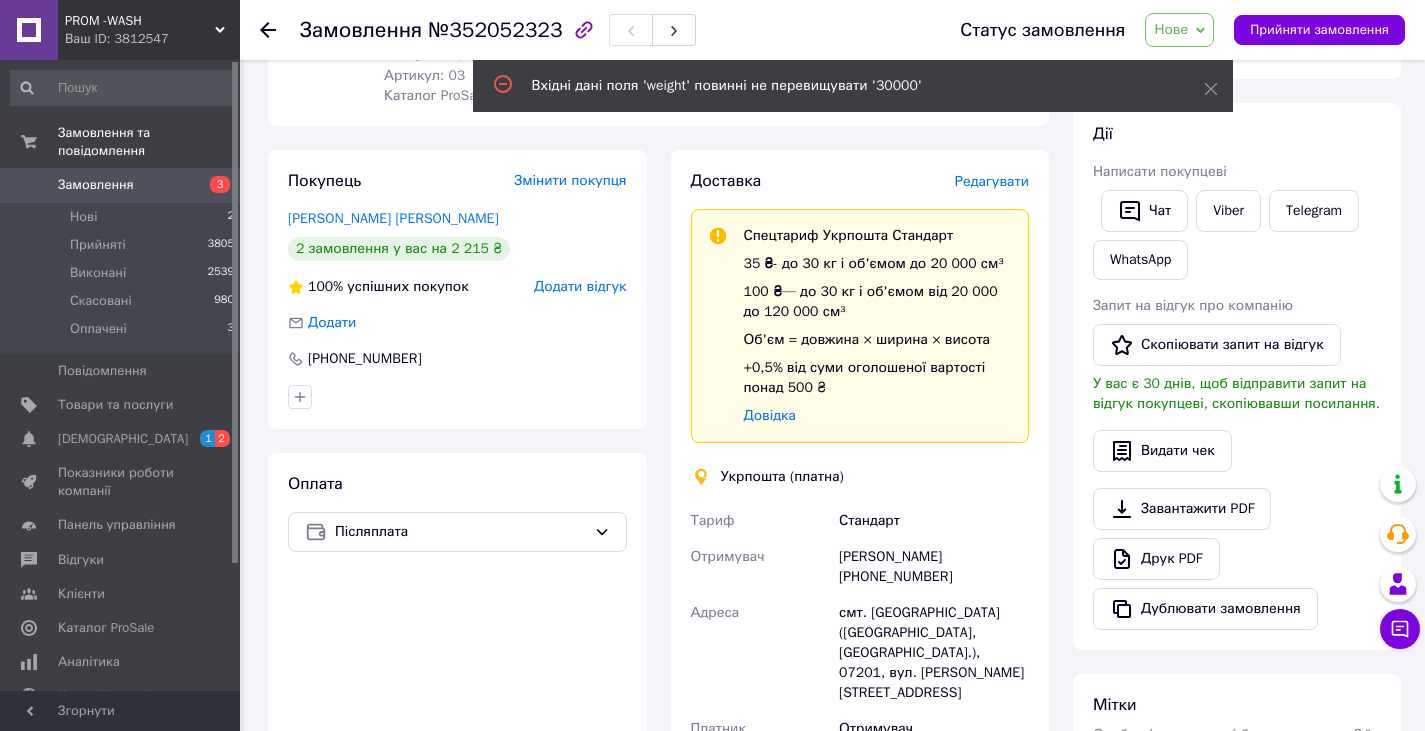 click on "Редагувати" at bounding box center [992, 181] 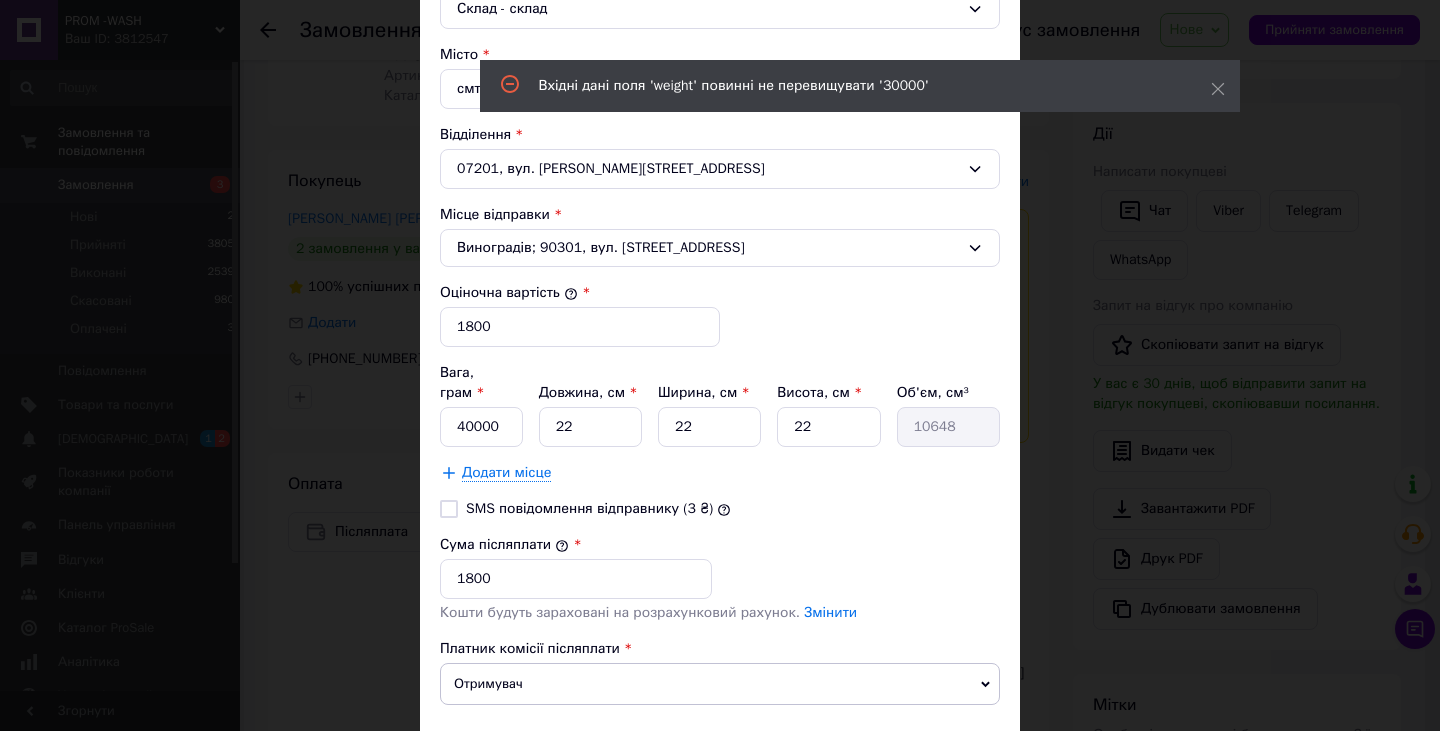 scroll, scrollTop: 600, scrollLeft: 0, axis: vertical 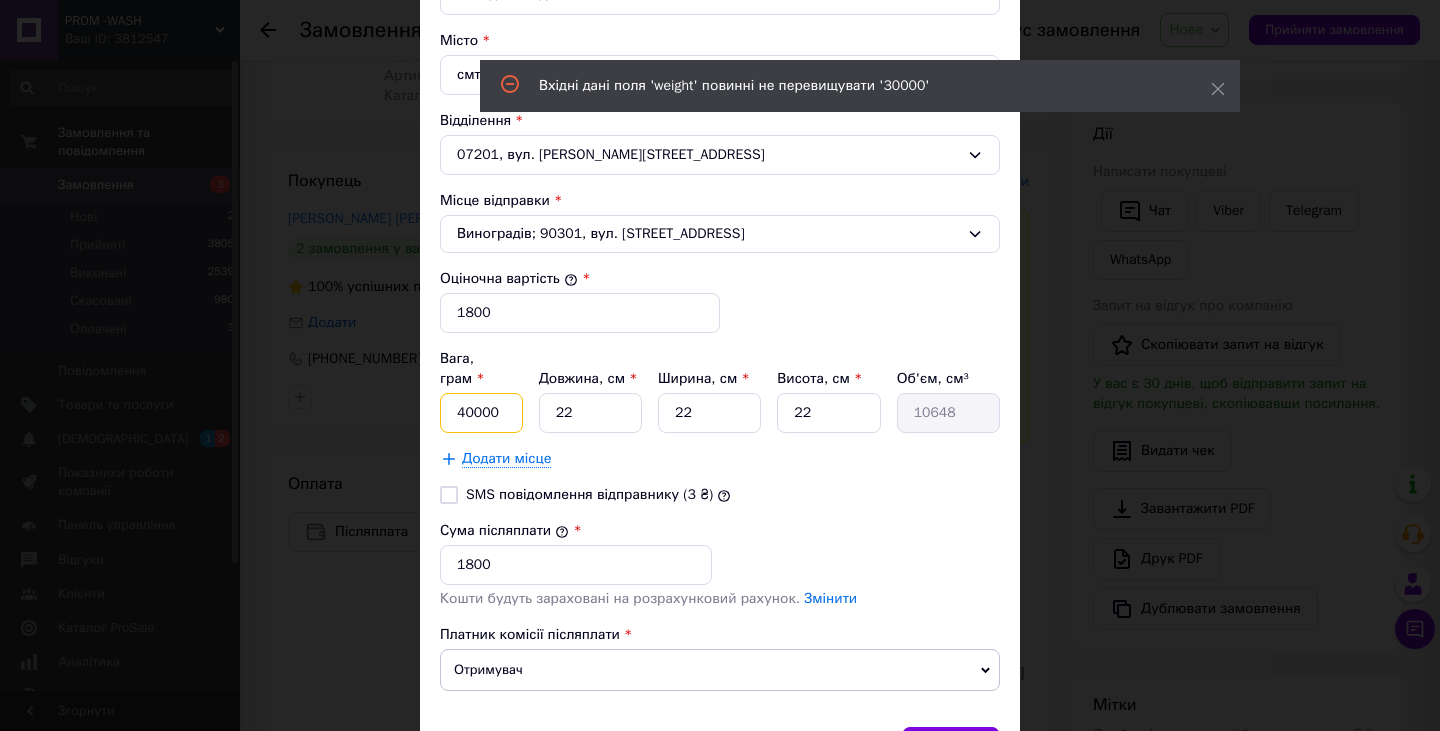 drag, startPoint x: 457, startPoint y: 395, endPoint x: 458, endPoint y: 411, distance: 16.03122 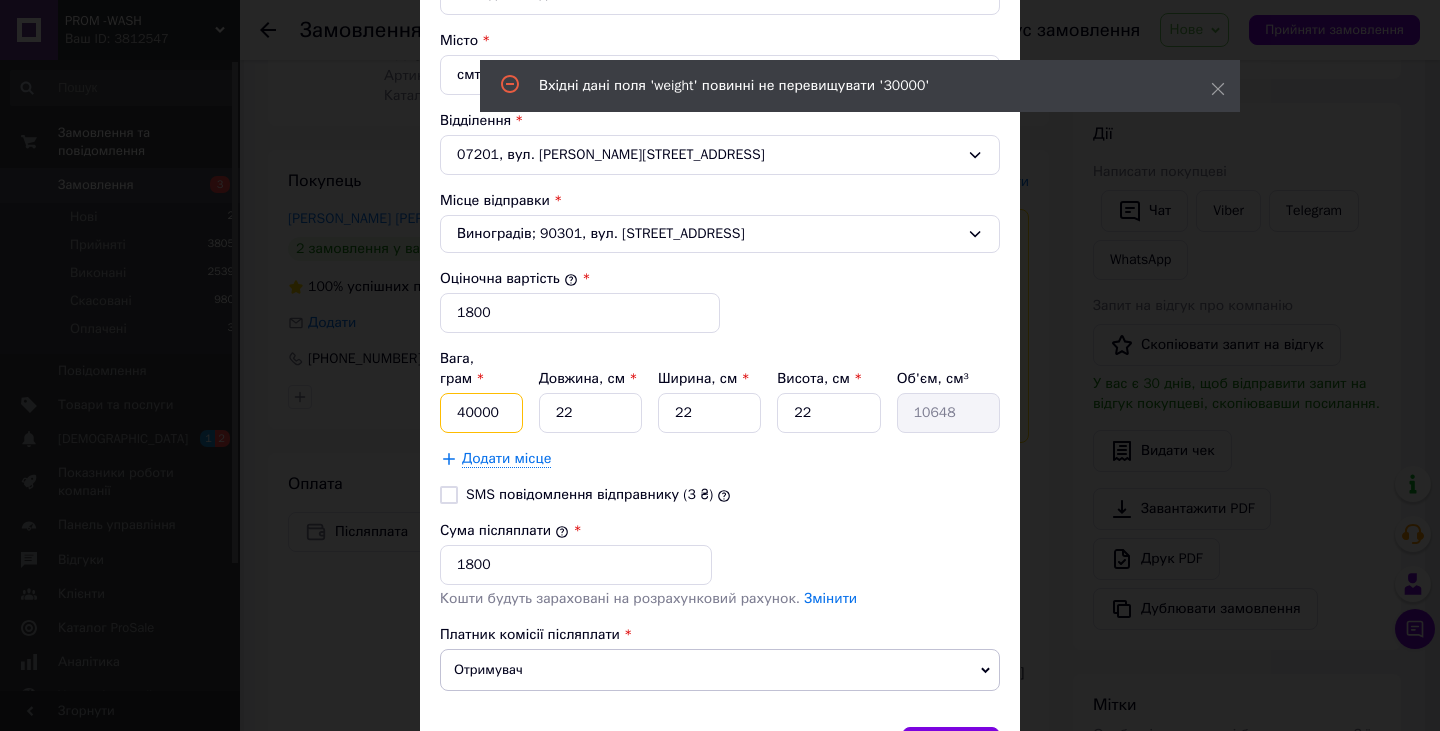 click on "40000" at bounding box center [481, 413] 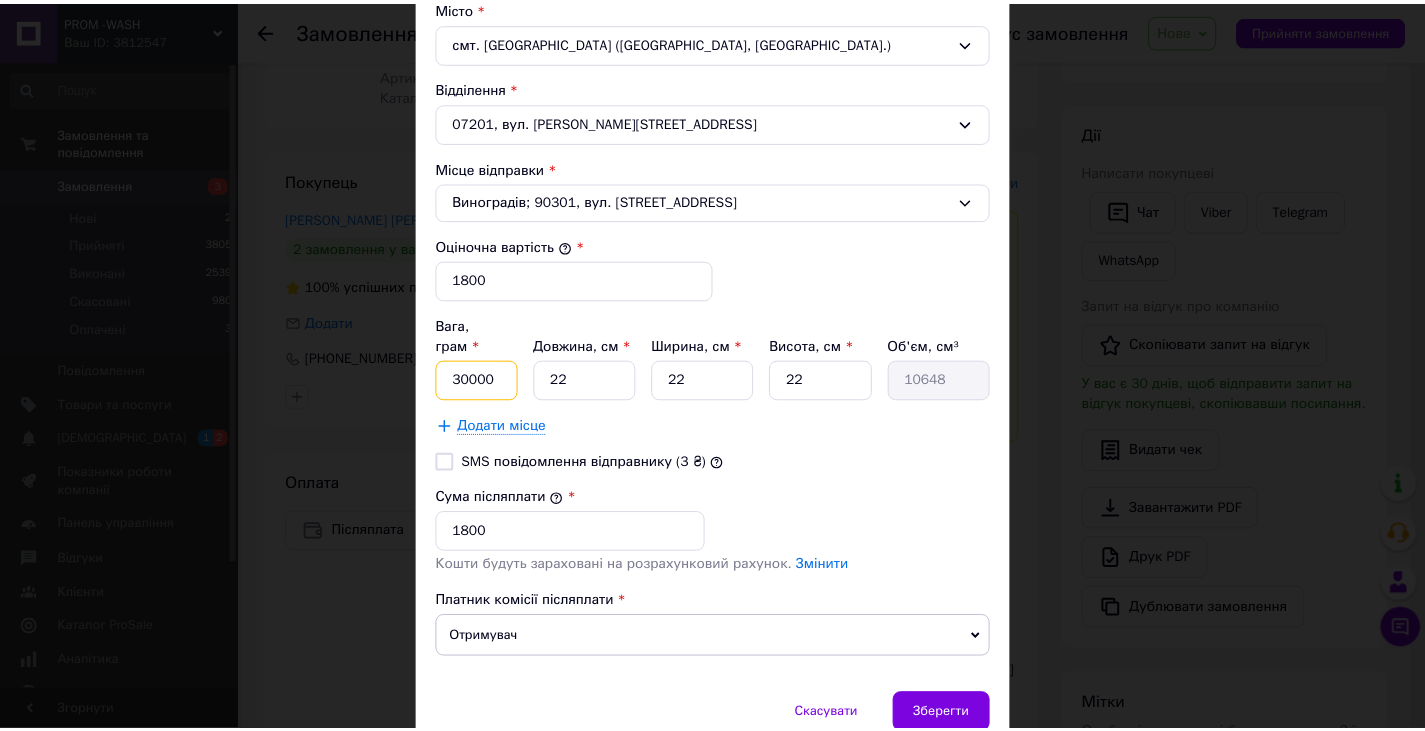 scroll, scrollTop: 700, scrollLeft: 0, axis: vertical 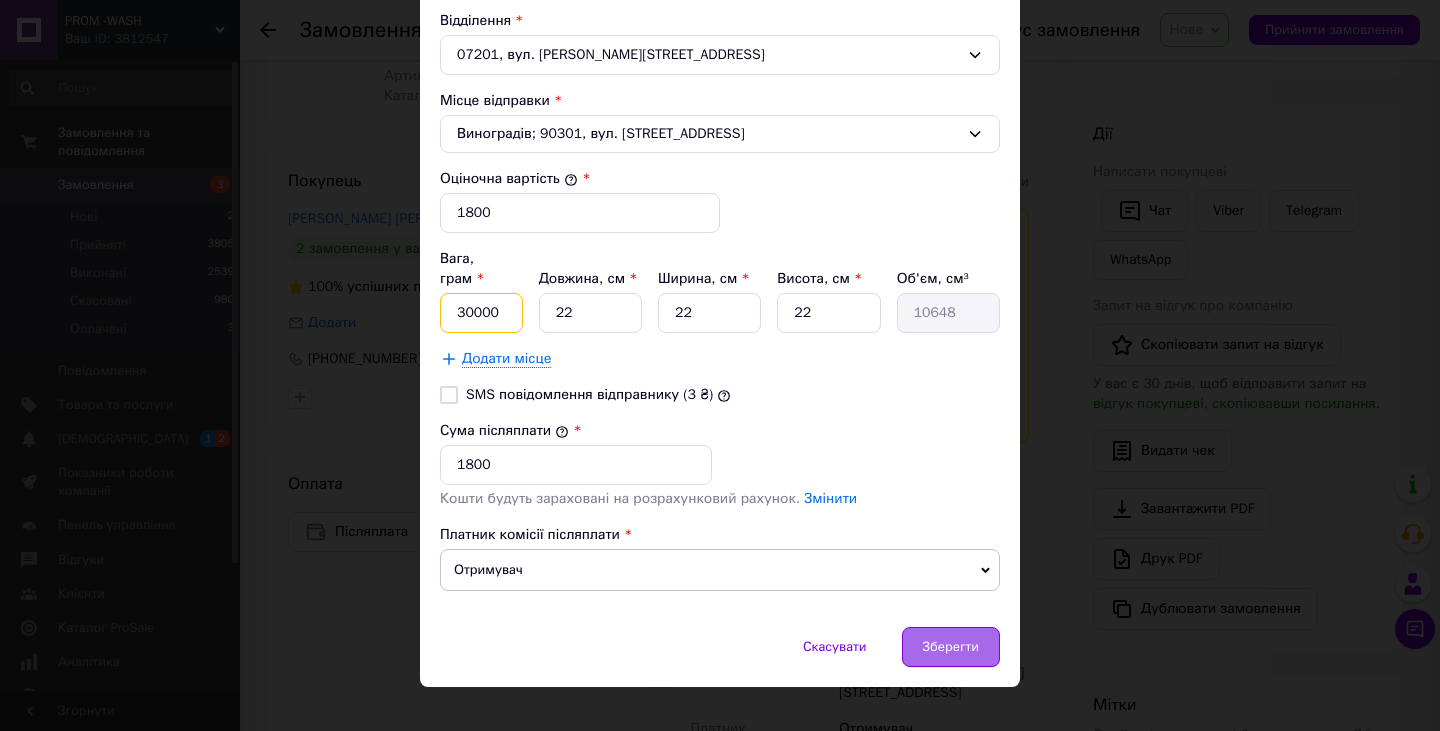type on "30000" 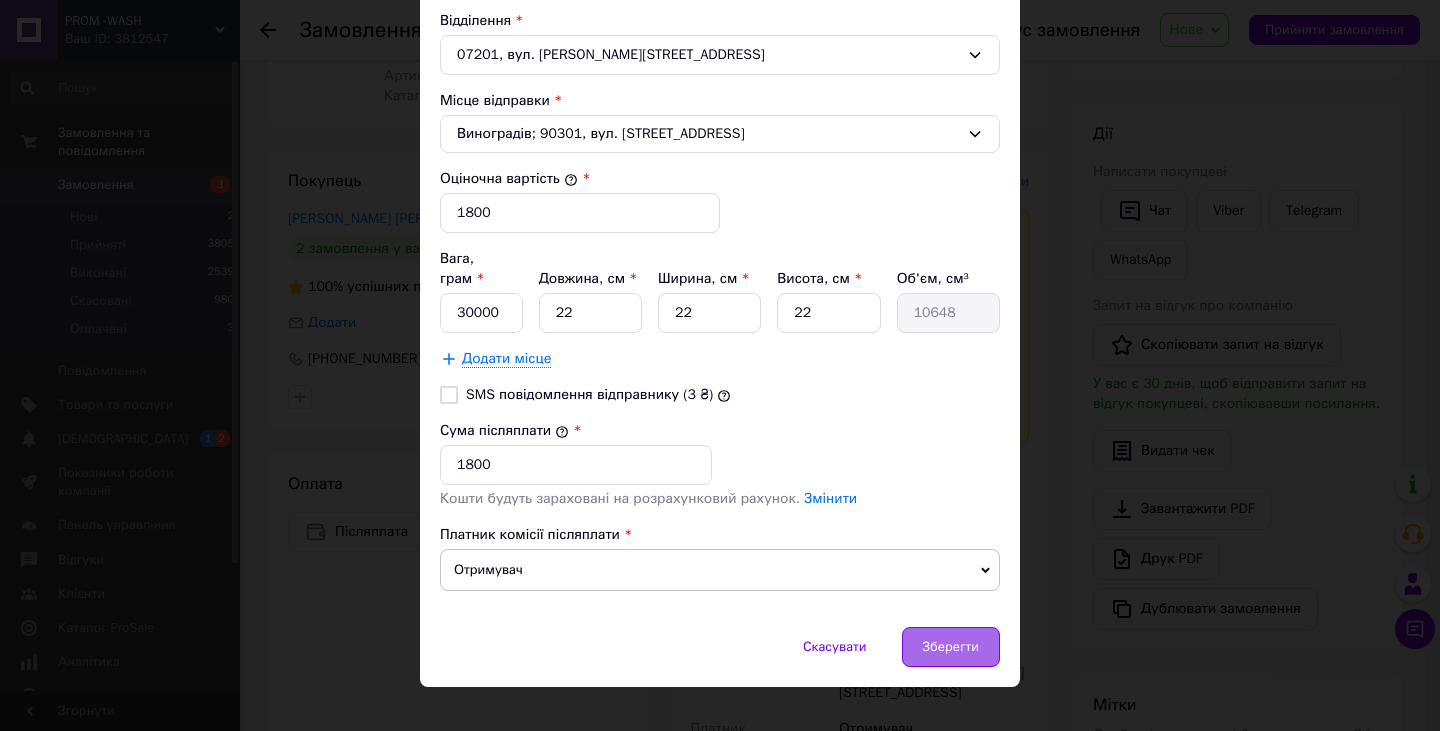 click on "Зберегти" at bounding box center (951, 647) 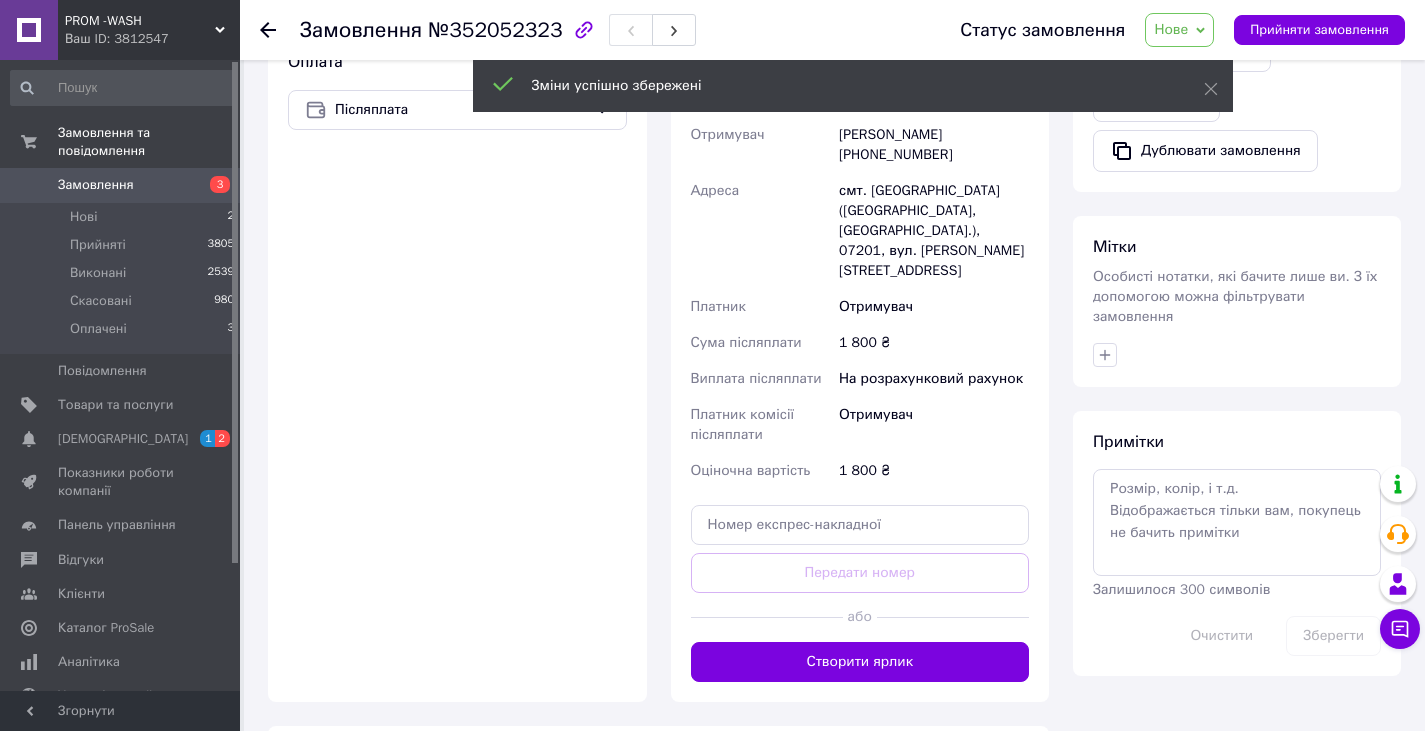 scroll, scrollTop: 797, scrollLeft: 0, axis: vertical 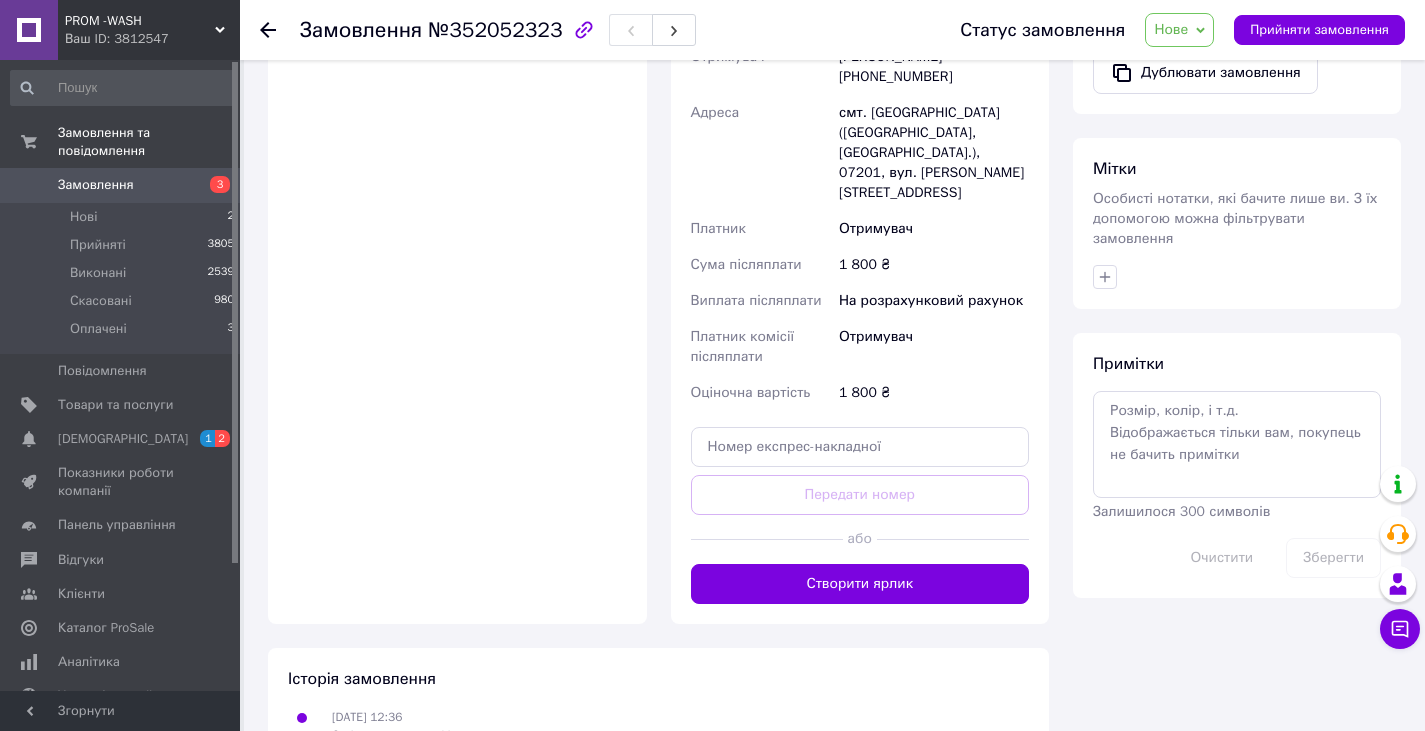 click on "Створити ярлик" at bounding box center [860, 584] 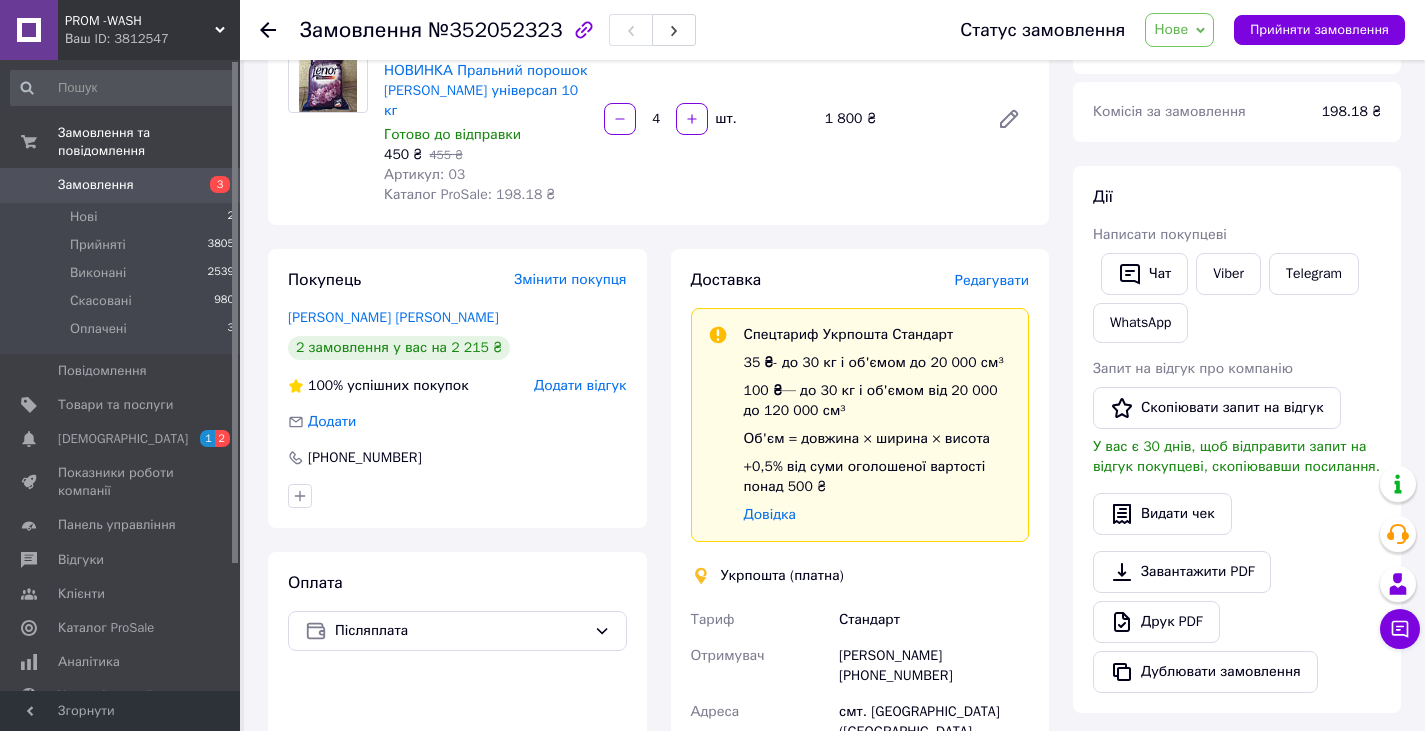 scroll, scrollTop: 197, scrollLeft: 0, axis: vertical 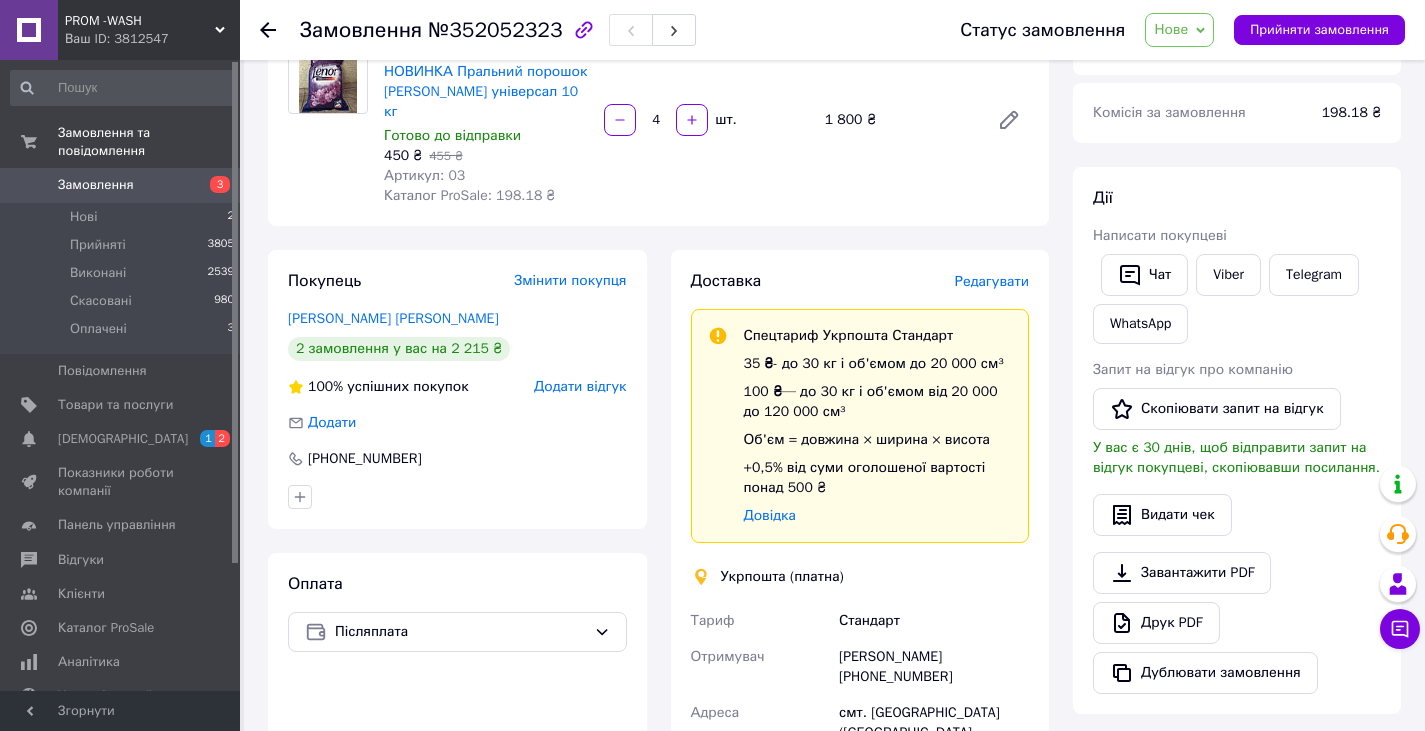 click on "Нове" at bounding box center [1171, 29] 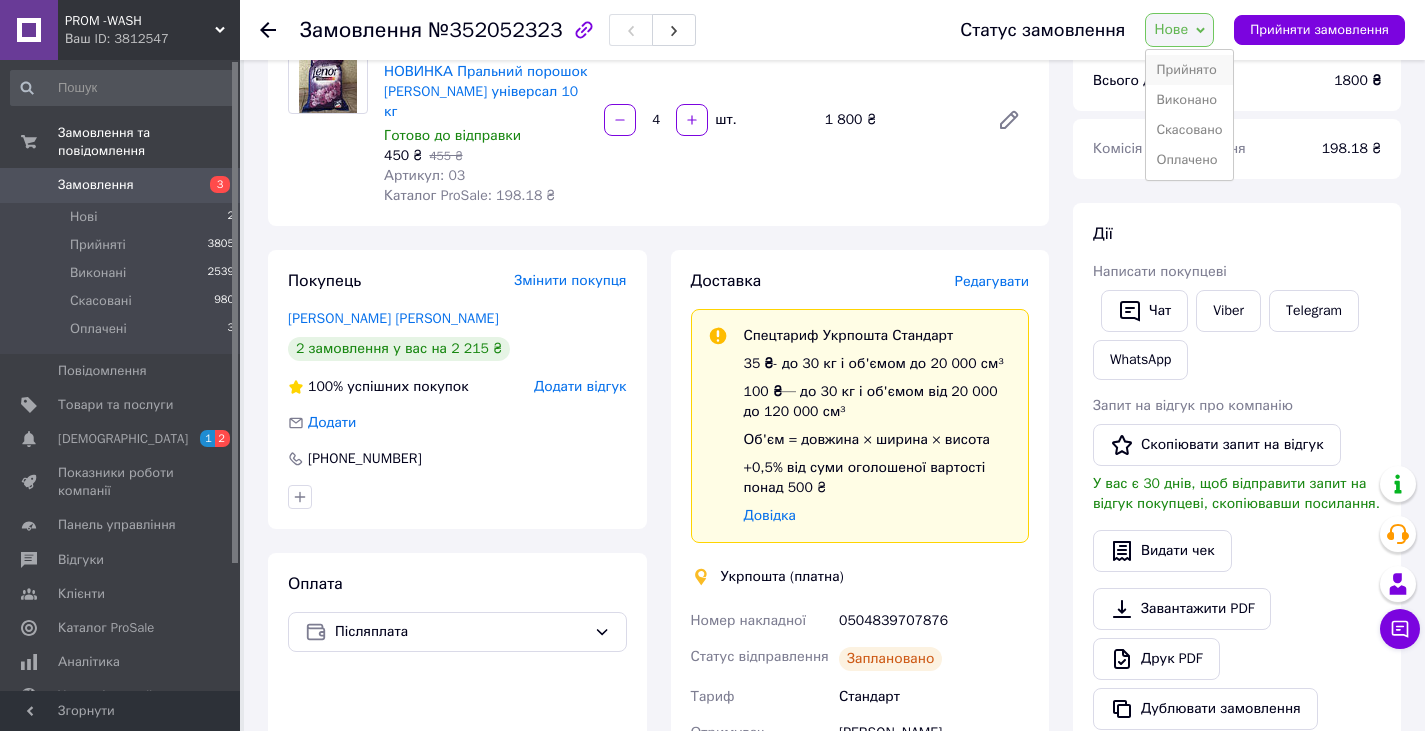 click on "Прийнято" at bounding box center [1189, 70] 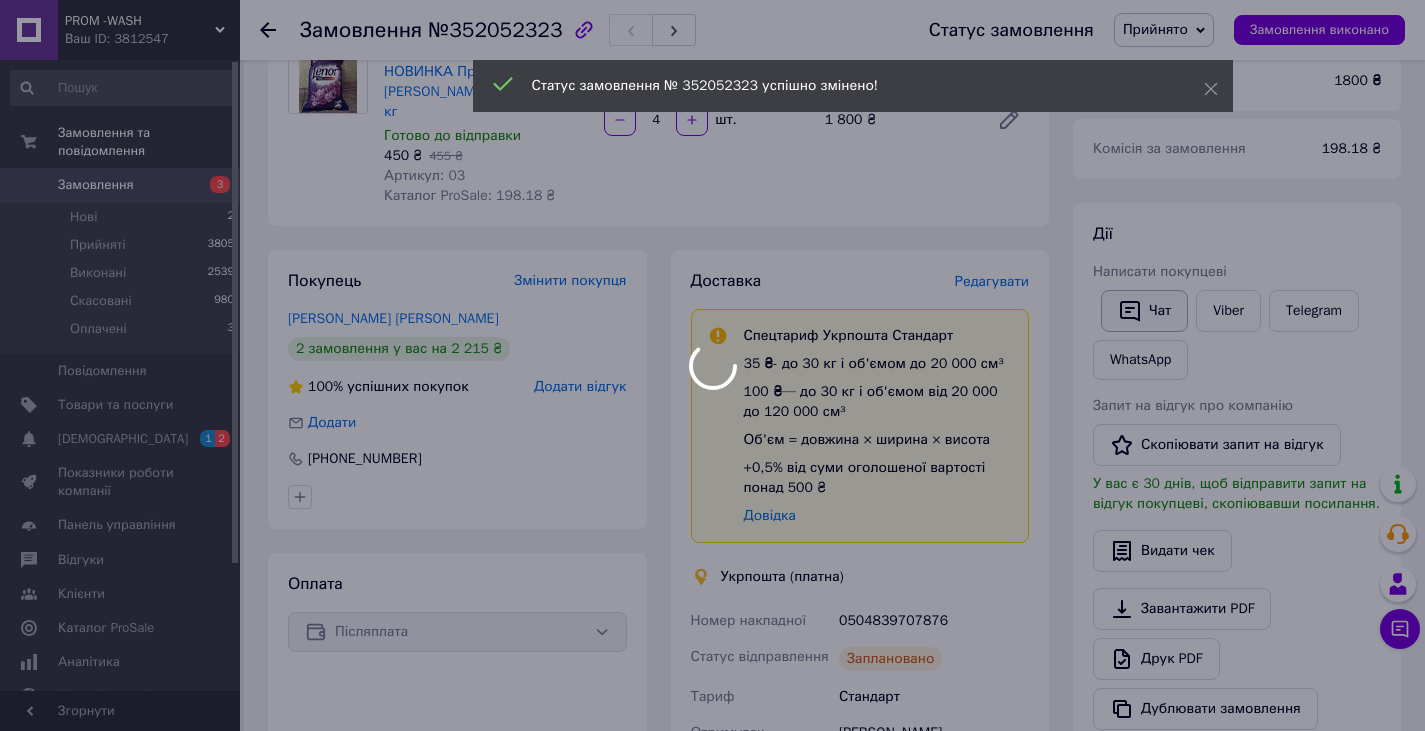 click on "PROM -WASH Ваш ID: 3812547 Сайт PROM -WASH Кабінет покупця Перевірити стан системи Сторінка на порталі івамивачсм Довідка Вийти Замовлення та повідомлення Замовлення 3 Нові 2 Прийняті 3805 Виконані 2539 Скасовані 980 Оплачені 3 Повідомлення 0 Товари та послуги Сповіщення 1 2 Показники роботи компанії Панель управління Відгуки Клієнти Каталог ProSale Аналітика Управління сайтом Гаманець компанії [PERSON_NAME] Тарифи та рахунки Prom мікс 1 000 Згорнути
Замовлення №352052323 Статус замовлення Прийнято Виконано Скасовано" at bounding box center (712, 642) 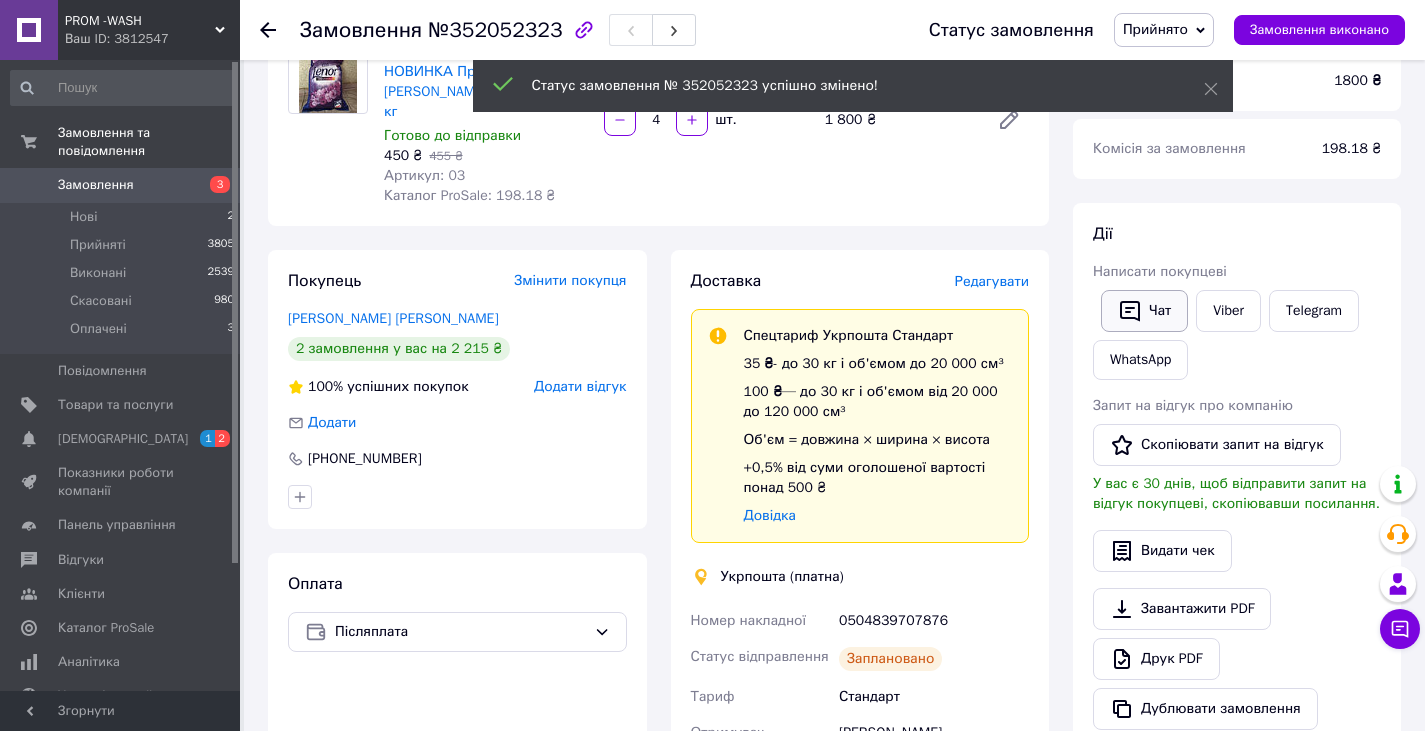 click on "Чат" at bounding box center [1144, 311] 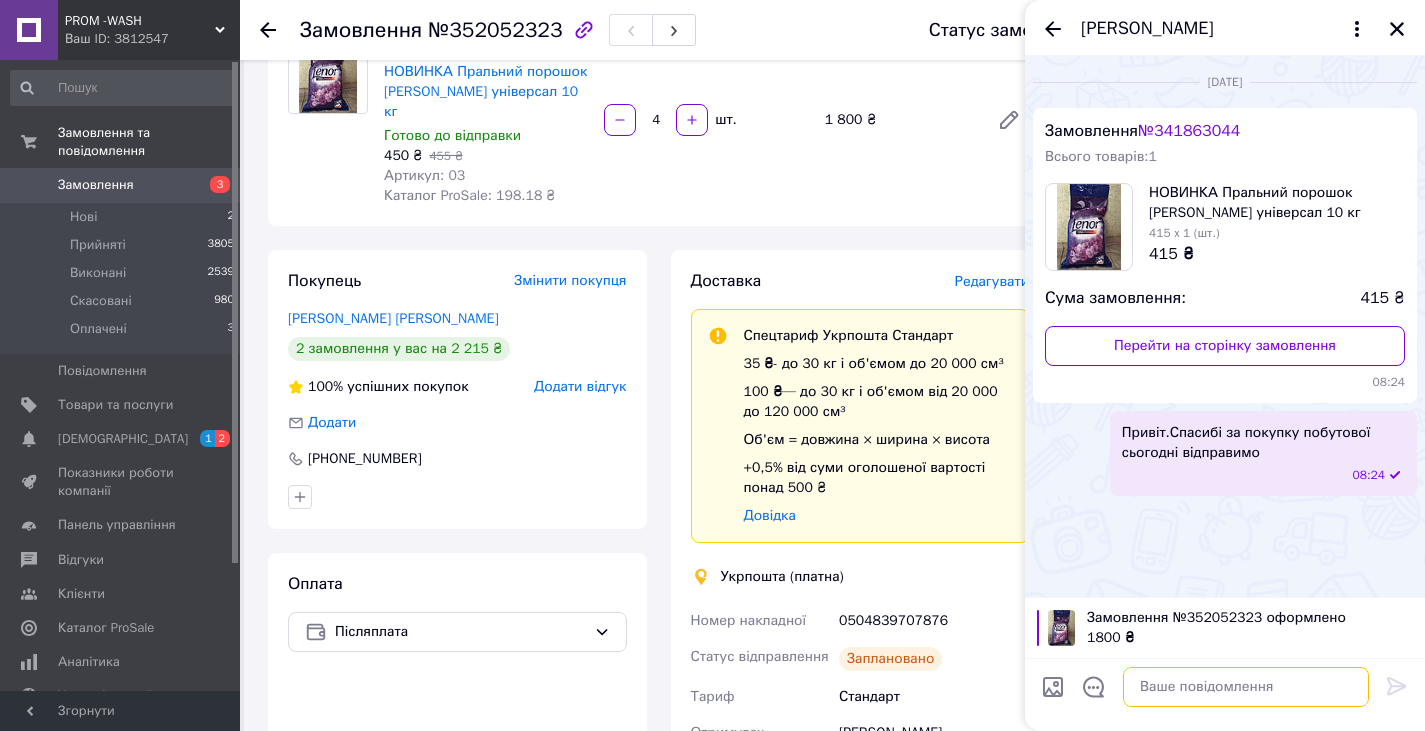 paste on "Привіт.Спасибі за покупку побутової хімії завтра відправимо" 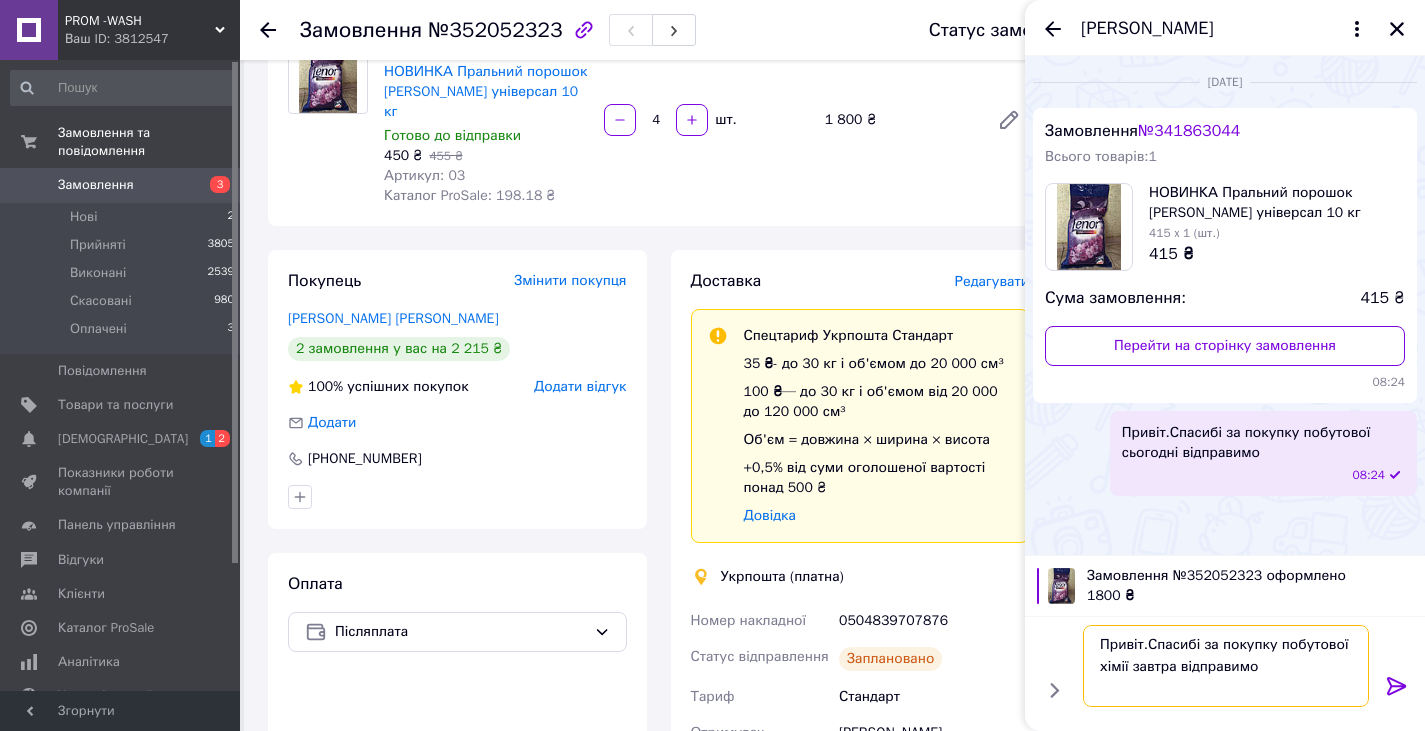 type on "Привіт.Спасибі за покупку побутової хімії завтра відправимо" 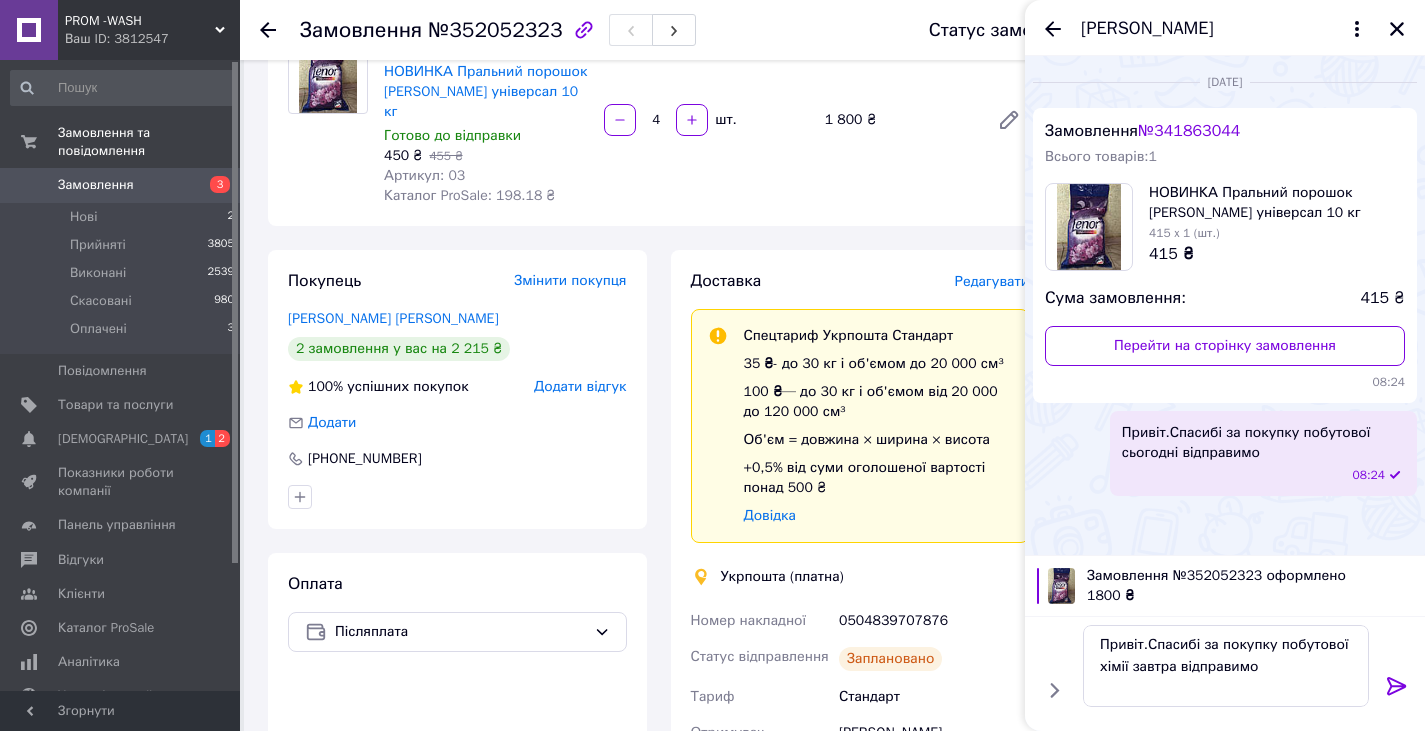 click 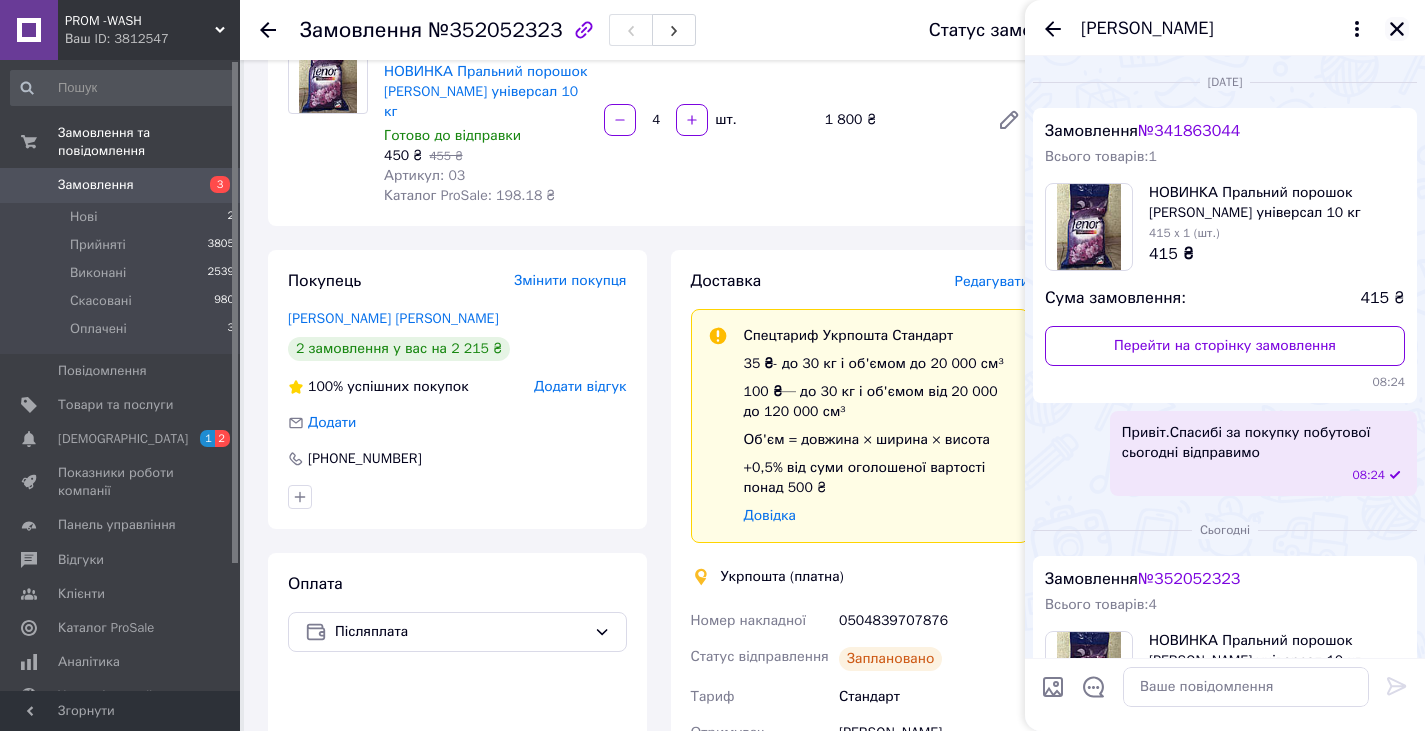 click 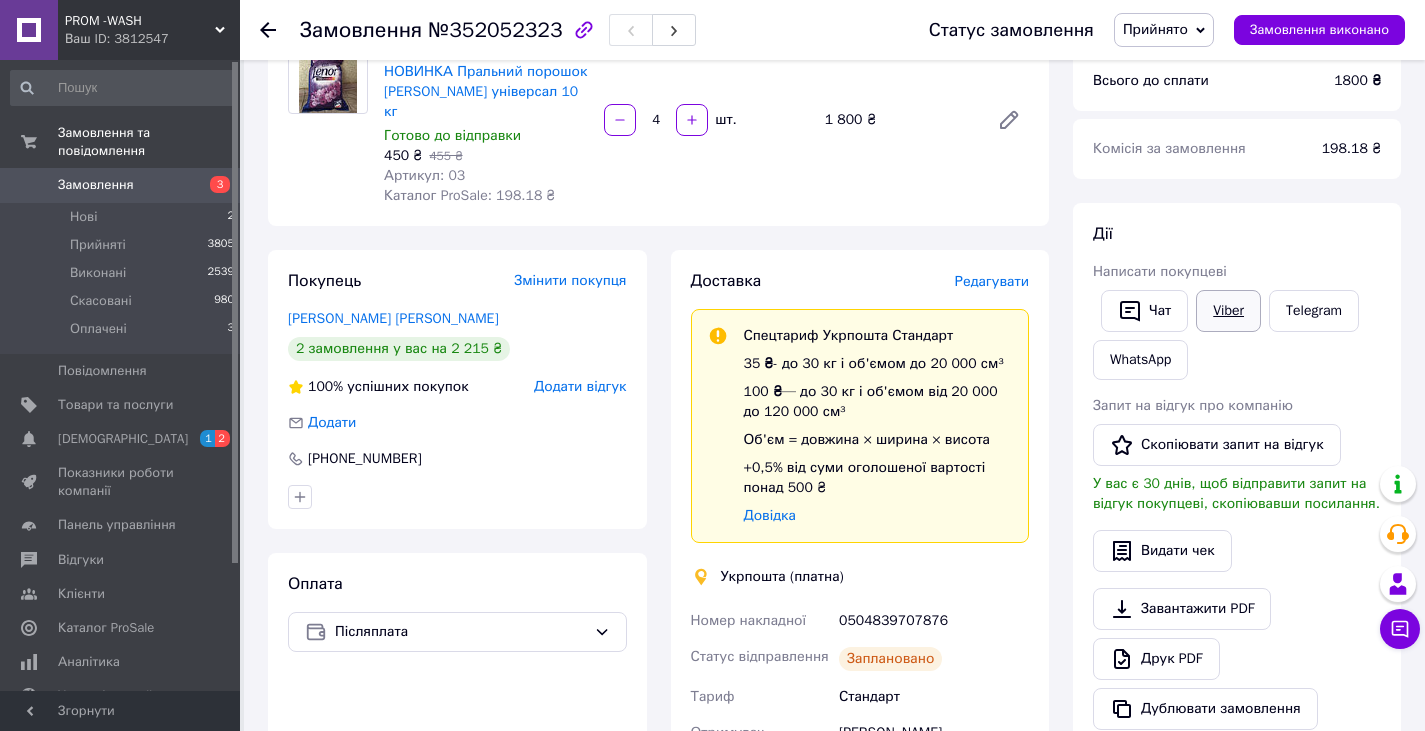 click on "Viber" at bounding box center [1228, 311] 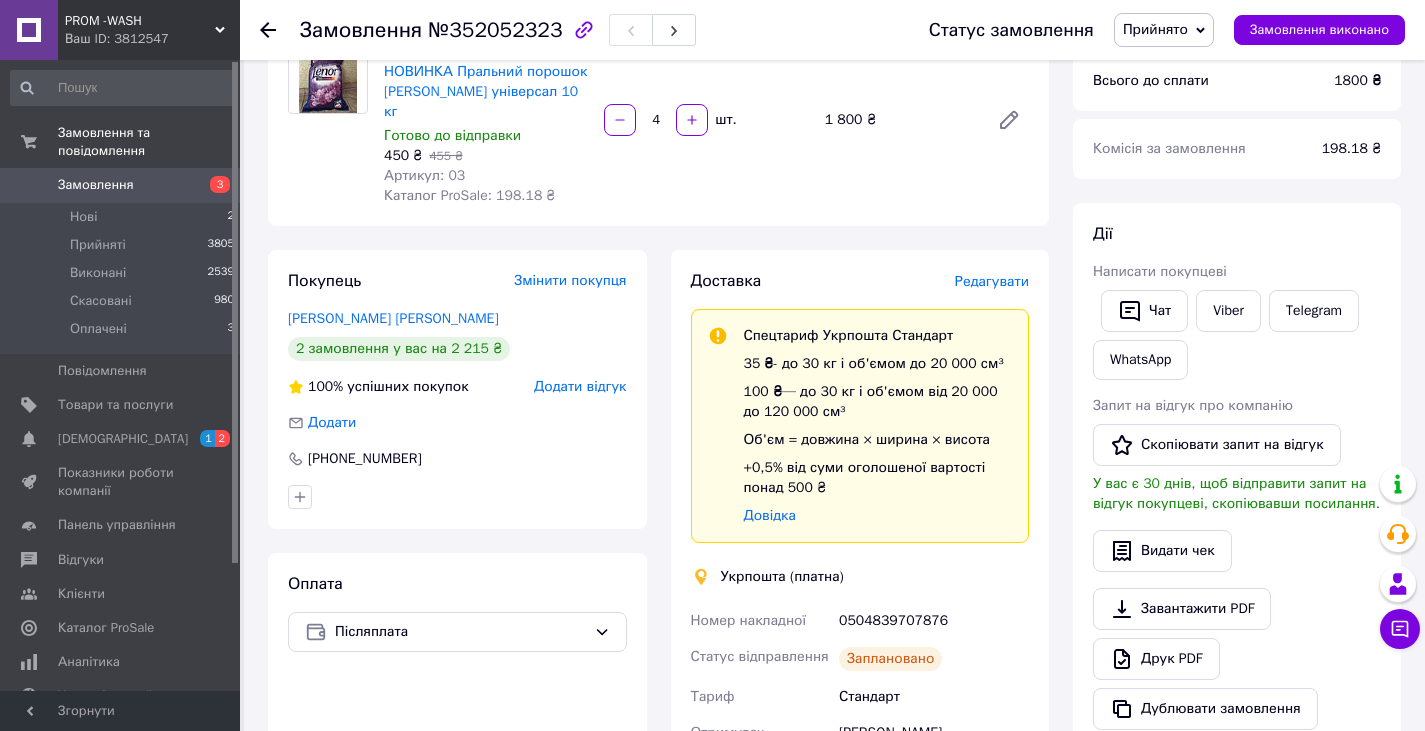 click on "Доставка Редагувати Спецтариф Укрпошта Стандарт 35 ₴  - до 30 кг і об'ємом до 20 000 см³ 100 ₴  — до 30 кг і об'ємом від 20 000 до 120 000 см³ Об'єм = довжина × ширина × висота +0,5% від суми оголошеної вартості понад 500 ₴ Довідка Укрпошта (платна) Номер накладної 0504839707876 Статус відправлення Заплановано Тариф Стандарт Отримувач Ларисп [PERSON_NAME] [PHONE_NUMBER] [GEOGRAPHIC_DATA] смт. [GEOGRAPHIC_DATA] ([GEOGRAPHIC_DATA], [GEOGRAPHIC_DATA].), 07201, вул. [PERSON_NAME], 56 Платник Отримувач Сума післяплати 1 800 ₴ Виплата післяплати На розрахунковий рахунок Платник комісії післяплати Отримувач Оціночна вартість 44 ₴" at bounding box center (860, 724) 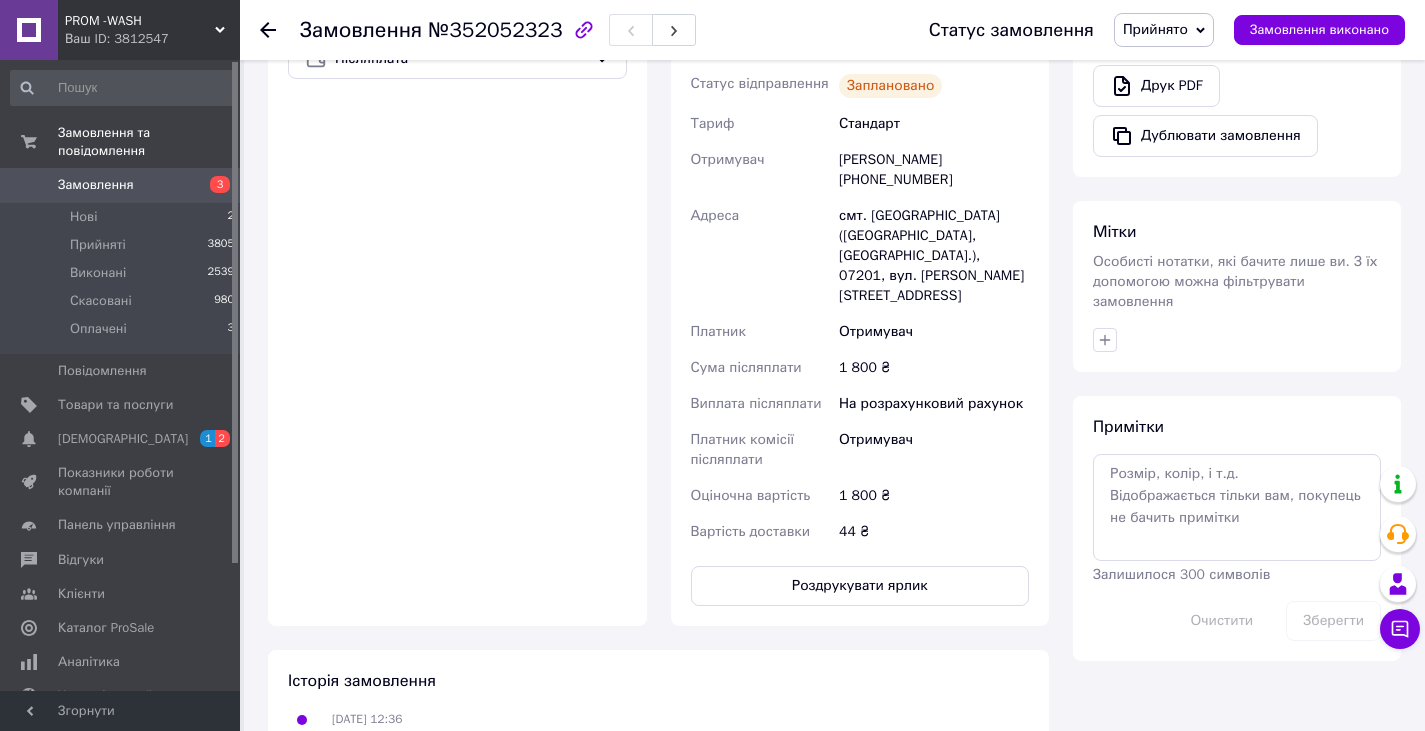 scroll, scrollTop: 797, scrollLeft: 0, axis: vertical 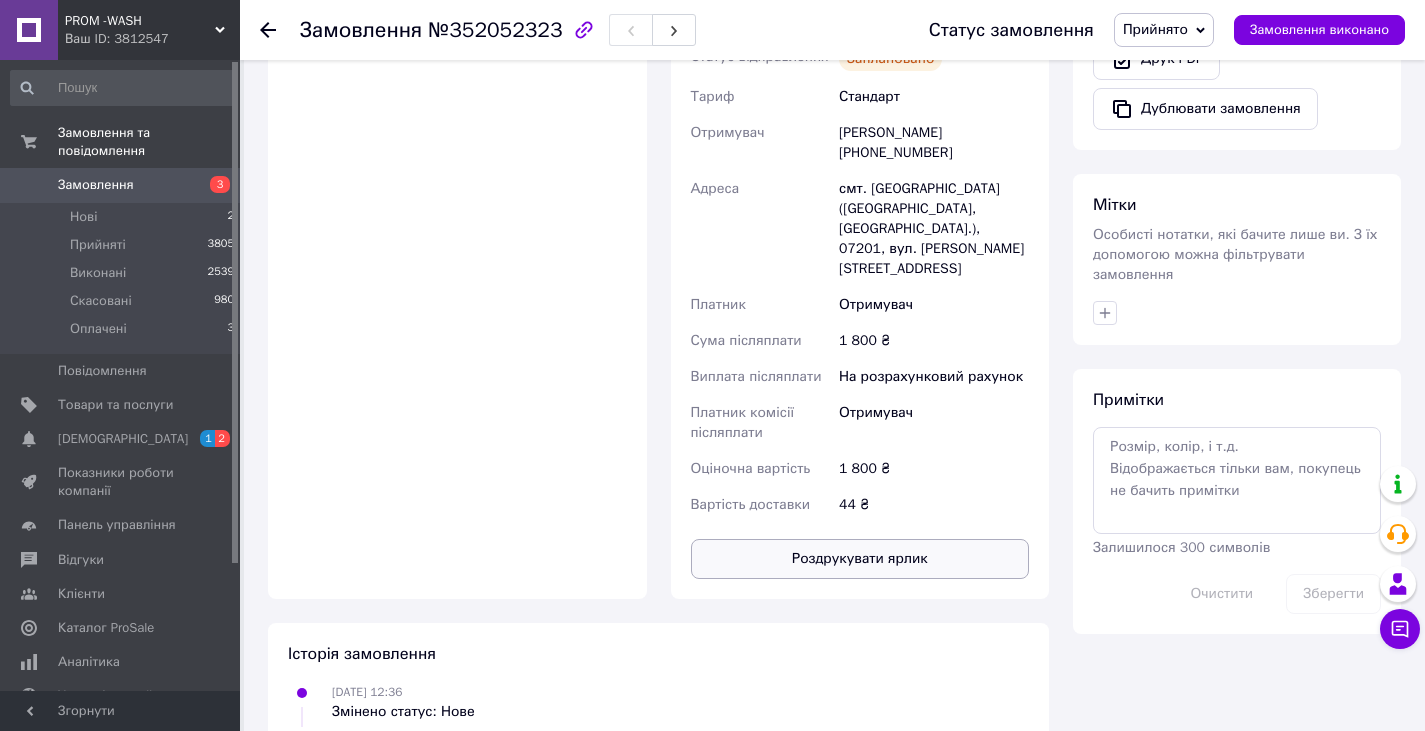 click on "Роздрукувати ярлик" at bounding box center [860, 559] 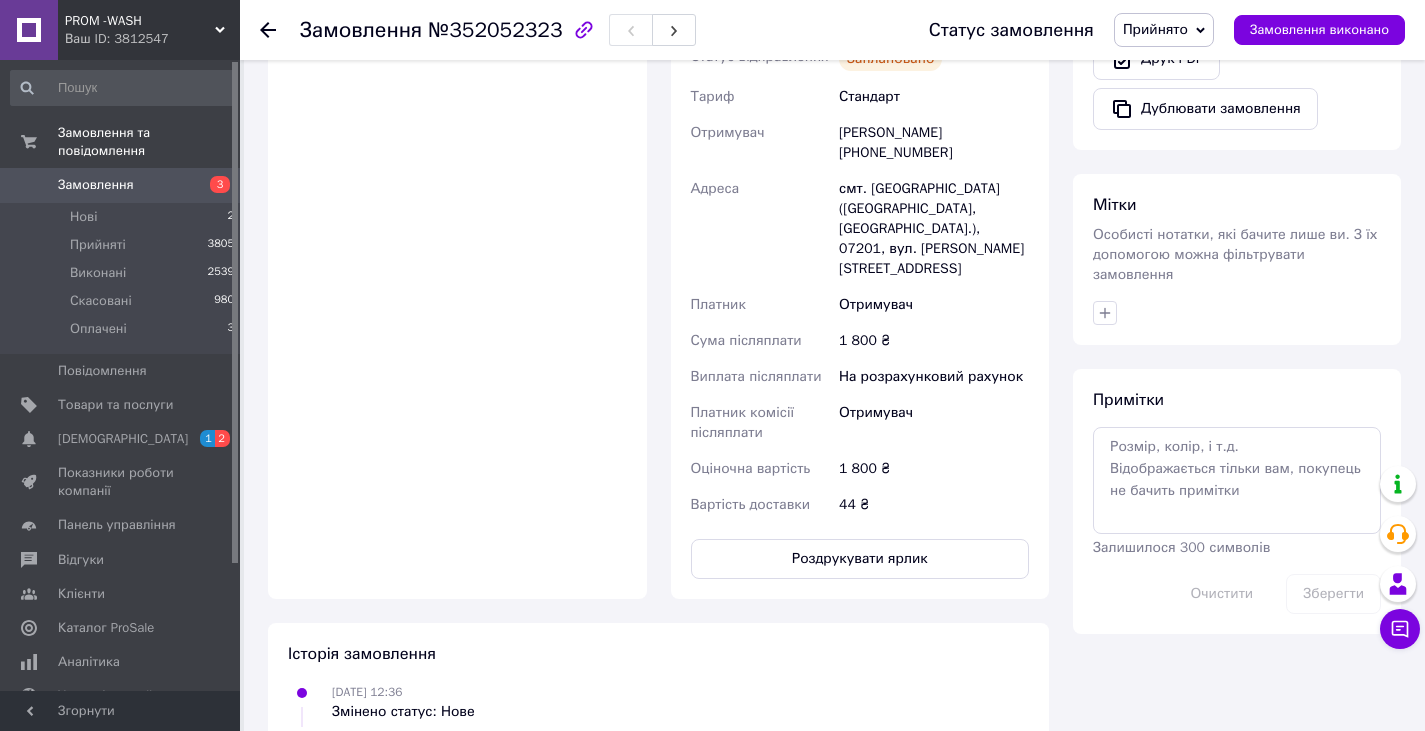 click 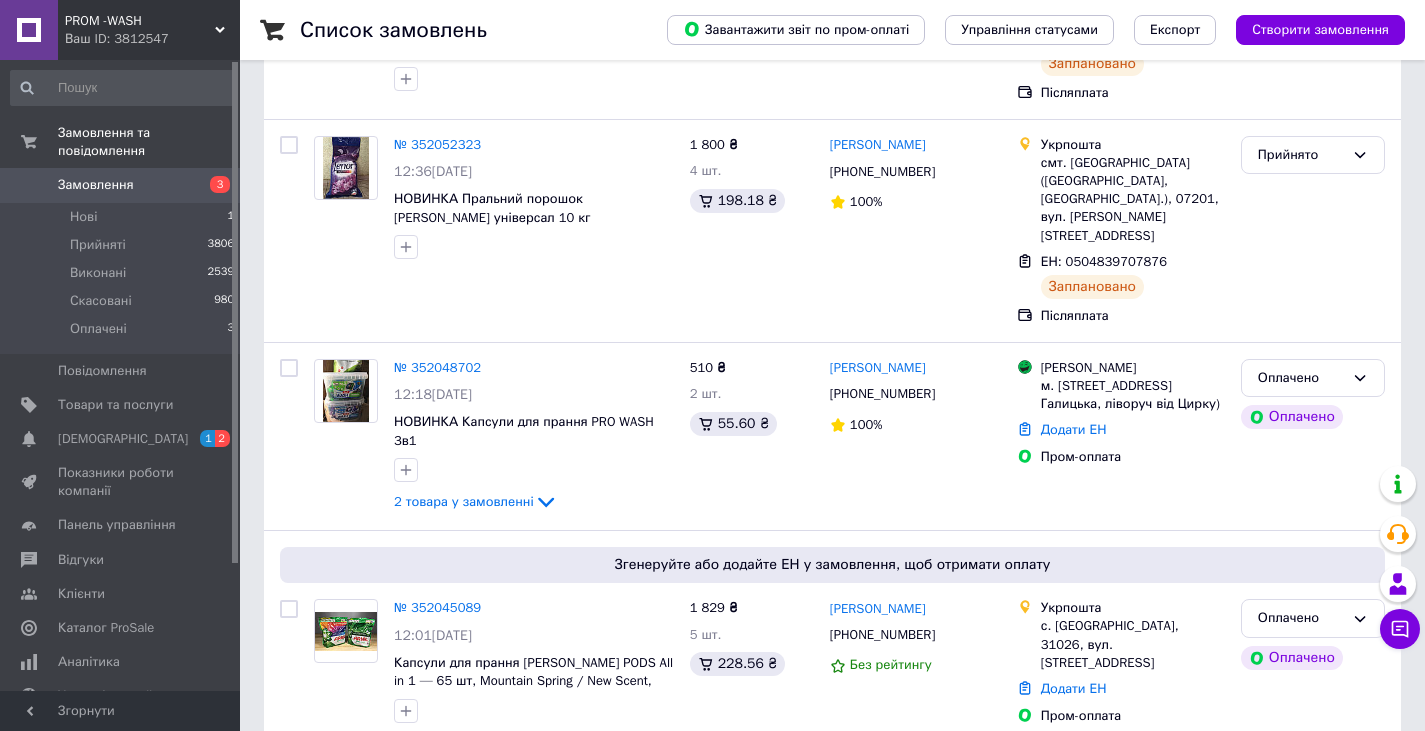 scroll, scrollTop: 720, scrollLeft: 0, axis: vertical 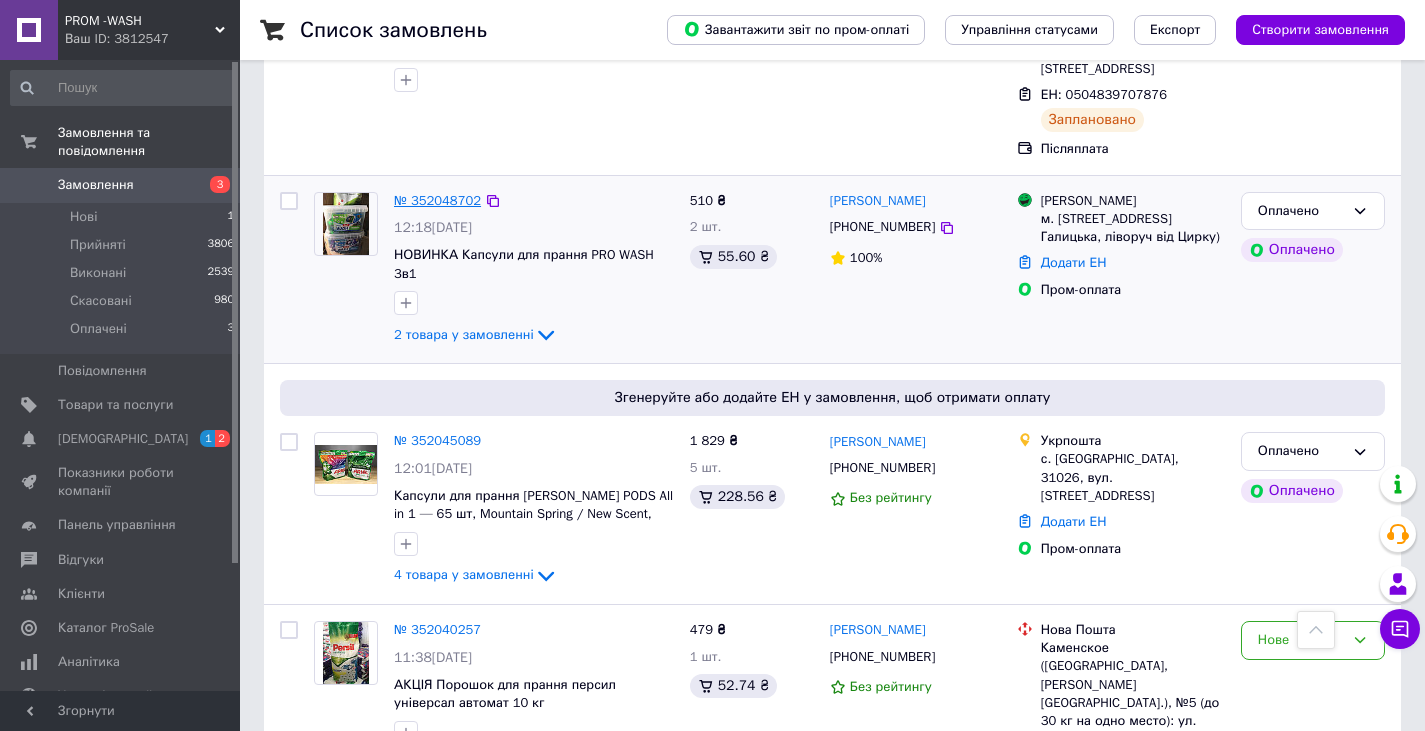 click on "№ 352048702" at bounding box center (437, 200) 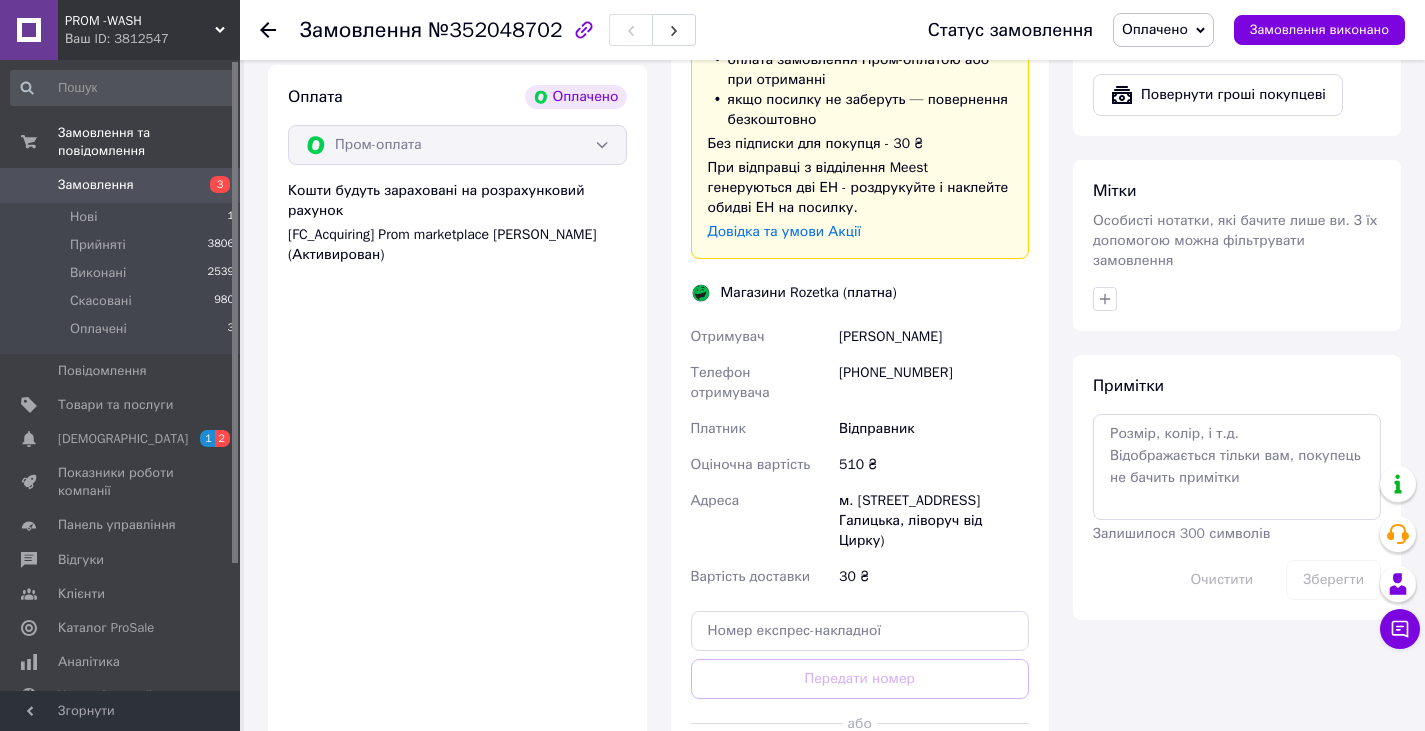 scroll, scrollTop: 920, scrollLeft: 0, axis: vertical 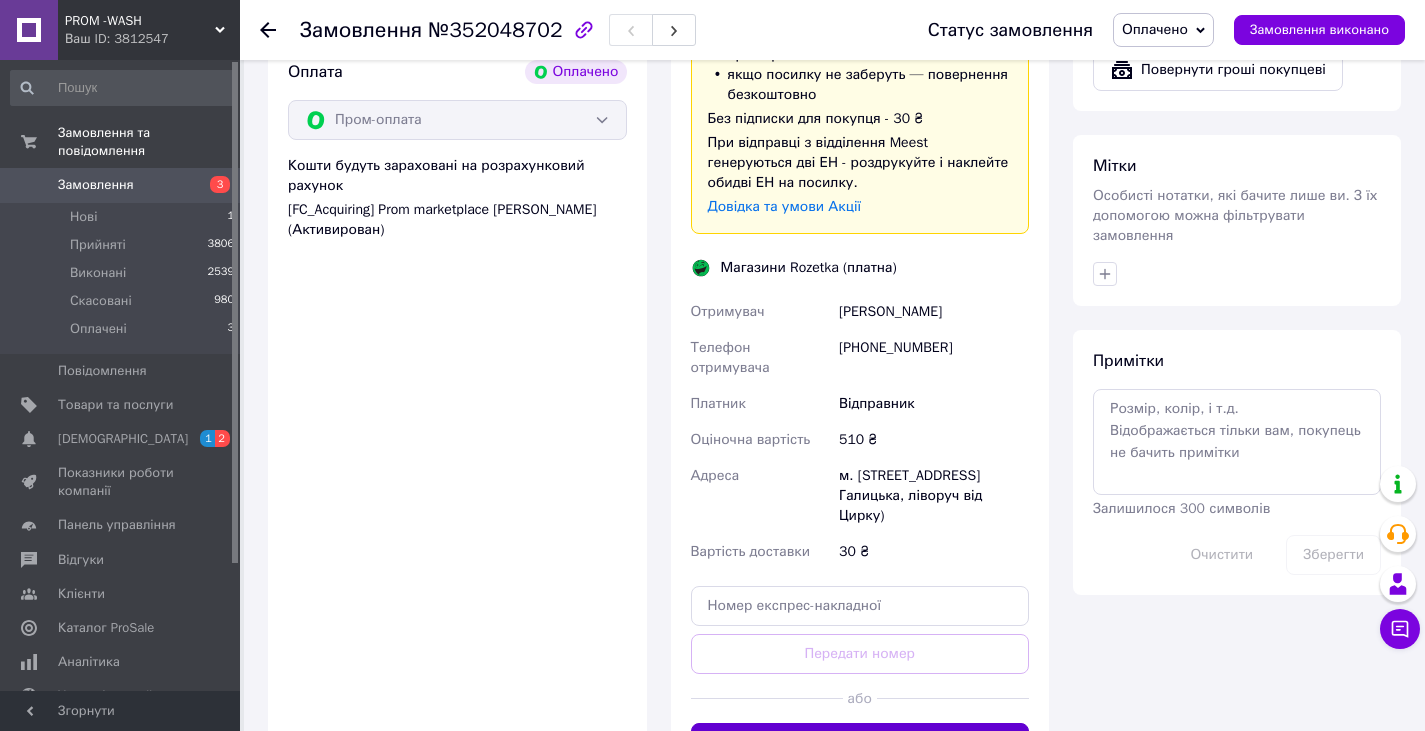 click on "Згенерувати ЕН" at bounding box center (860, 743) 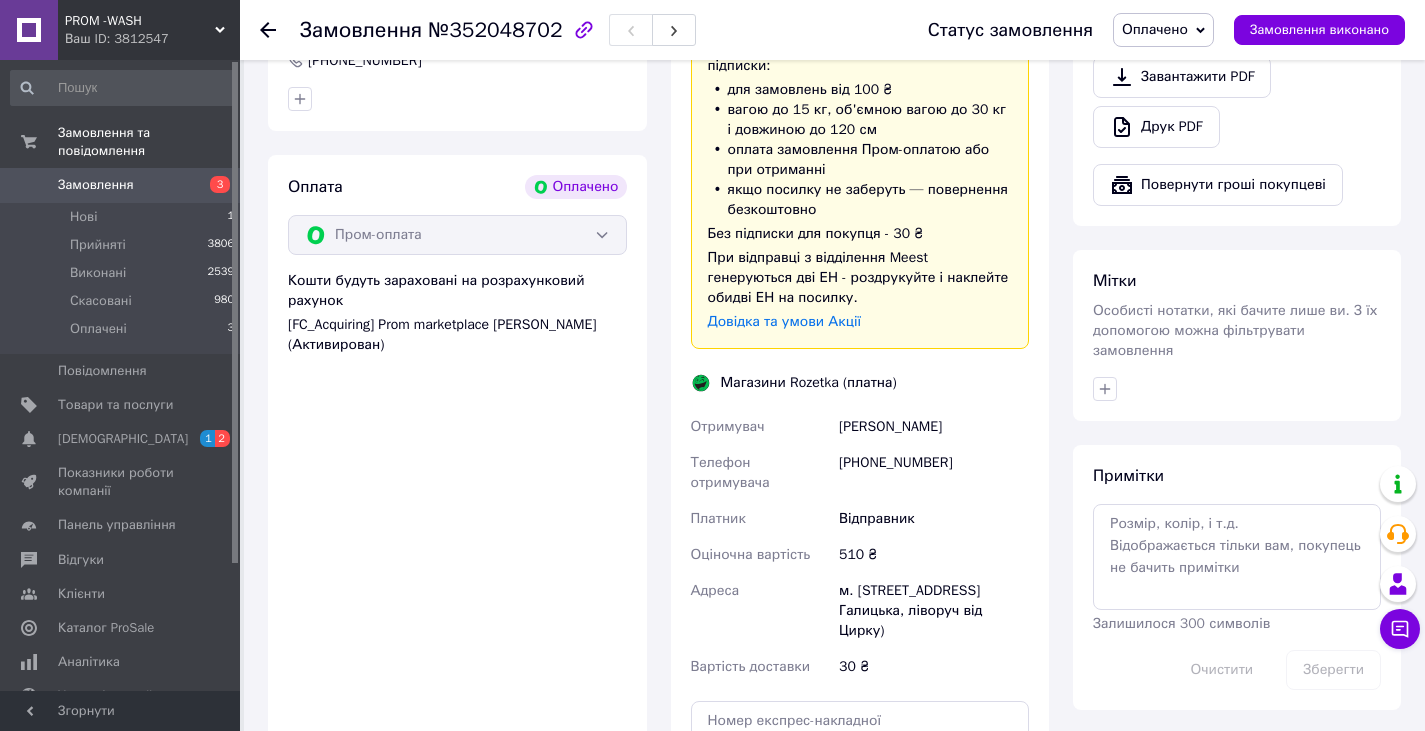 scroll, scrollTop: 320, scrollLeft: 0, axis: vertical 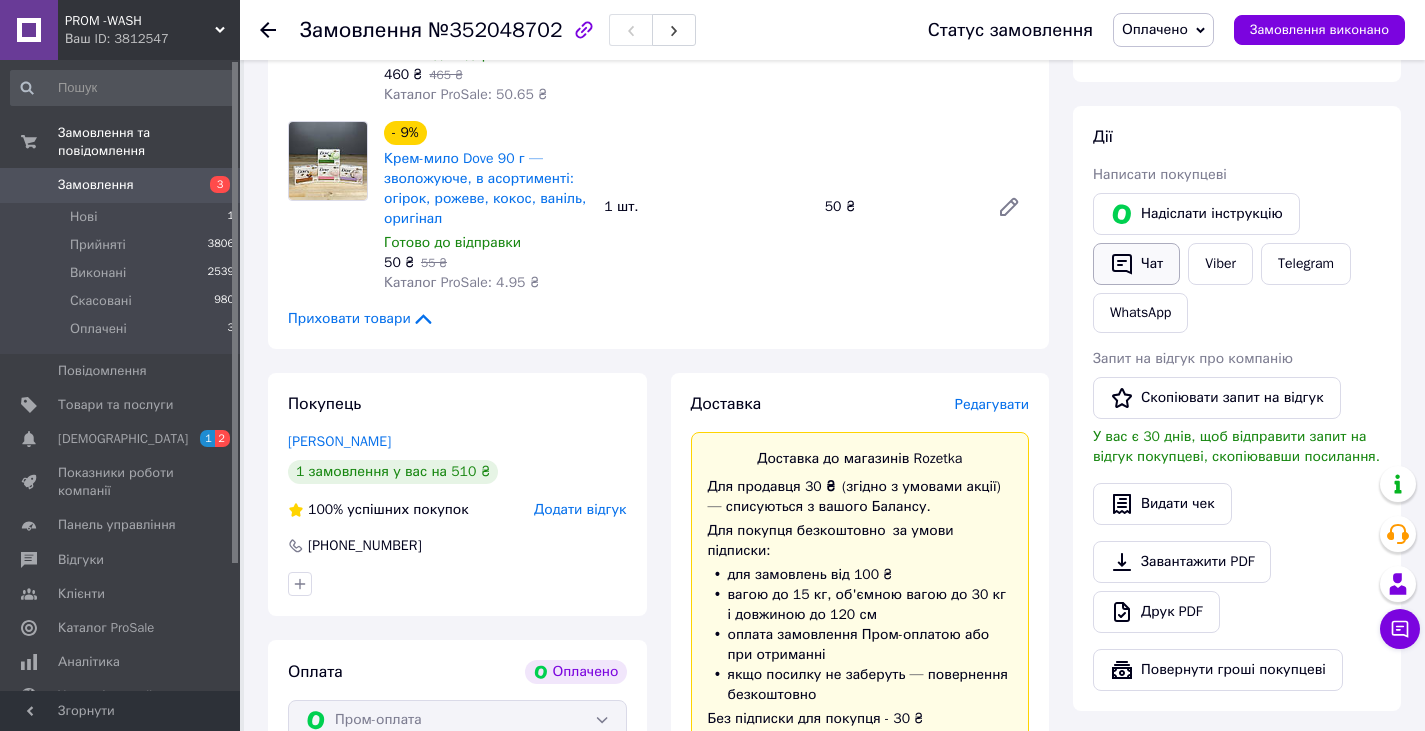 click on "Чат" at bounding box center [1136, 264] 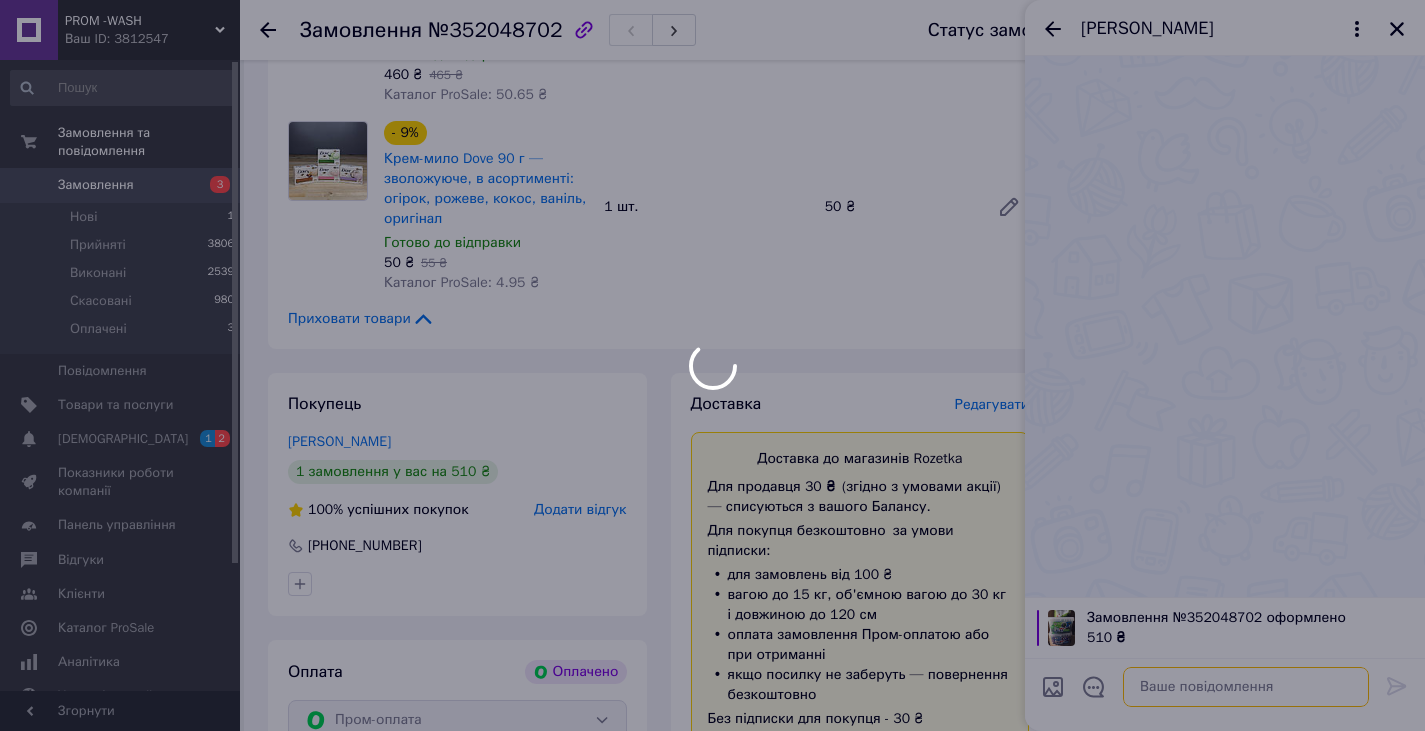 paste on "Привіт.Спасибі за покупку побутової хімії завтра відправимо" 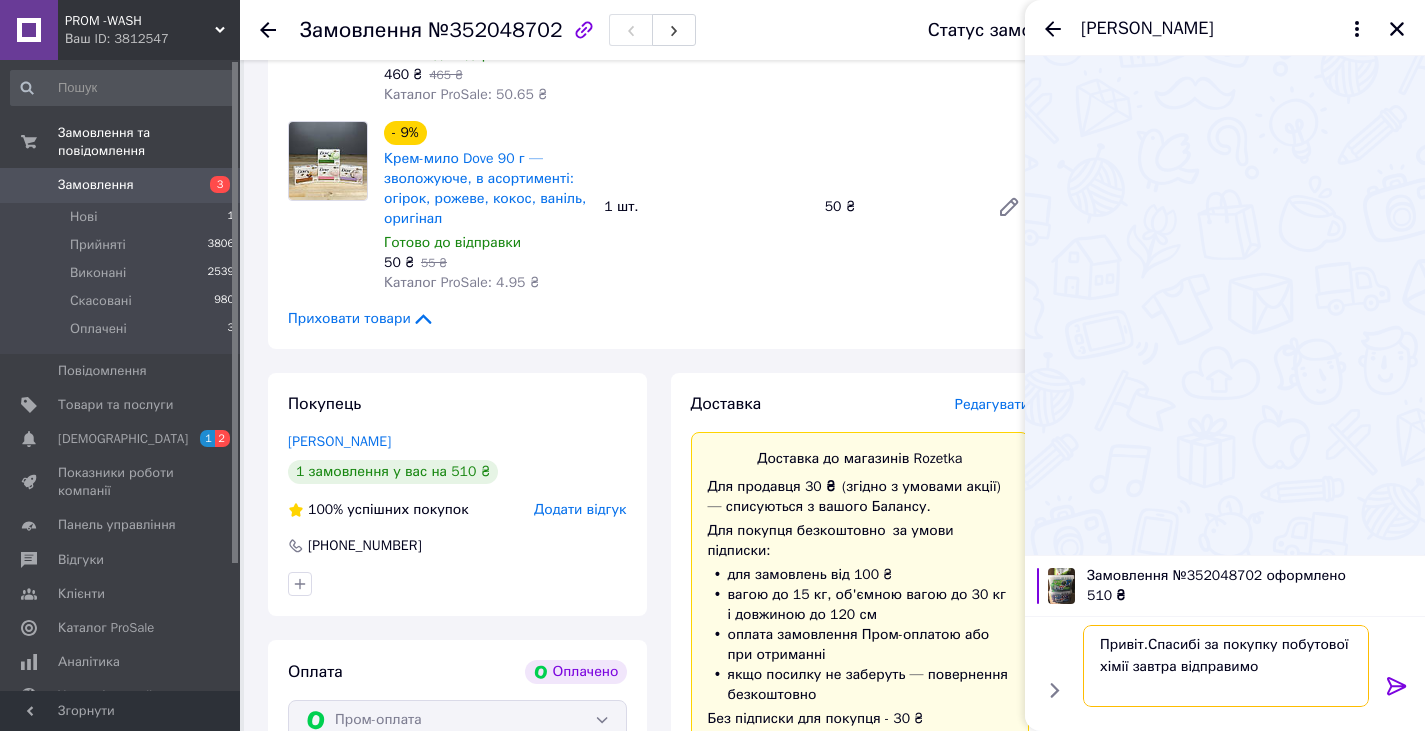 type on "Привіт.Спасибі за покупку побутової хімії завтра відправимо" 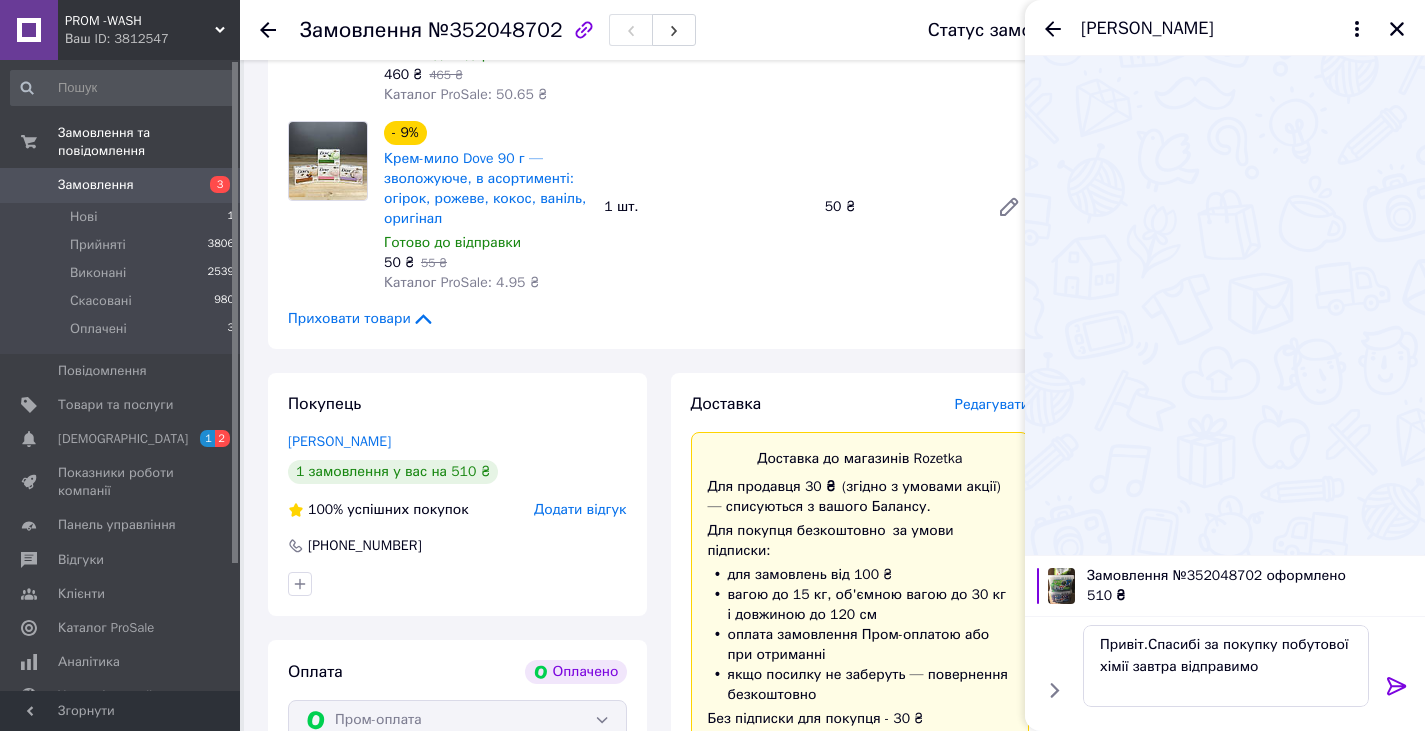click 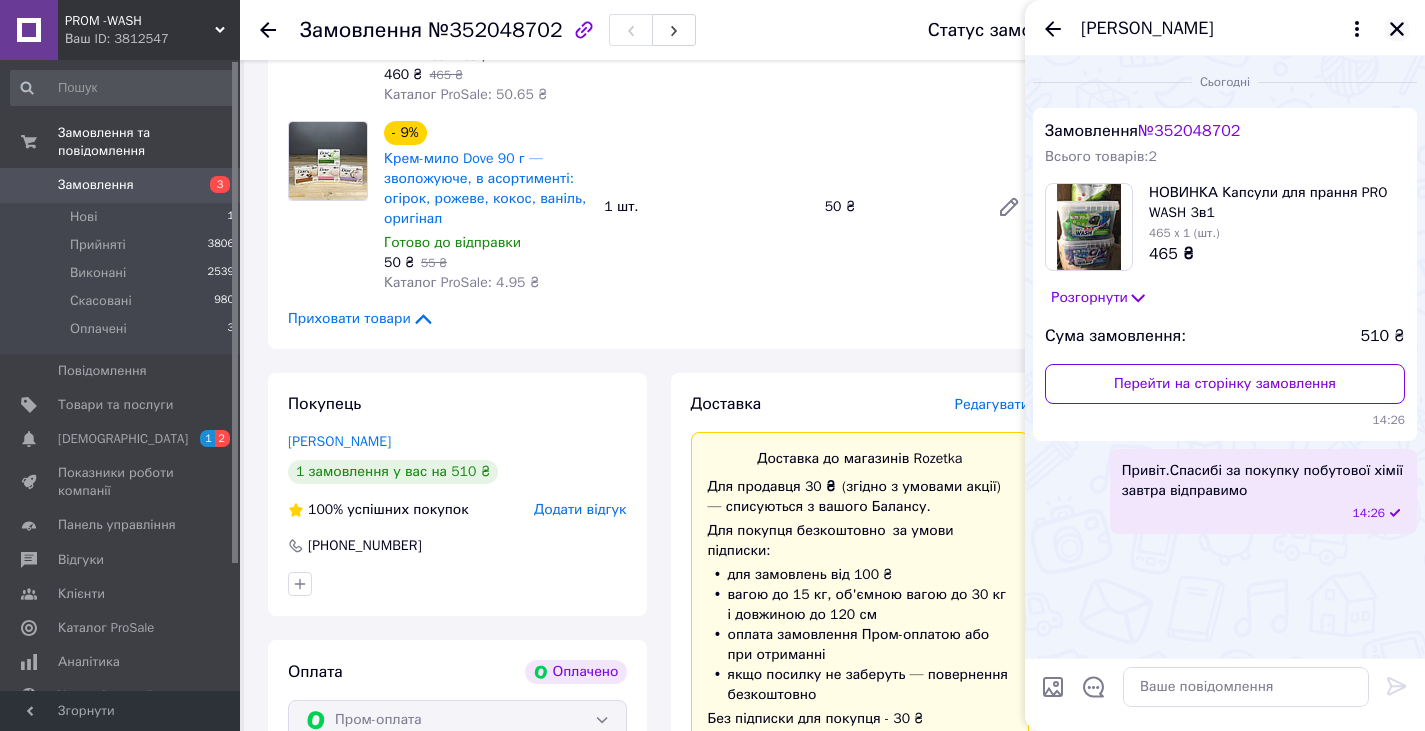 click 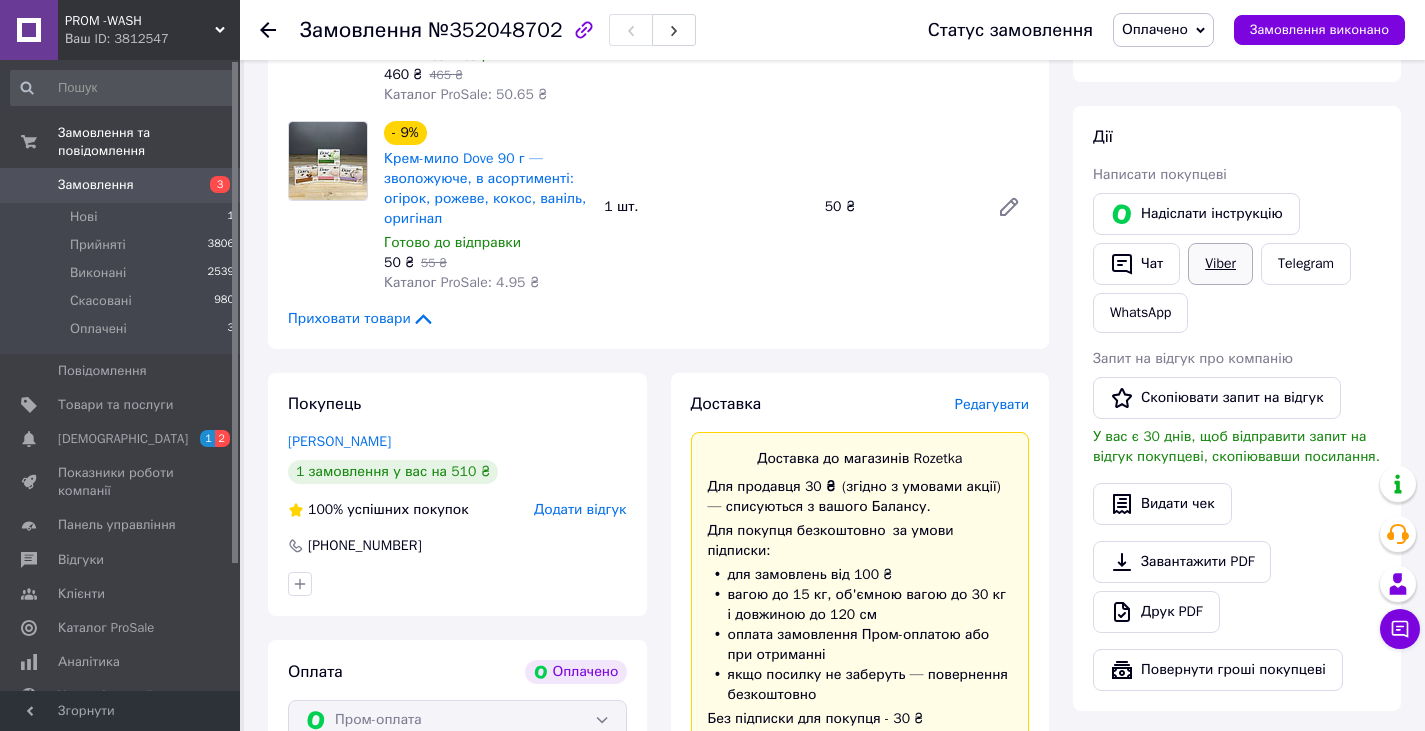 click on "Viber" at bounding box center (1220, 264) 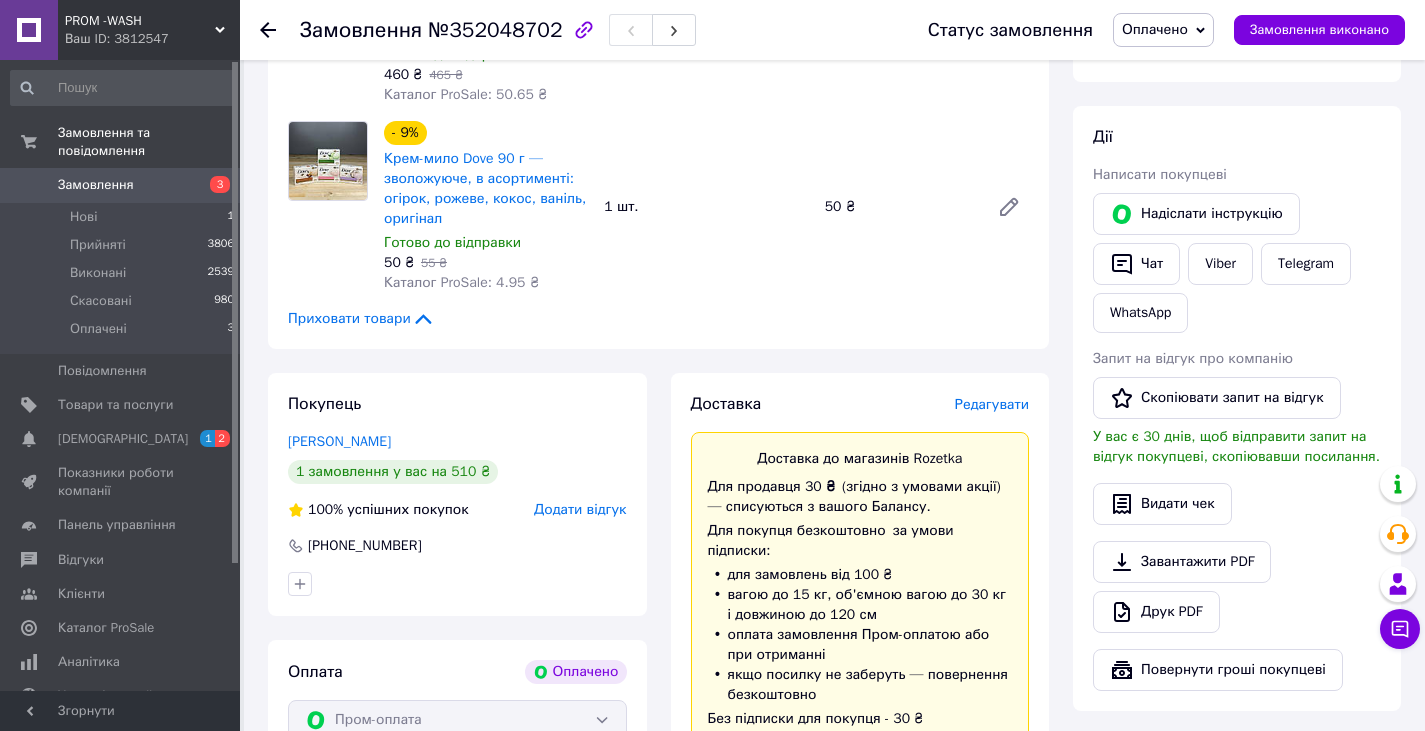 click on "Оплачено" at bounding box center (1155, 29) 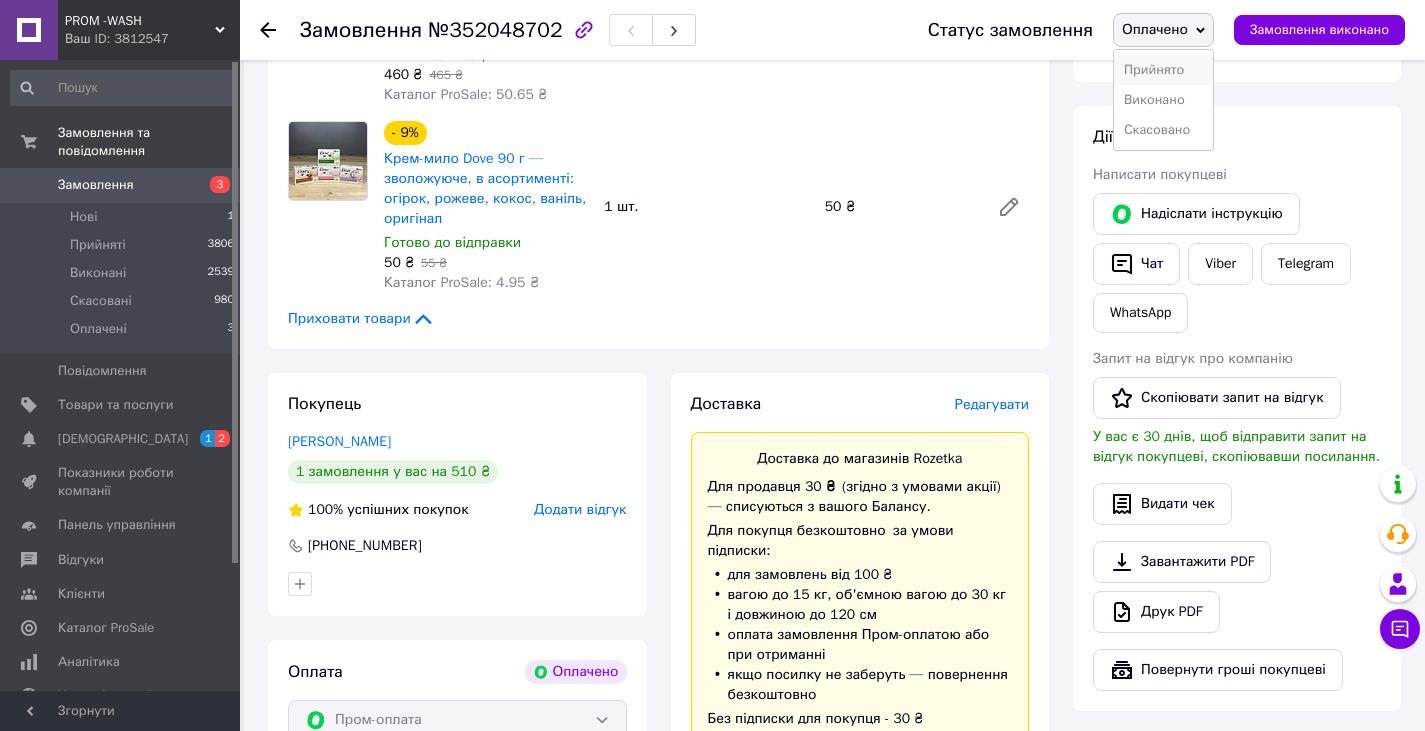click on "Прийнято" at bounding box center (1163, 70) 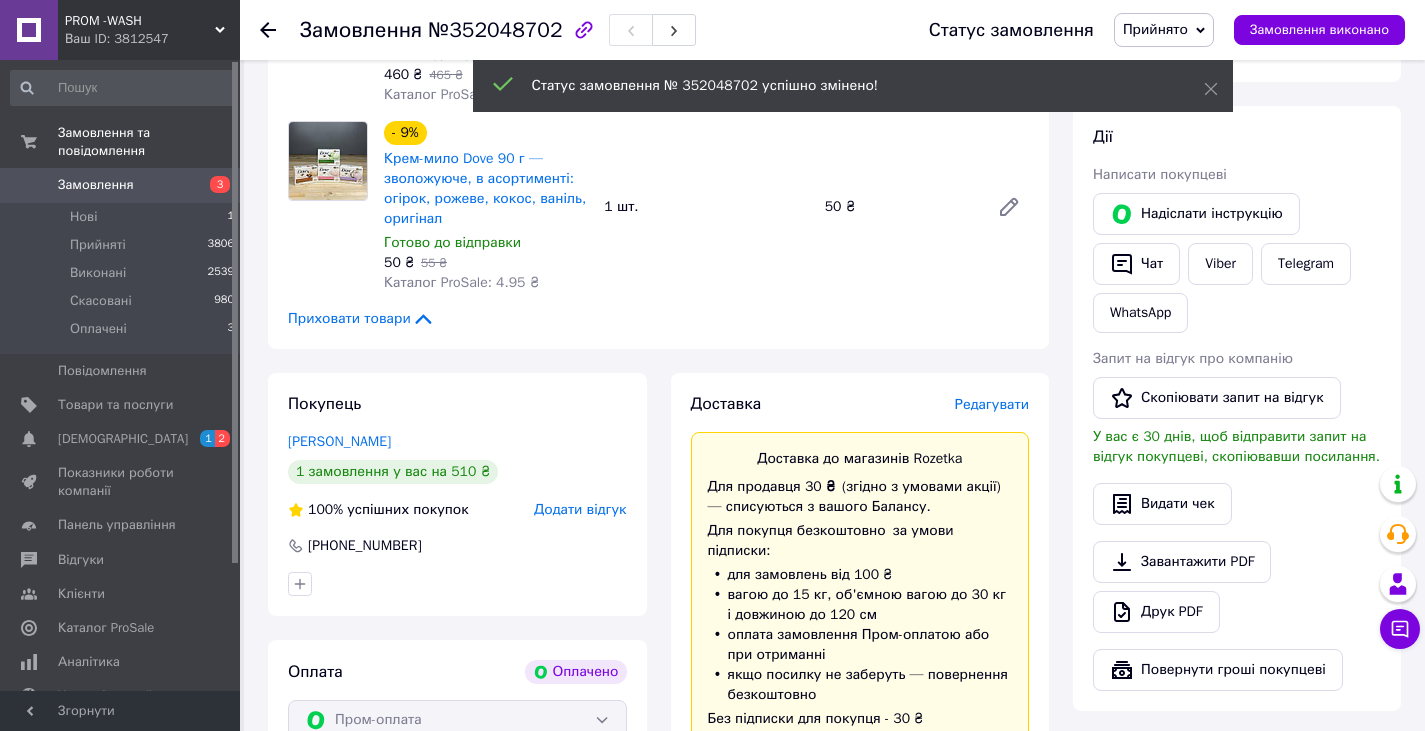 click on "[PERSON_NAME] покупцеві   [PERSON_NAME] інструкцію   Чат Viber Telegram WhatsApp Запит на відгук про компанію   Скопіювати запит на відгук У вас є 30 днів, щоб відправити запит на відгук покупцеві, скопіювавши посилання.   Видати чек   Завантажити PDF   Друк PDF   Повернути гроші покупцеві" at bounding box center (1237, 408) 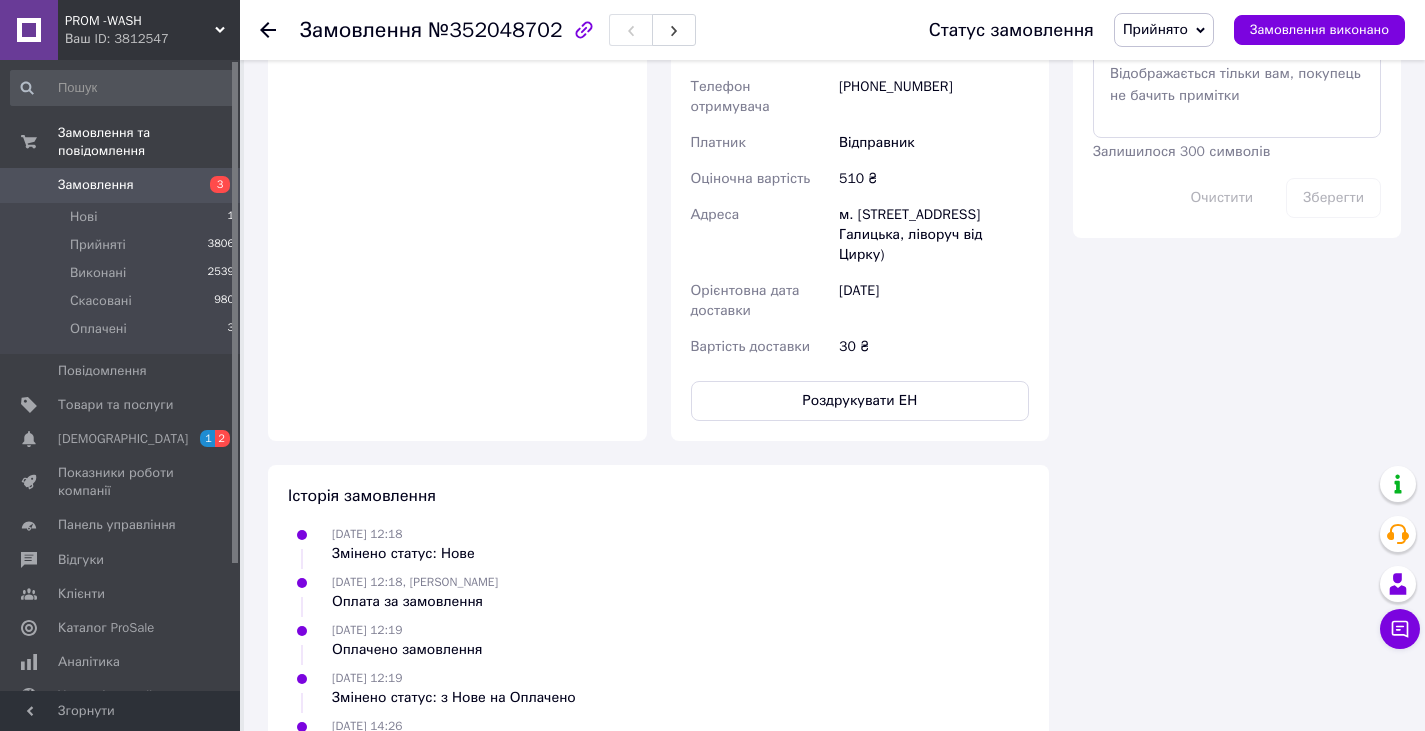 scroll, scrollTop: 1320, scrollLeft: 0, axis: vertical 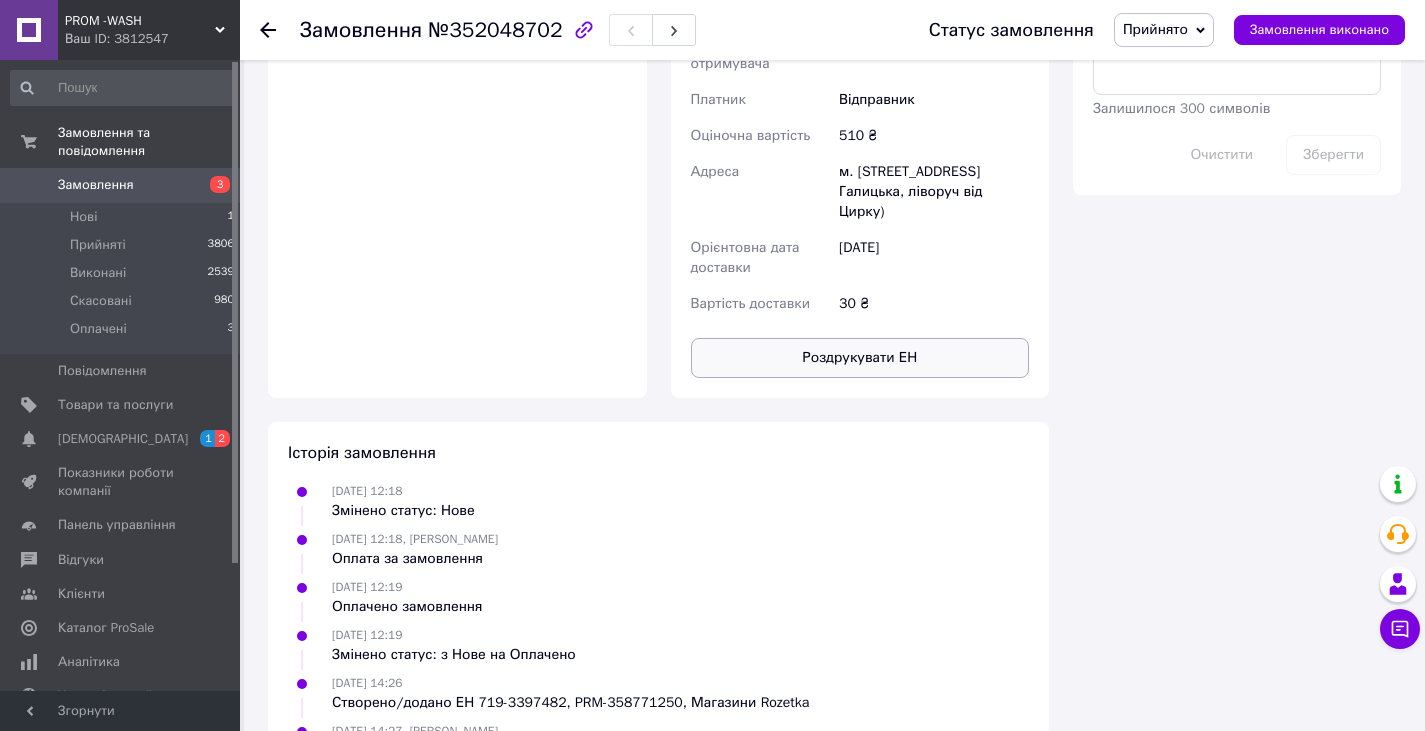 click on "Роздрукувати ЕН" at bounding box center [860, 358] 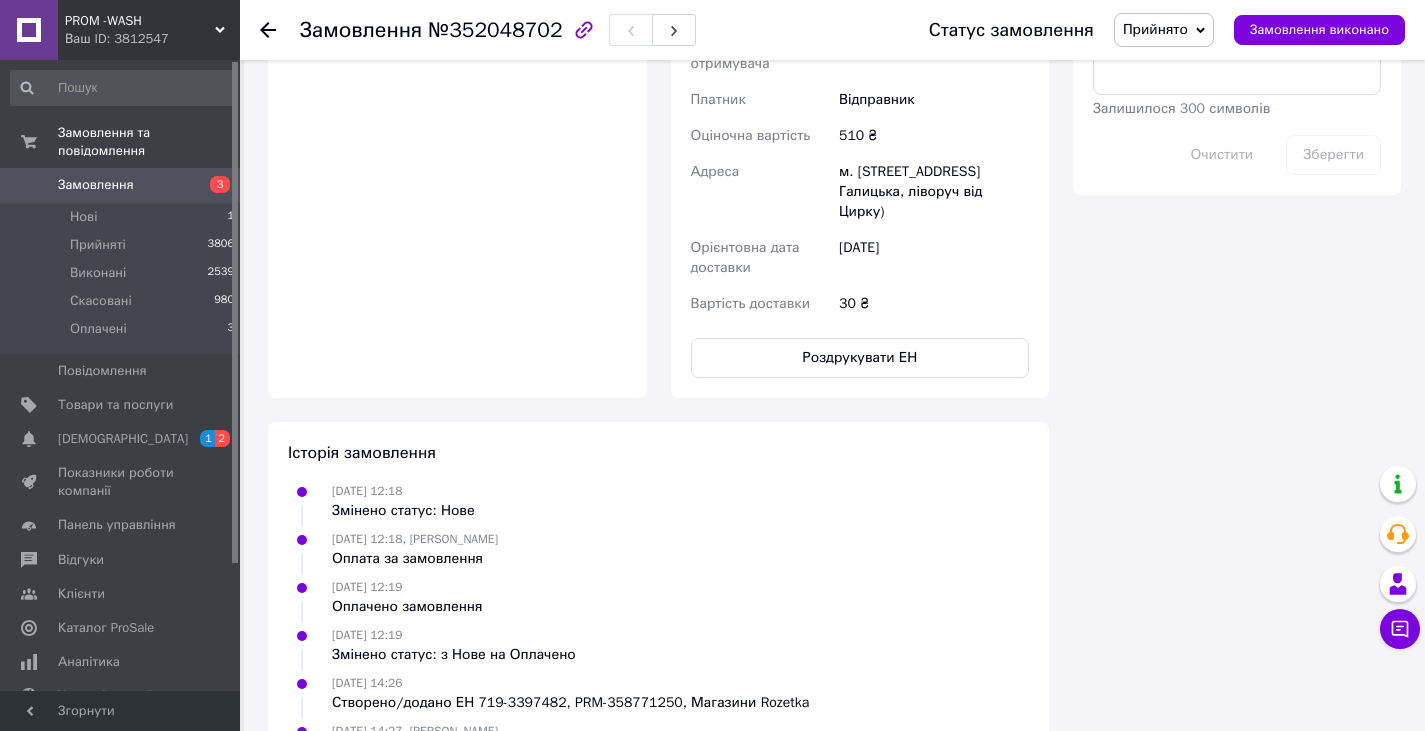 click 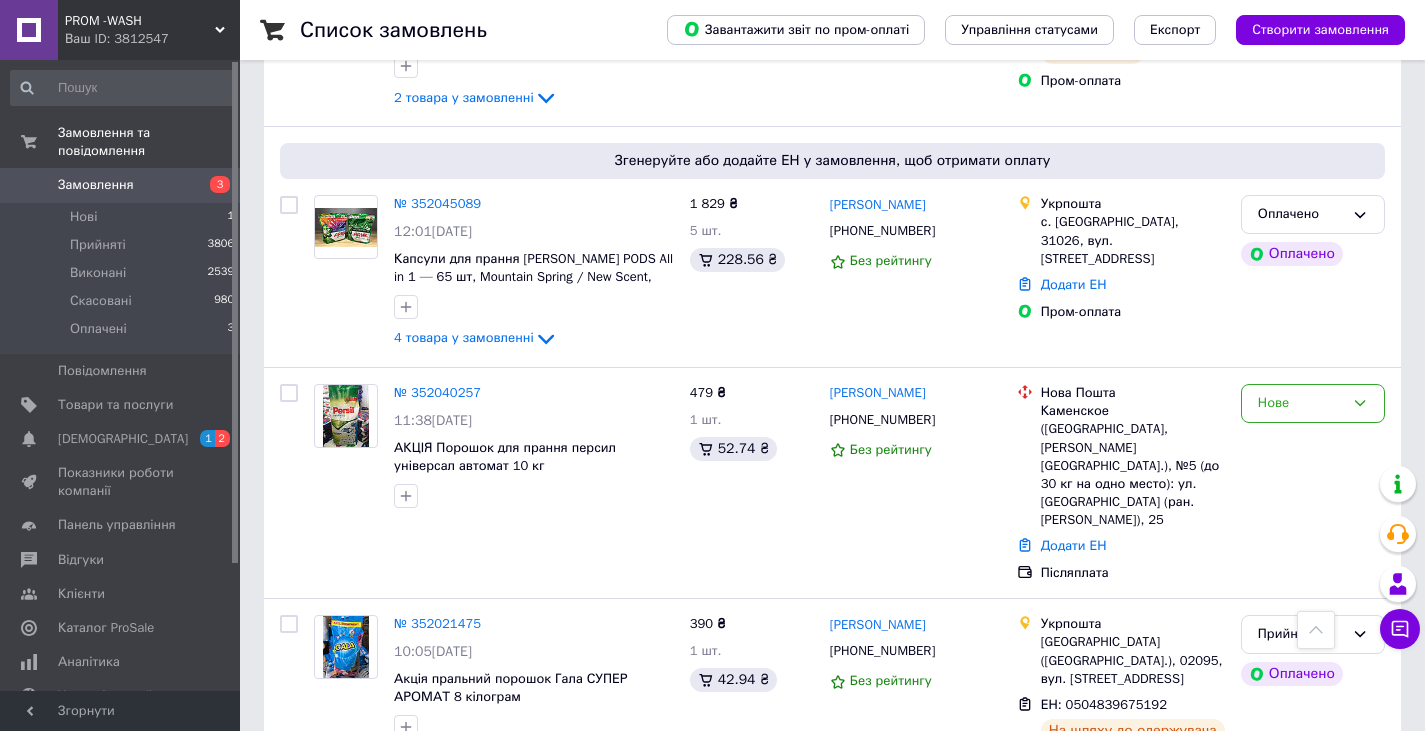 scroll, scrollTop: 1020, scrollLeft: 0, axis: vertical 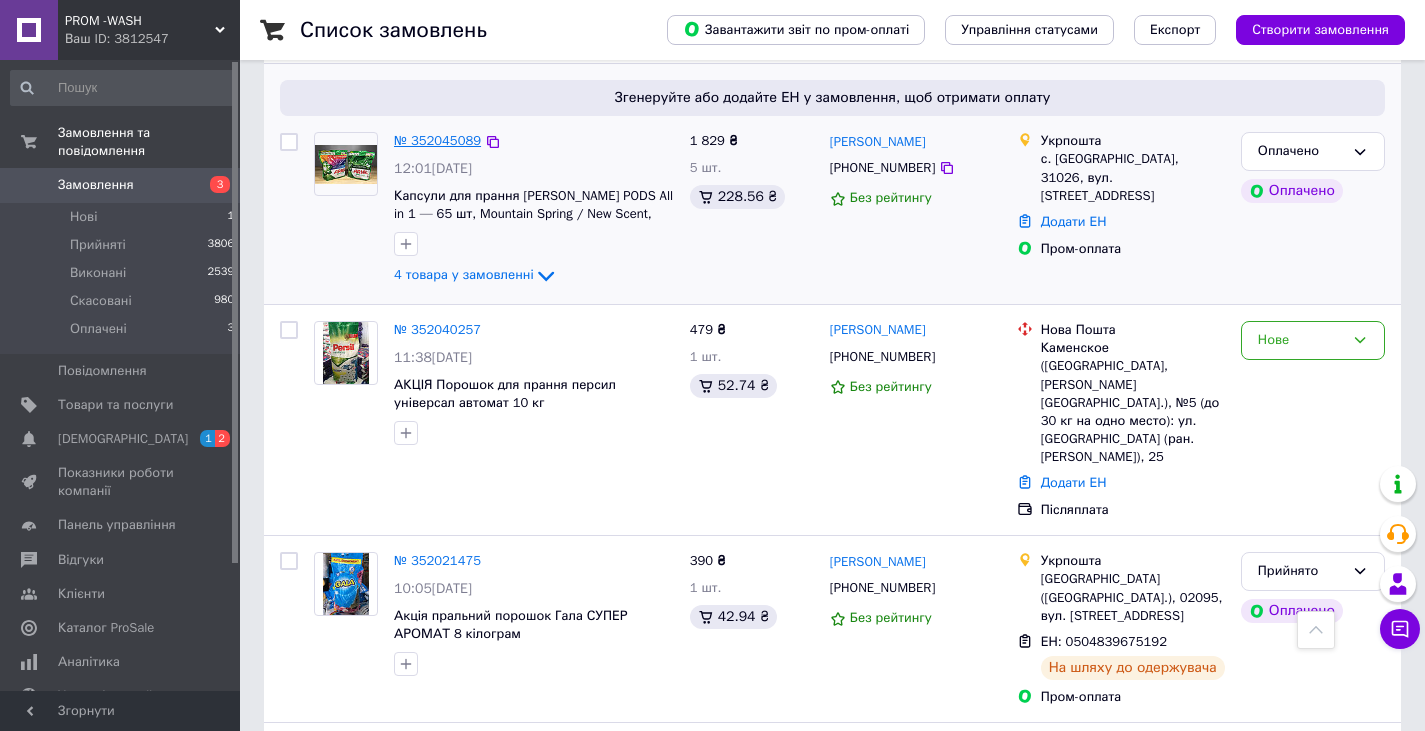 click on "№ 352045089" at bounding box center [437, 140] 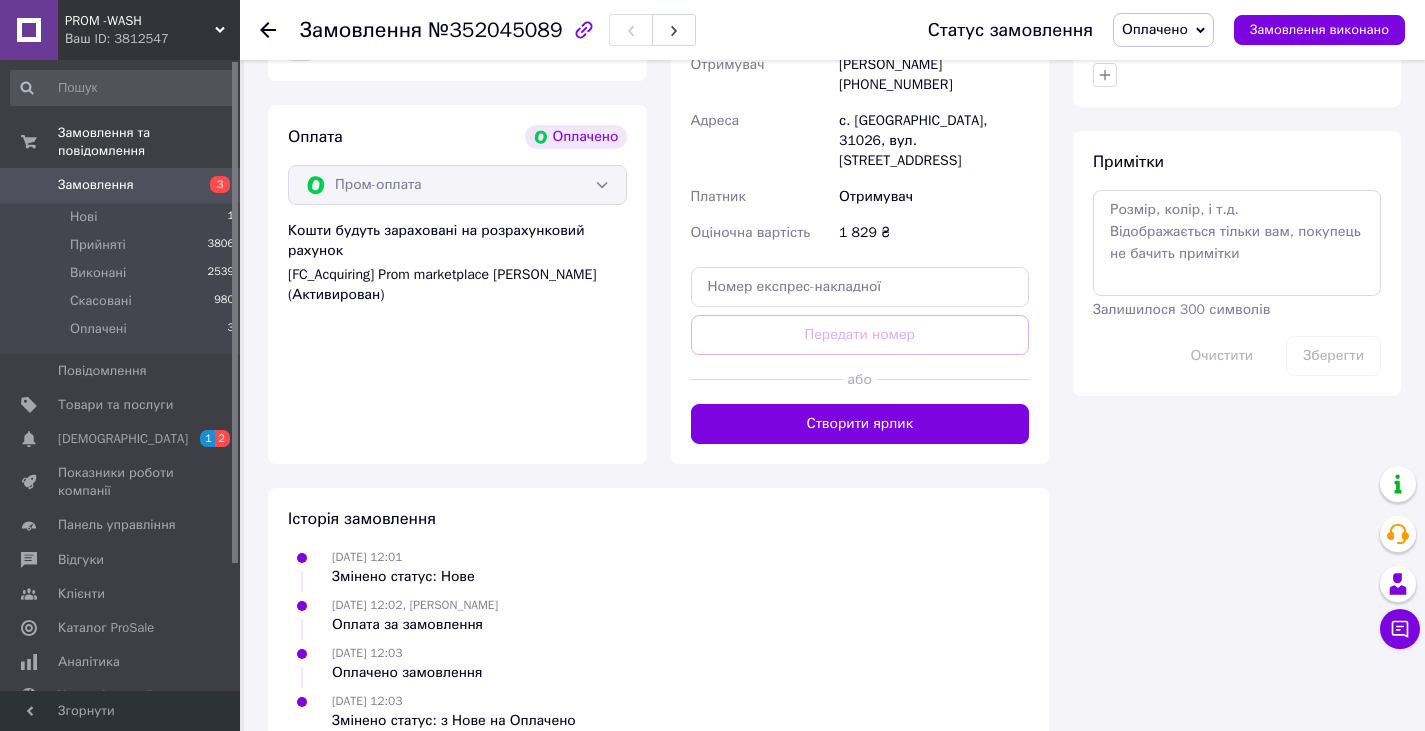 scroll, scrollTop: 1120, scrollLeft: 0, axis: vertical 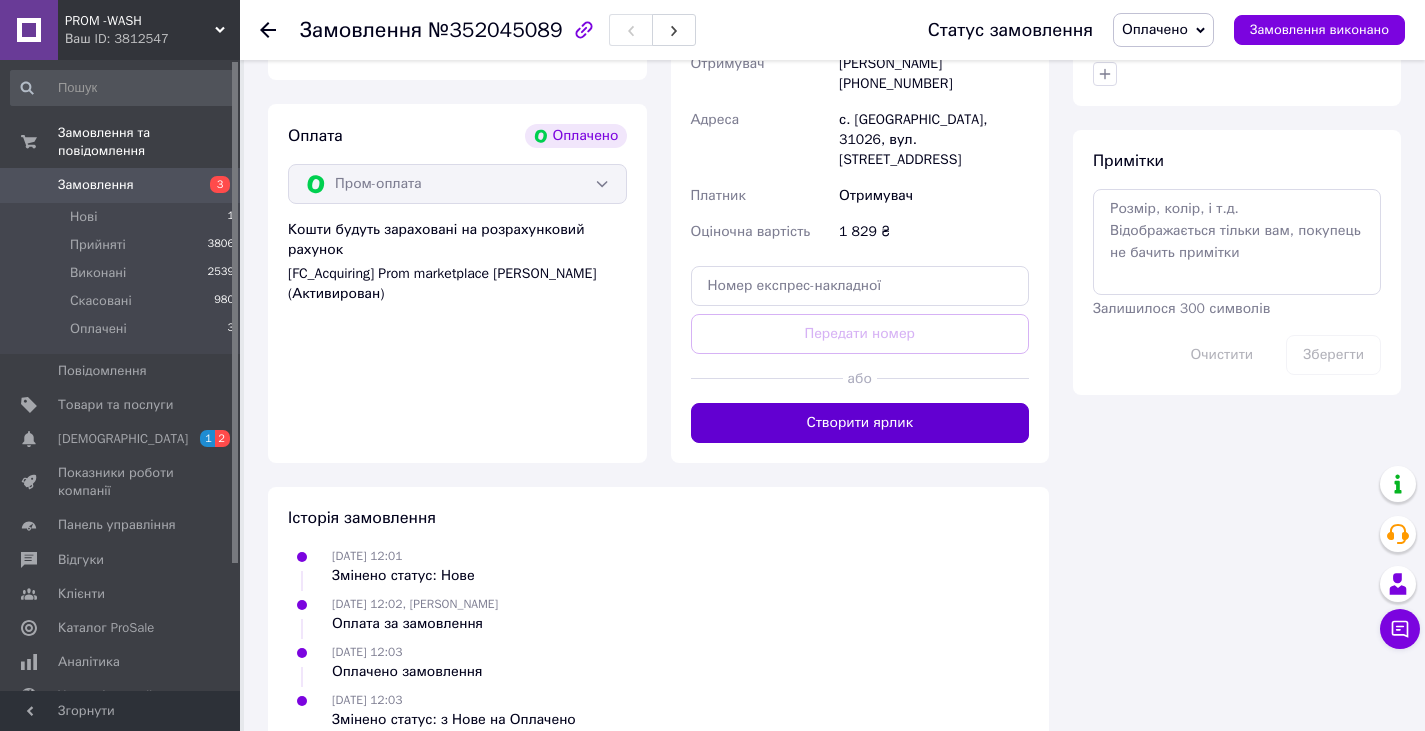 click on "Створити ярлик" at bounding box center [860, 423] 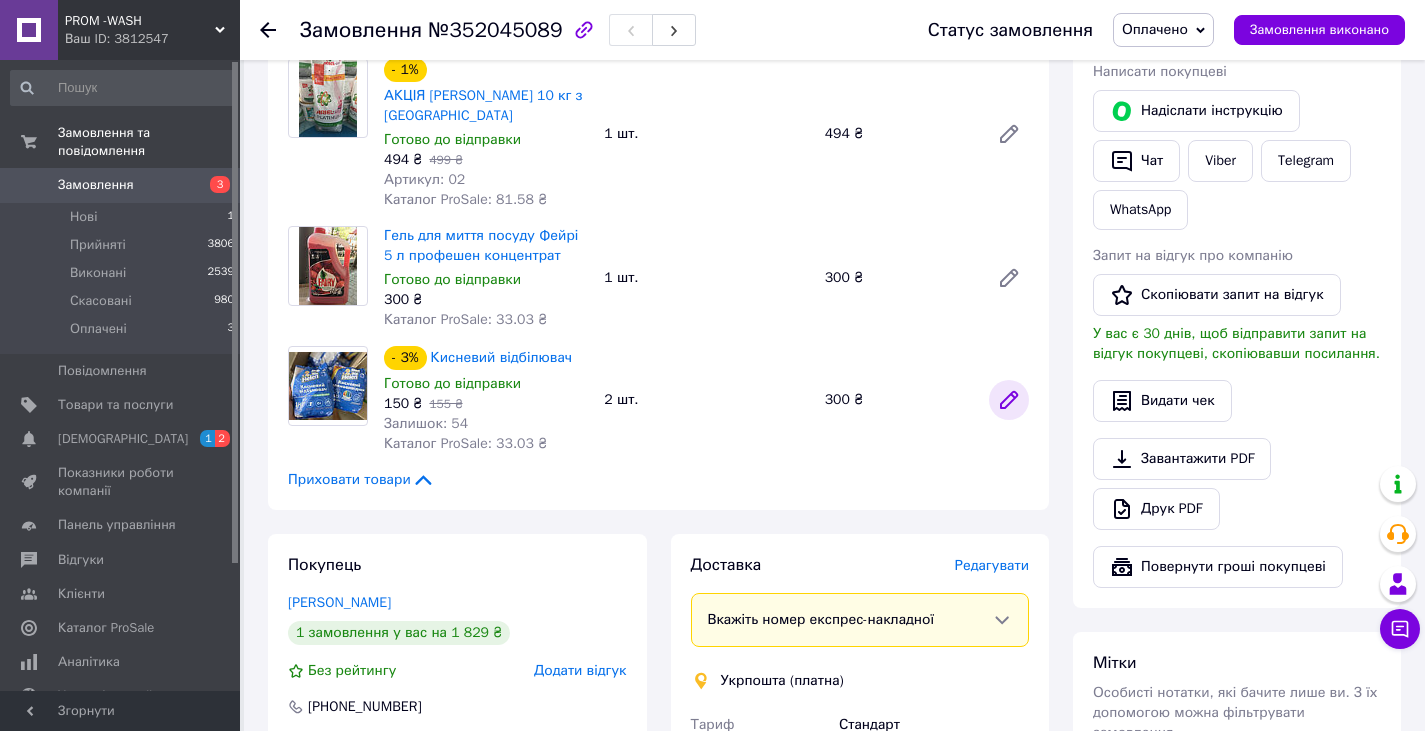 scroll, scrollTop: 420, scrollLeft: 0, axis: vertical 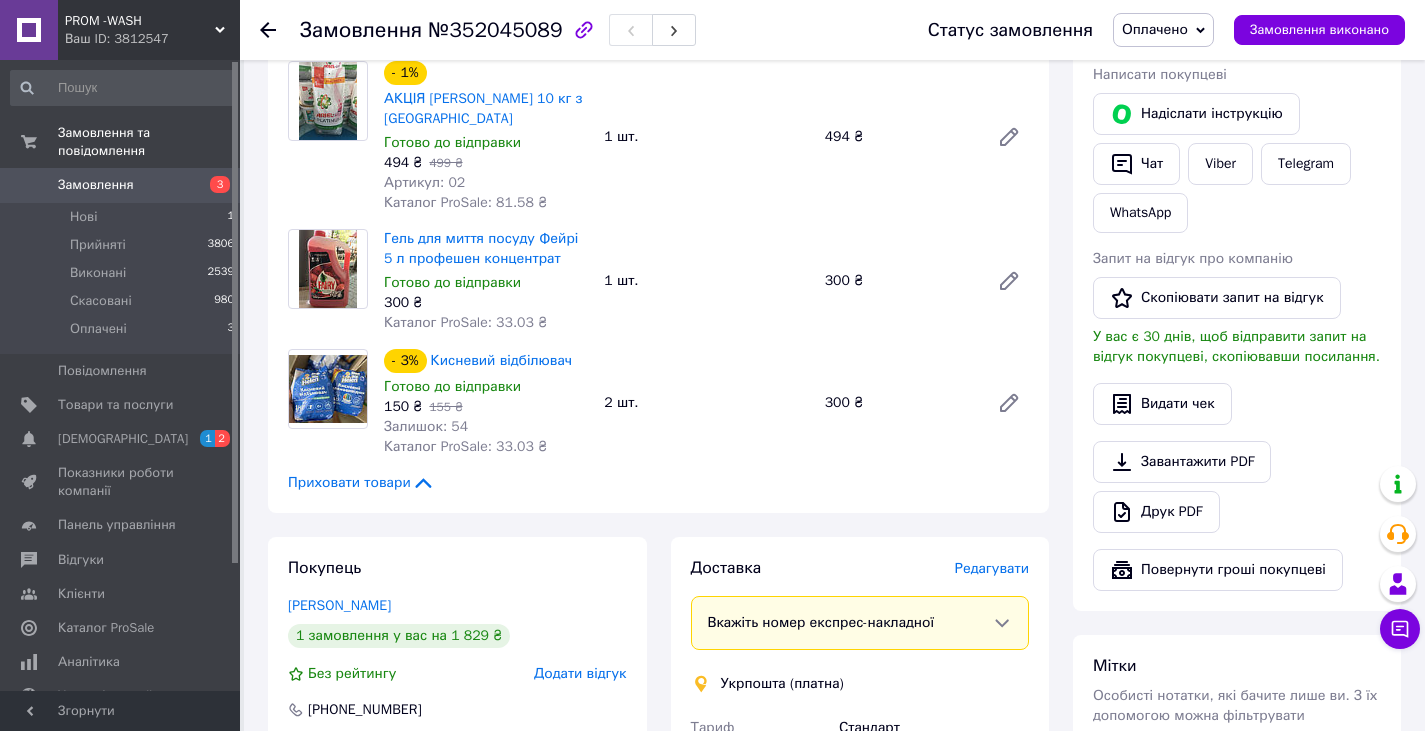 click on "Оплачено" at bounding box center [1155, 29] 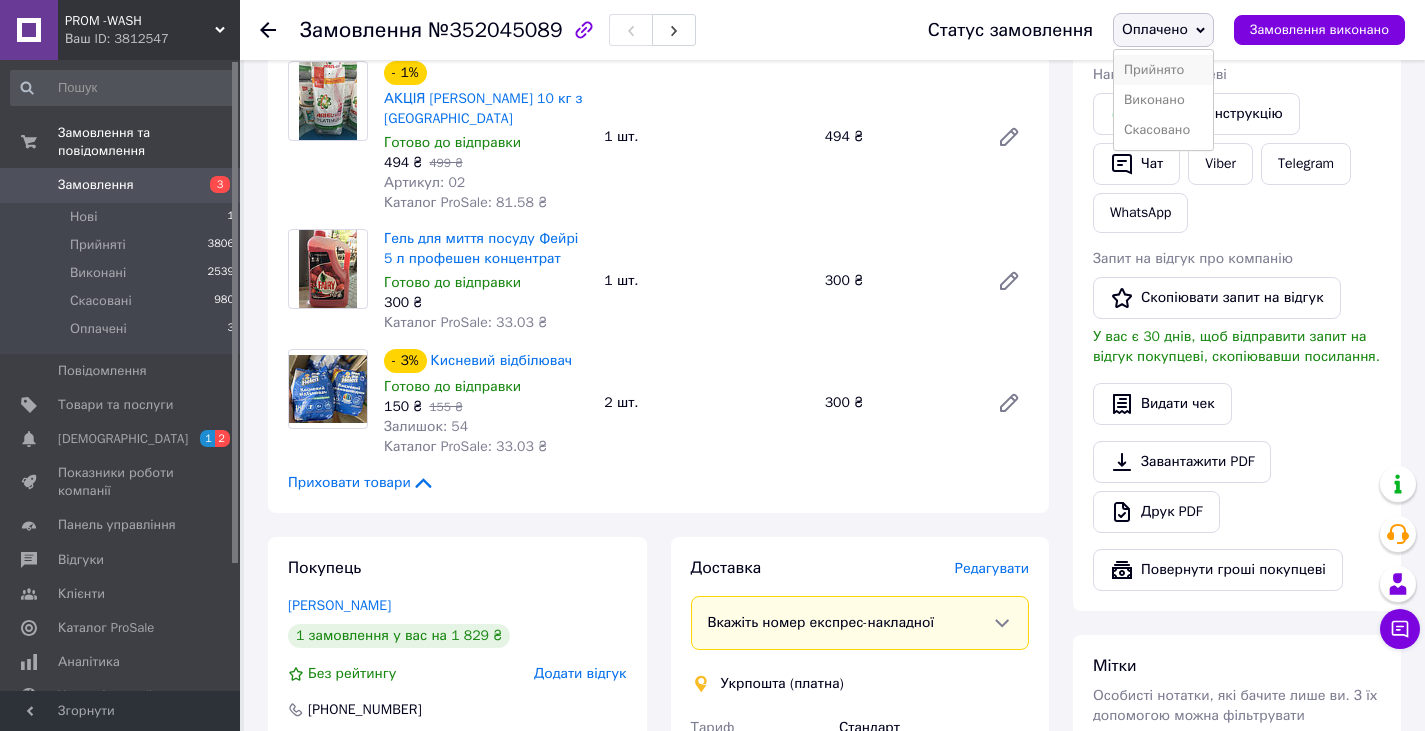 click on "Прийнято" at bounding box center (1163, 70) 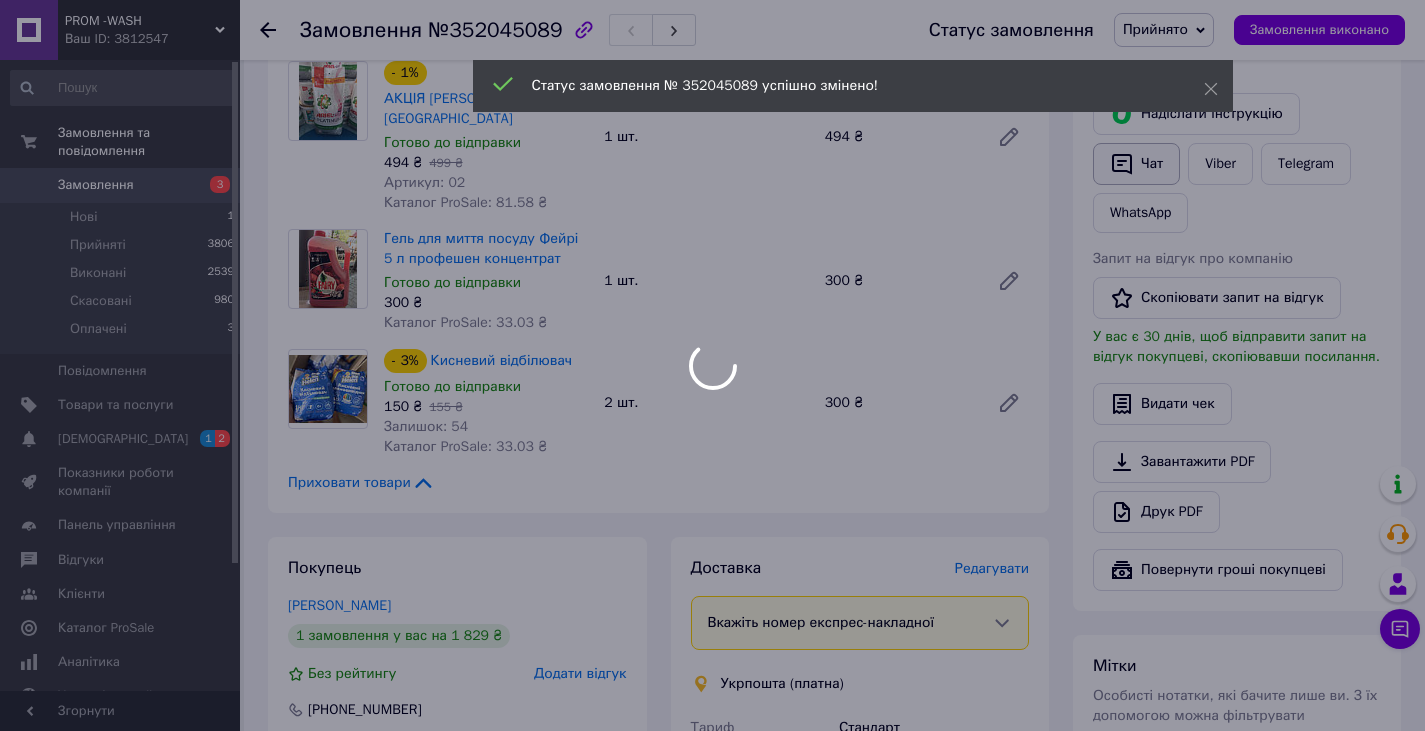 click on "PROM -WASH Ваш ID: 3812547 Сайт PROM -WASH Кабінет покупця Перевірити стан системи Сторінка на порталі івамивачсм Довідка Вийти Замовлення та повідомлення Замовлення 3 Нові 1 Прийняті 3806 Виконані 2539 Скасовані 980 Оплачені 3 Повідомлення 0 Товари та послуги Сповіщення 1 2 Показники роботи компанії Панель управління Відгуки Клієнти Каталог ProSale Аналітика Управління сайтом Гаманець компанії [PERSON_NAME] Тарифи та рахунки Prom мікс 1 000 Згорнути
Замовлення №352045089 Статус замовлення Прийнято Виконано Скасовано" at bounding box center (712, 527) 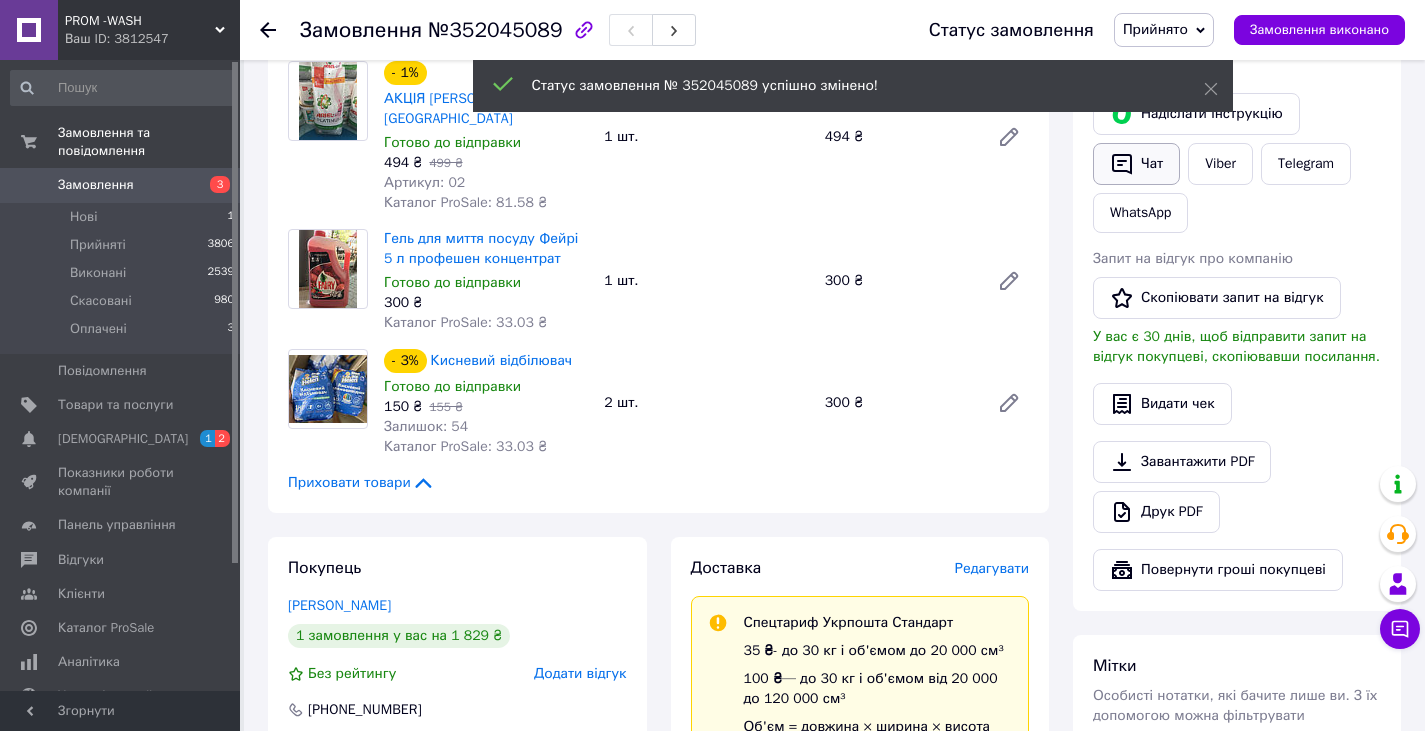 click on "Чат" at bounding box center (1136, 164) 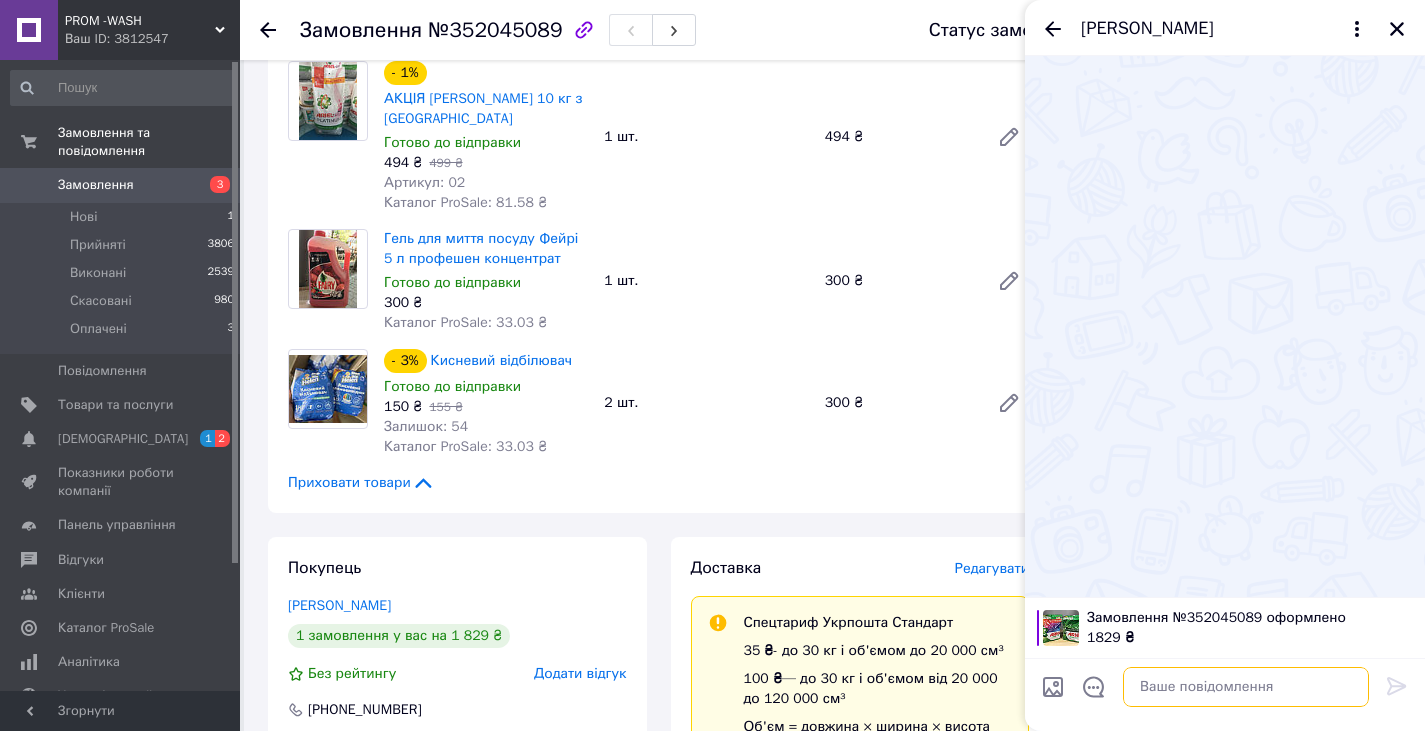 paste on "Привіт.Спасибі за покупку побутової хімії завтра відправимо" 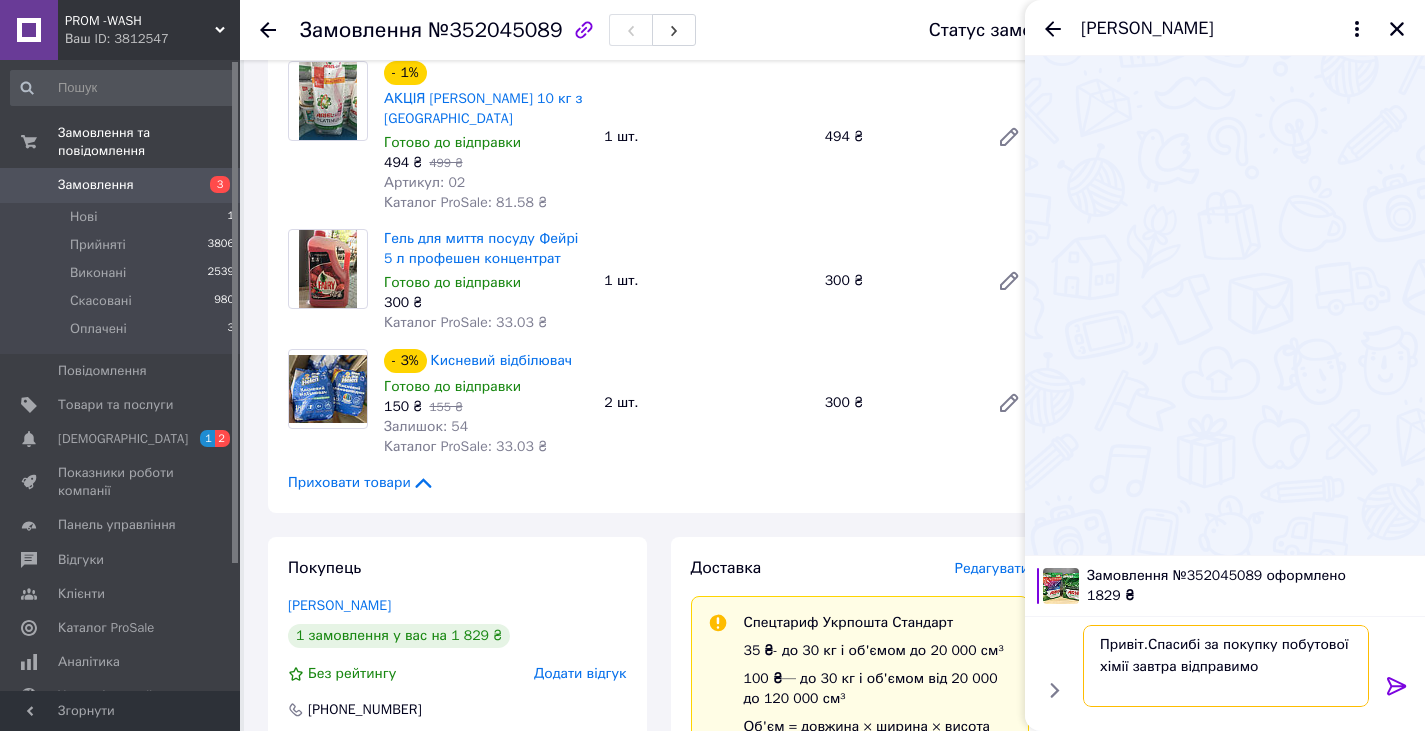type on "Привіт.Спасибі за покупку побутової хімії завтра відправимо" 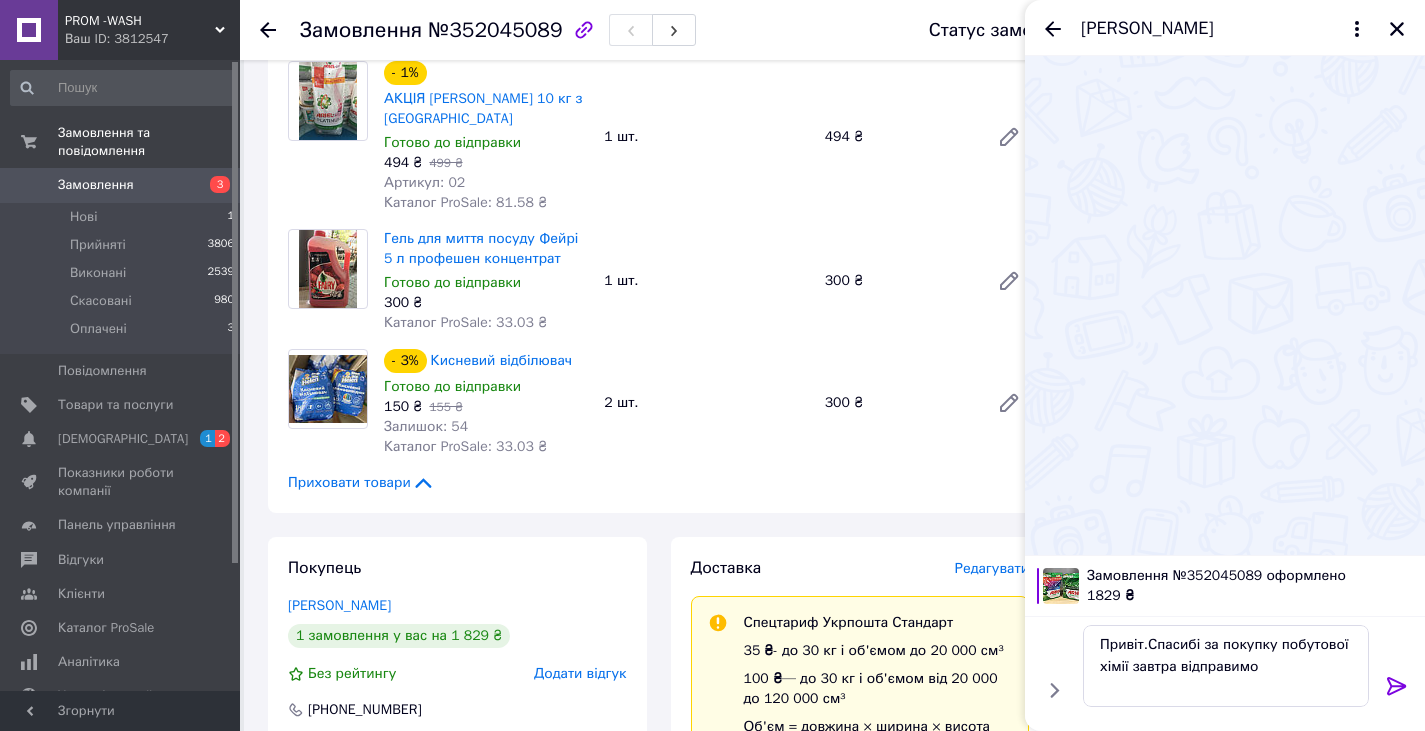 click 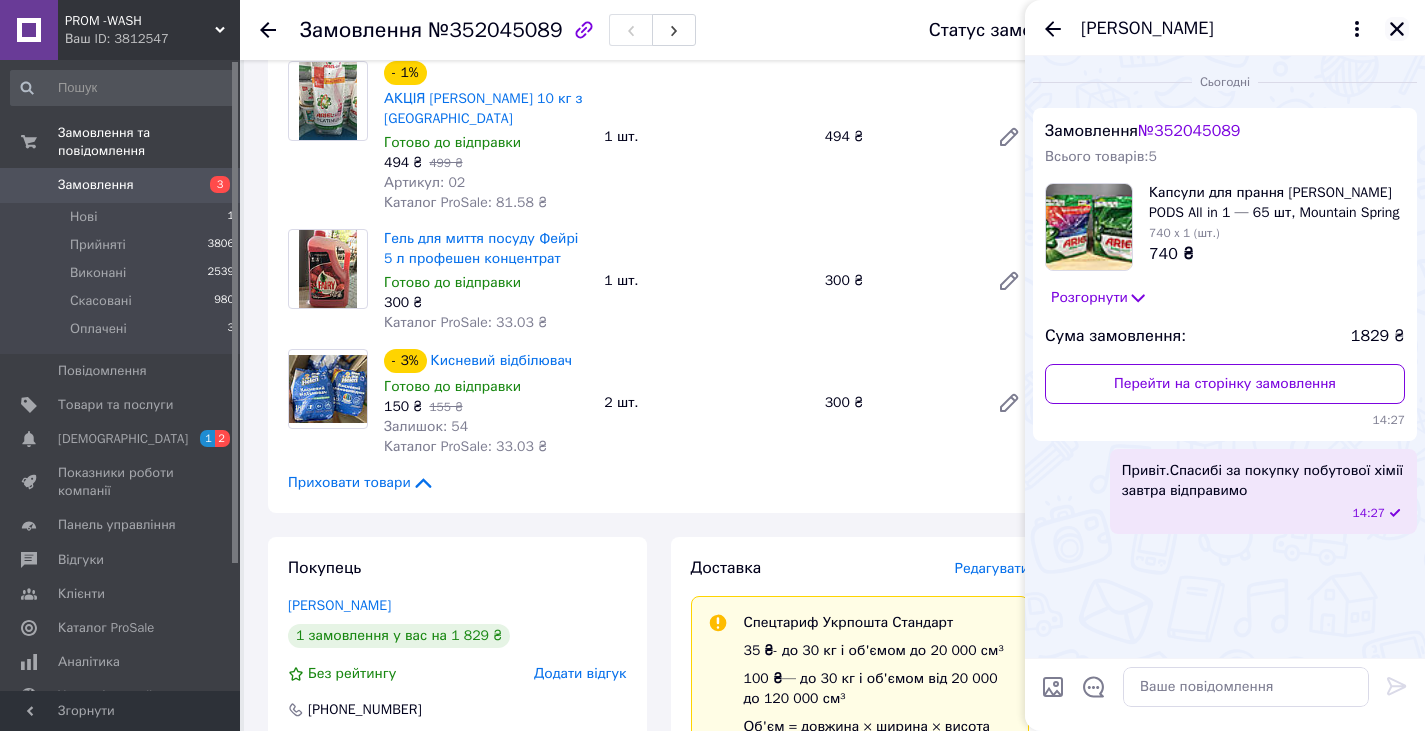 click 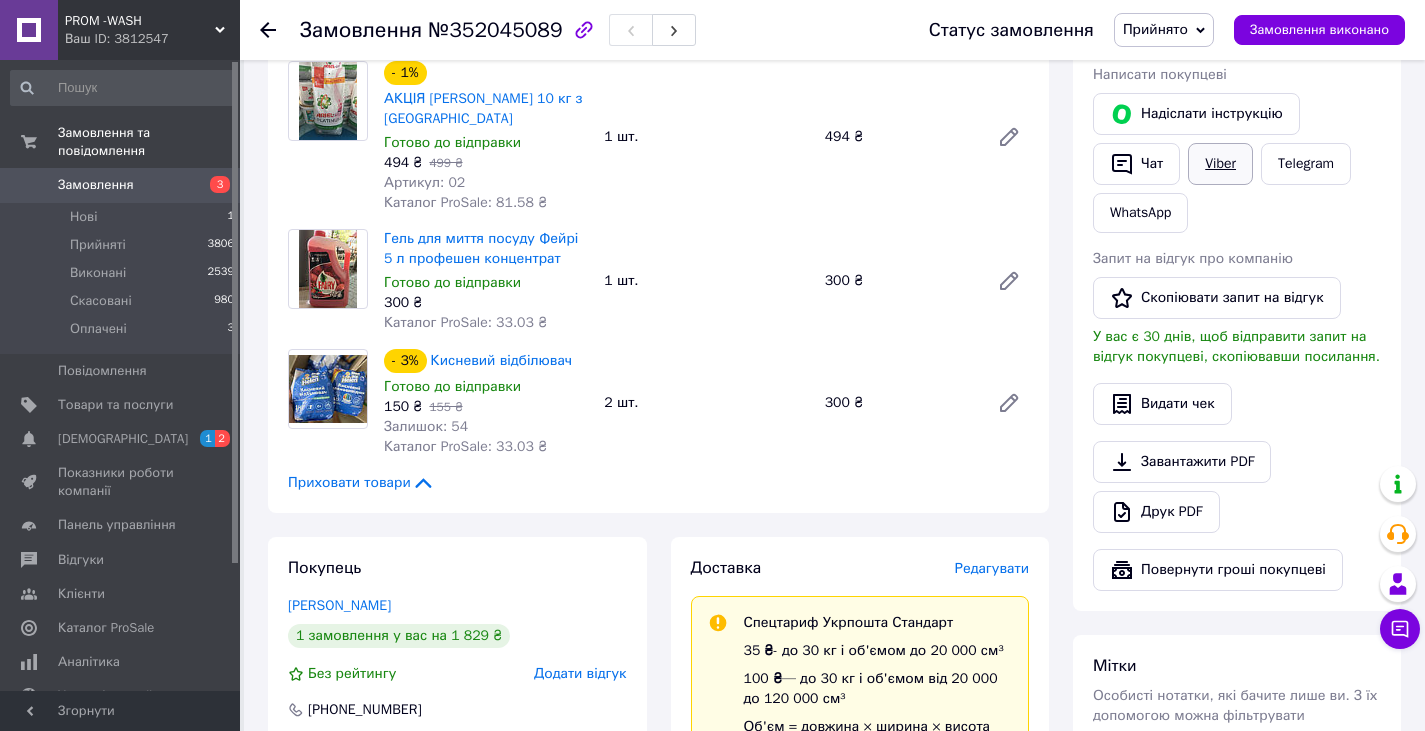 click on "Viber" at bounding box center [1220, 164] 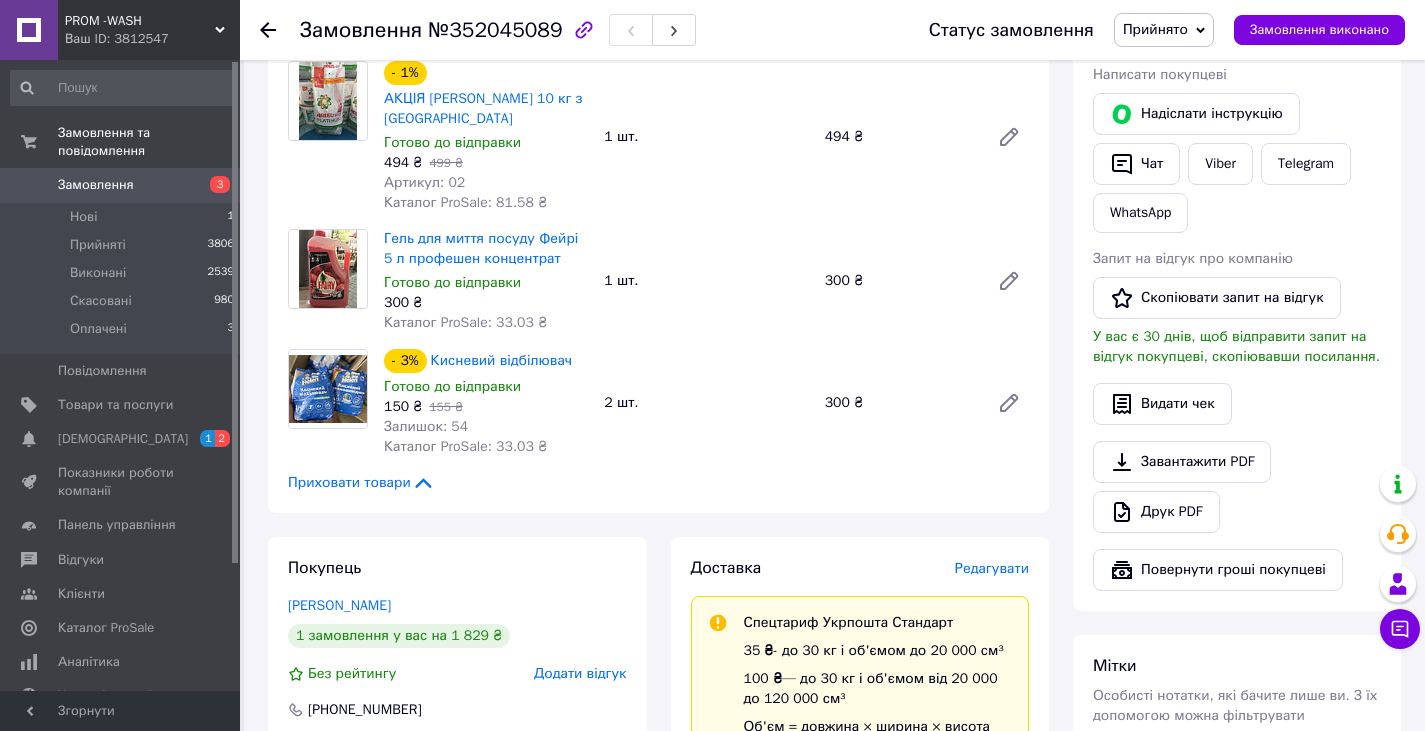click on "Доставка Редагувати Спецтариф Укрпошта Стандарт 35 ₴  - до 30 кг і об'ємом до 20 000 см³ 100 ₴  — до 30 кг і об'ємом від 20 000 до 120 000 см³ Об'єм = довжина × ширина × висота +0,5% від суми оголошеної вартості понад 500 ₴ Довідка Укрпошта (платна) Номер накладної 0504839708287 Статус відправлення Заплановано Тариф Стандарт Отримувач [PERSON_NAME] [PHONE_NUMBER] Адреса с. [GEOGRAPHIC_DATA], 31026, вул. [STREET_ADDRESS] Платник Отримувач Оціночна вартість 1 829 ₴ Вартість доставки 44.15 ₴ Роздрукувати ярлик Тариф     * Стандарт Платник   * Отримувач Прізвище отримувача   * [PERSON_NAME]   * [PERSON_NAME]" at bounding box center [860, 927] 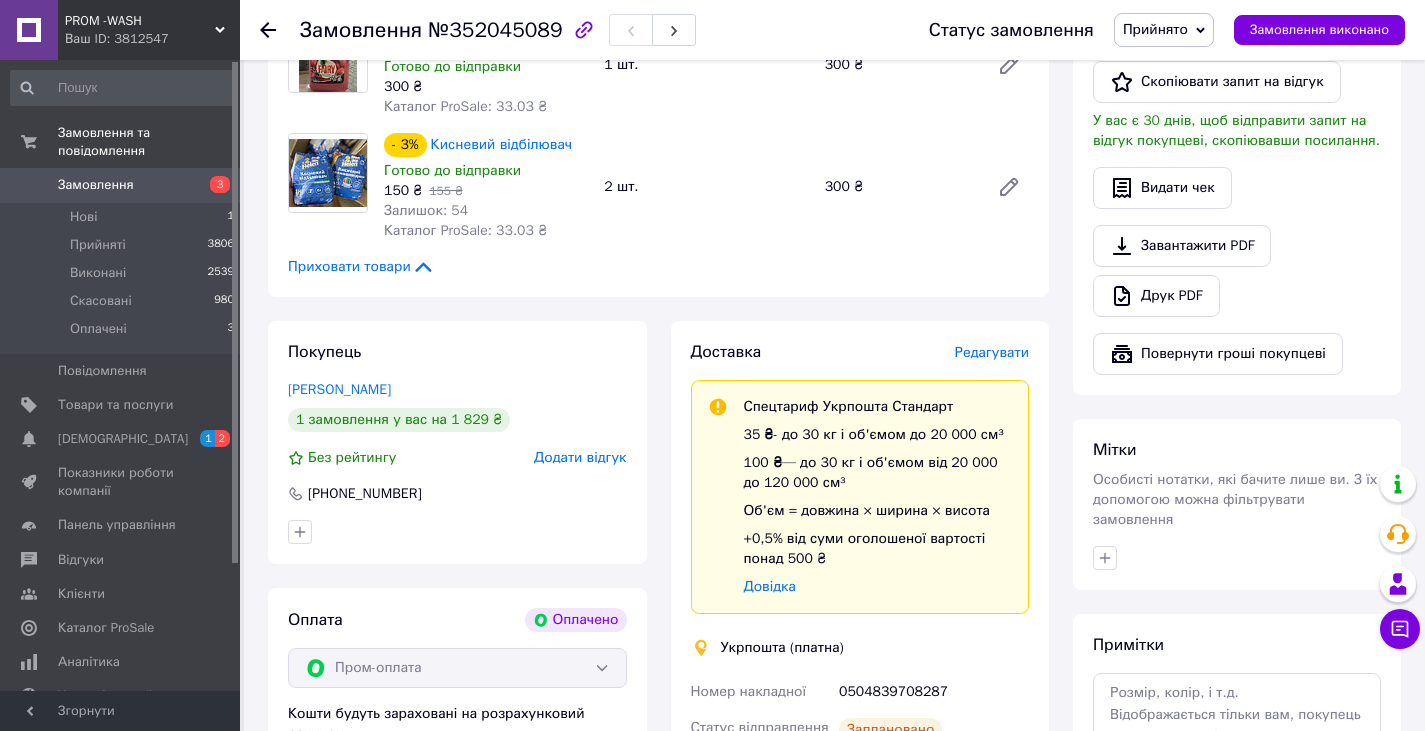 scroll, scrollTop: 1020, scrollLeft: 0, axis: vertical 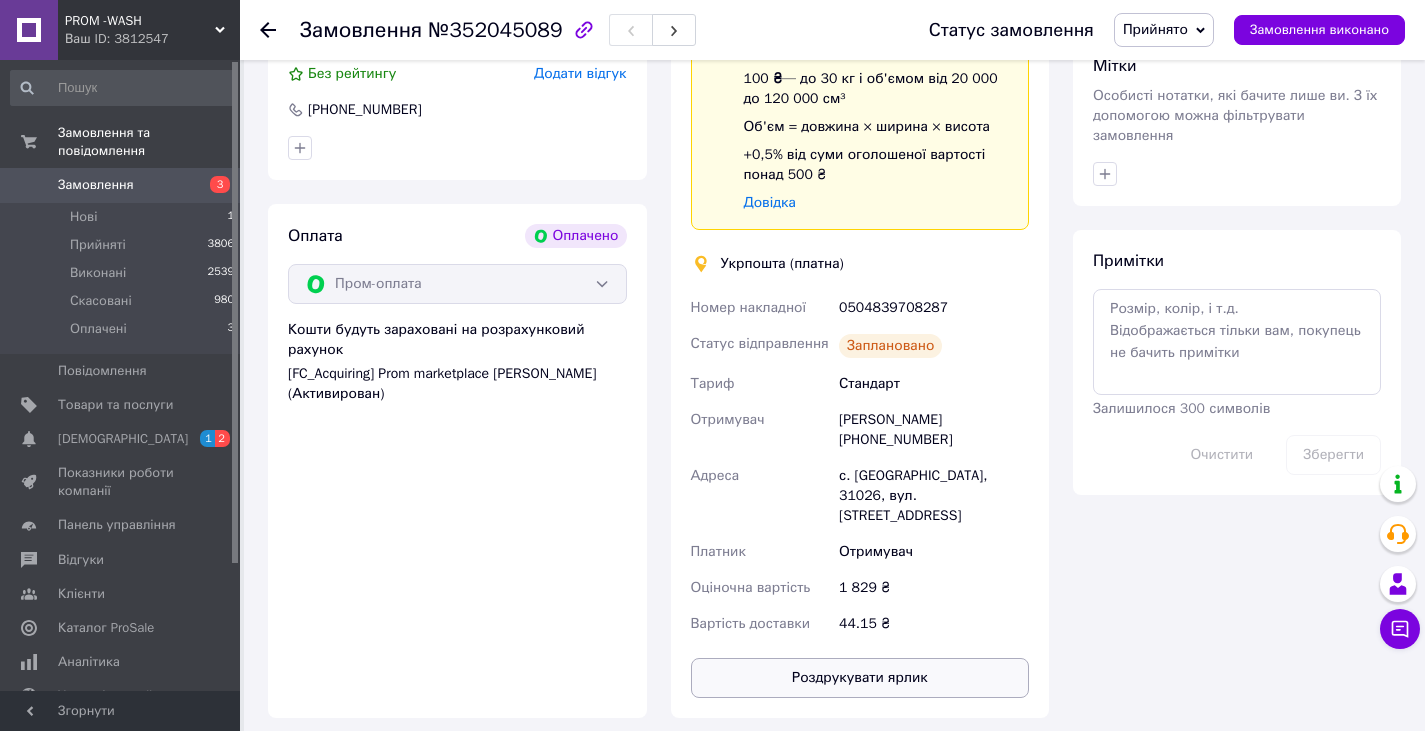 click on "Роздрукувати ярлик" at bounding box center [860, 678] 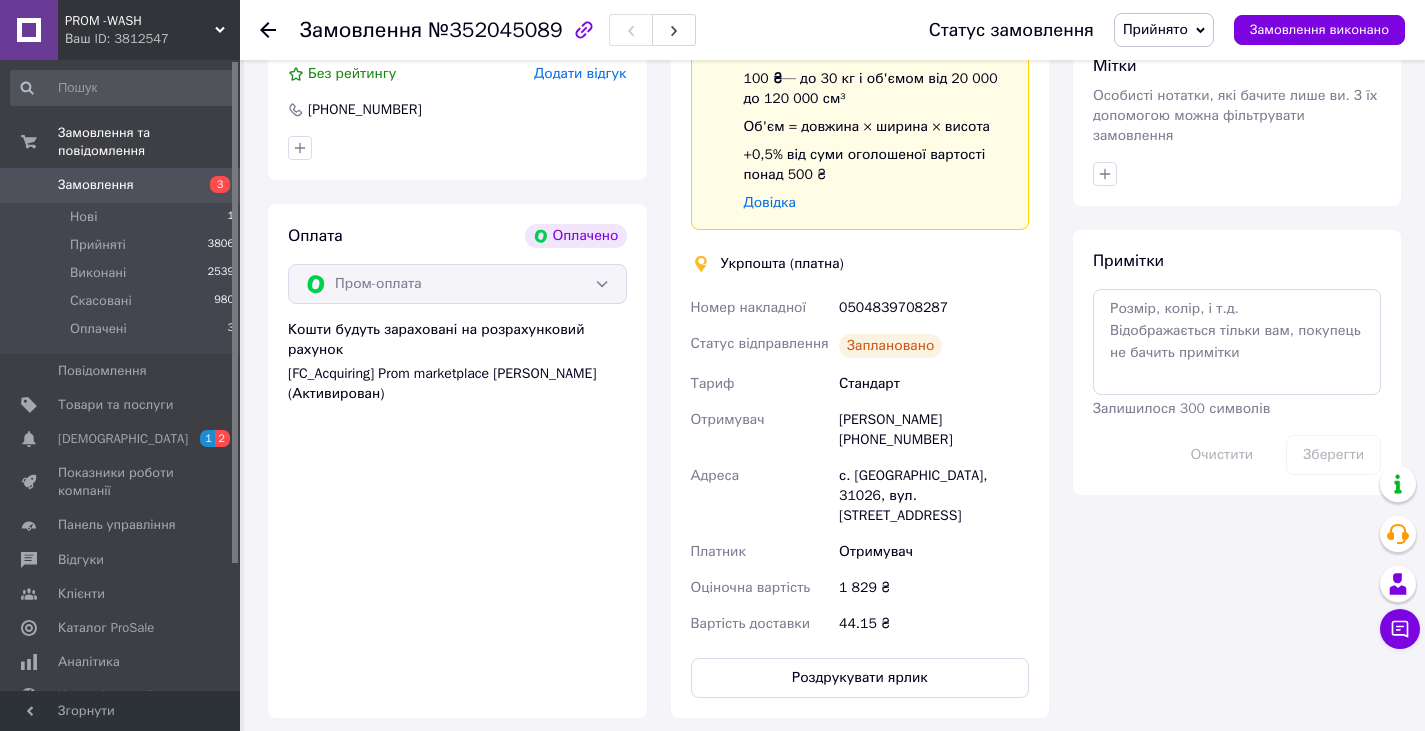 click 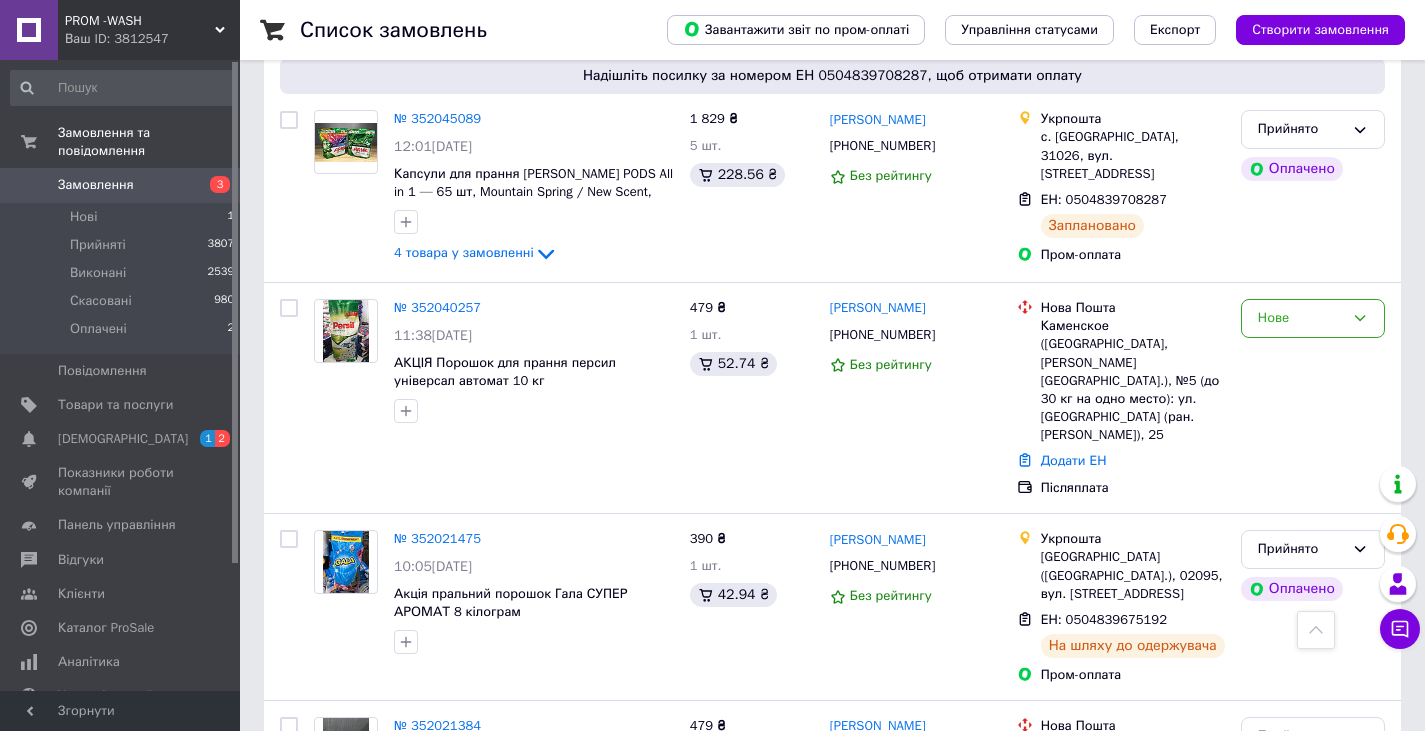 scroll, scrollTop: 1100, scrollLeft: 0, axis: vertical 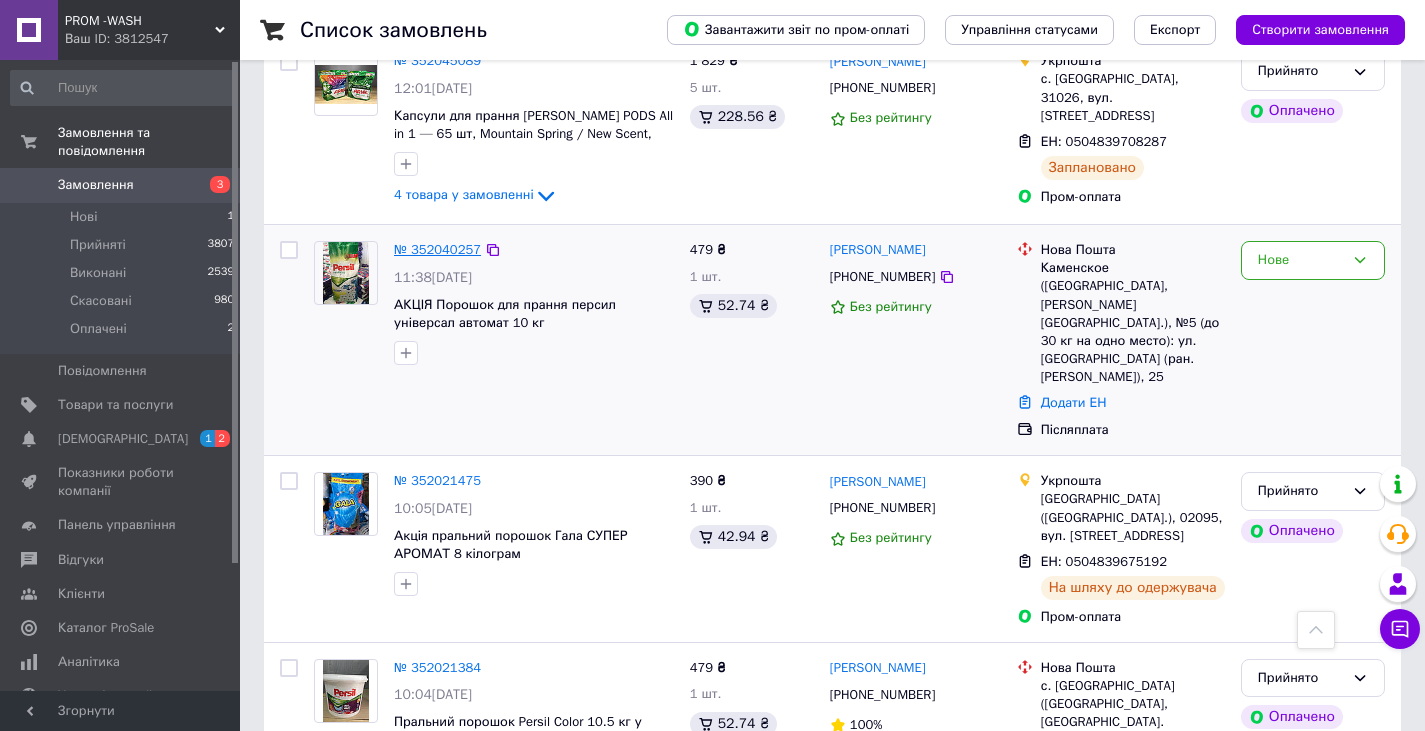 click on "№ 352040257" at bounding box center [437, 249] 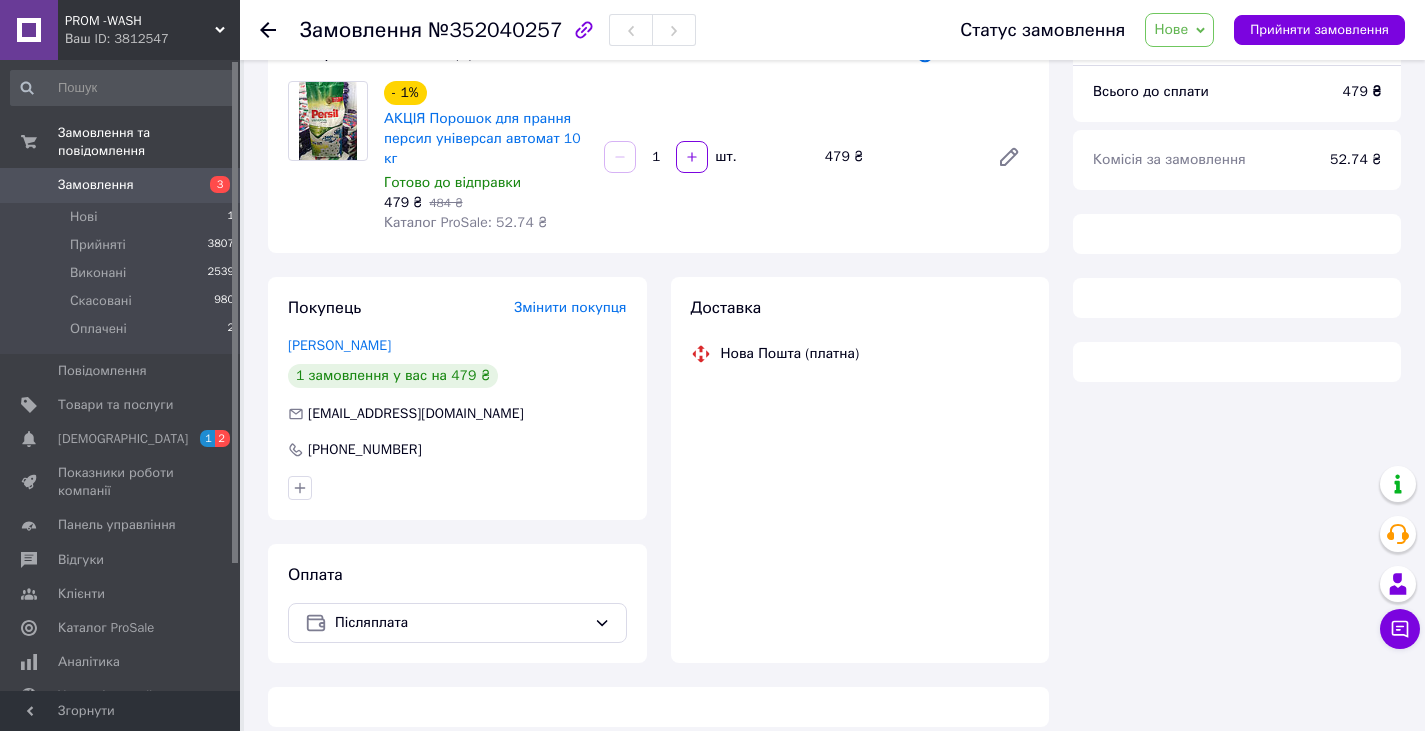 scroll, scrollTop: 704, scrollLeft: 0, axis: vertical 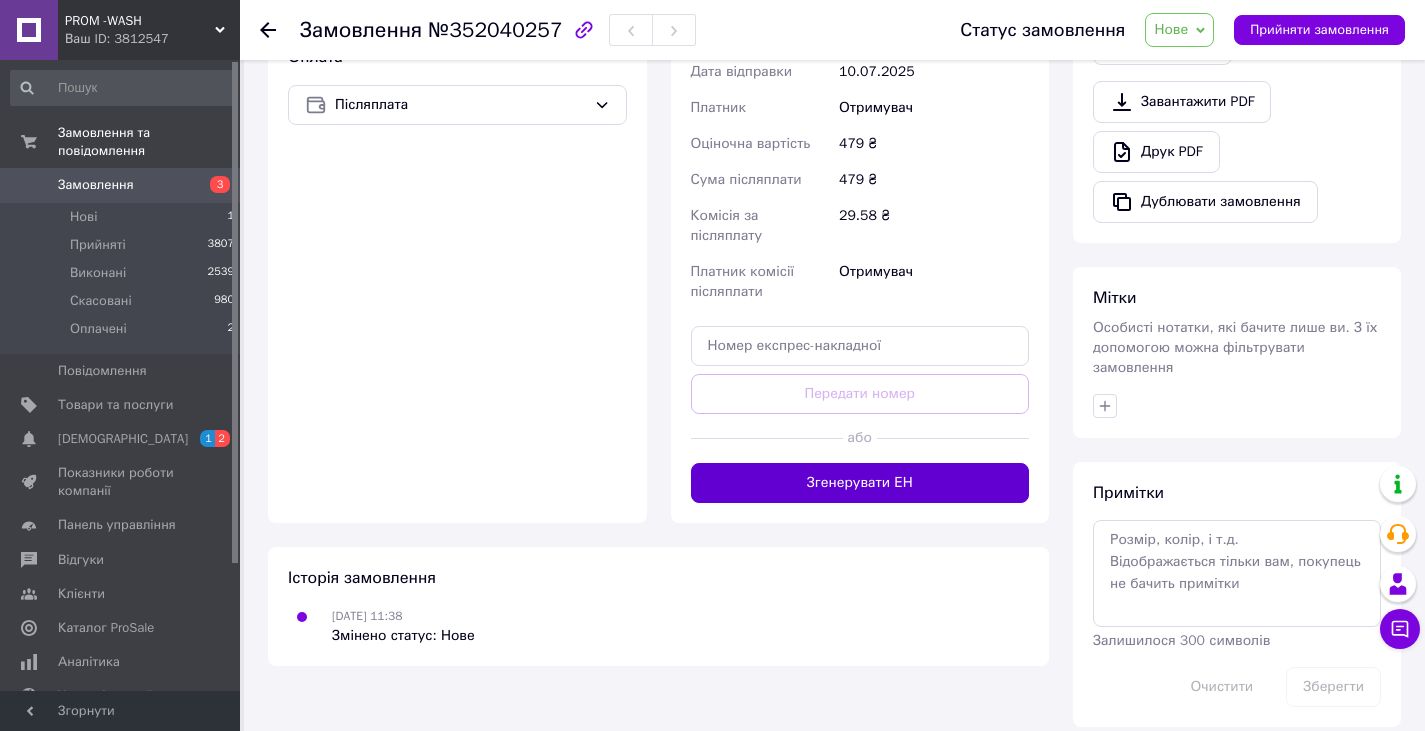 click on "Згенерувати ЕН" at bounding box center (860, 483) 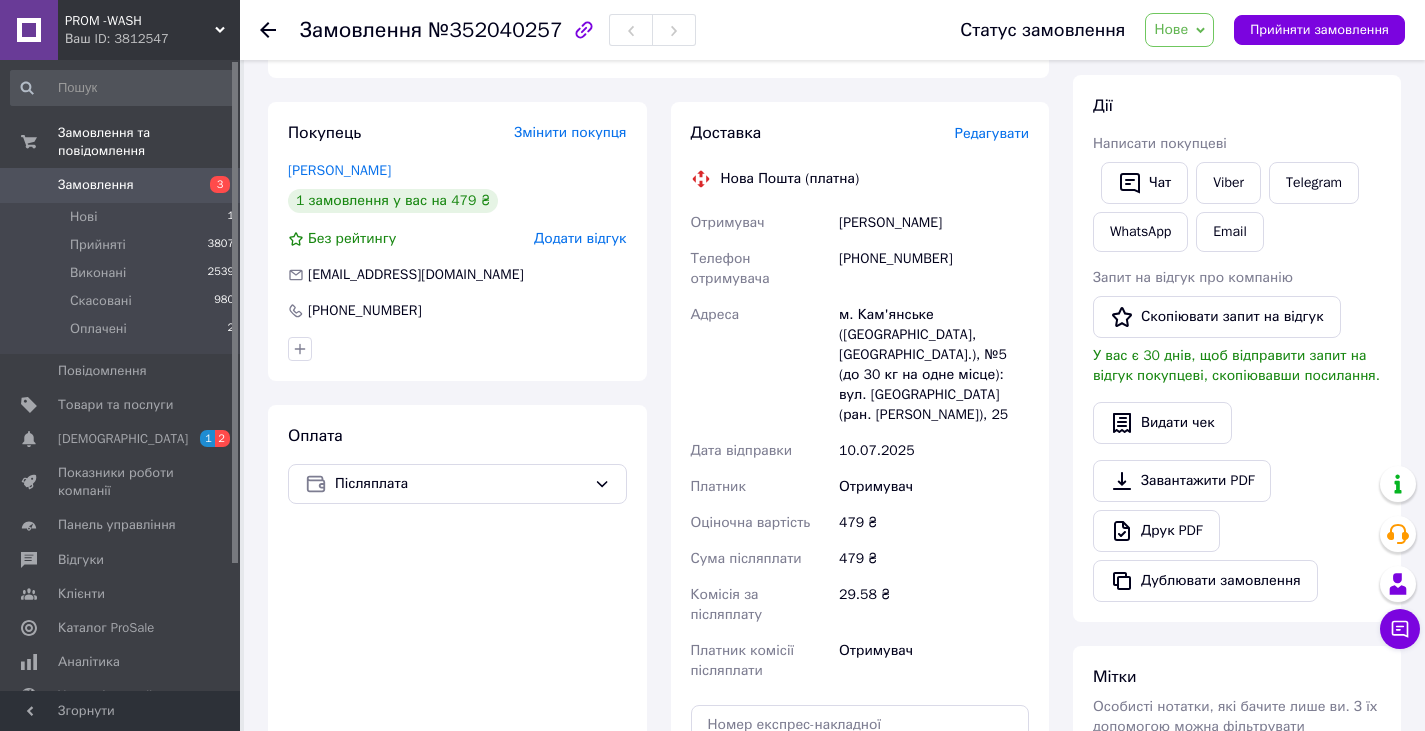 scroll, scrollTop: 304, scrollLeft: 0, axis: vertical 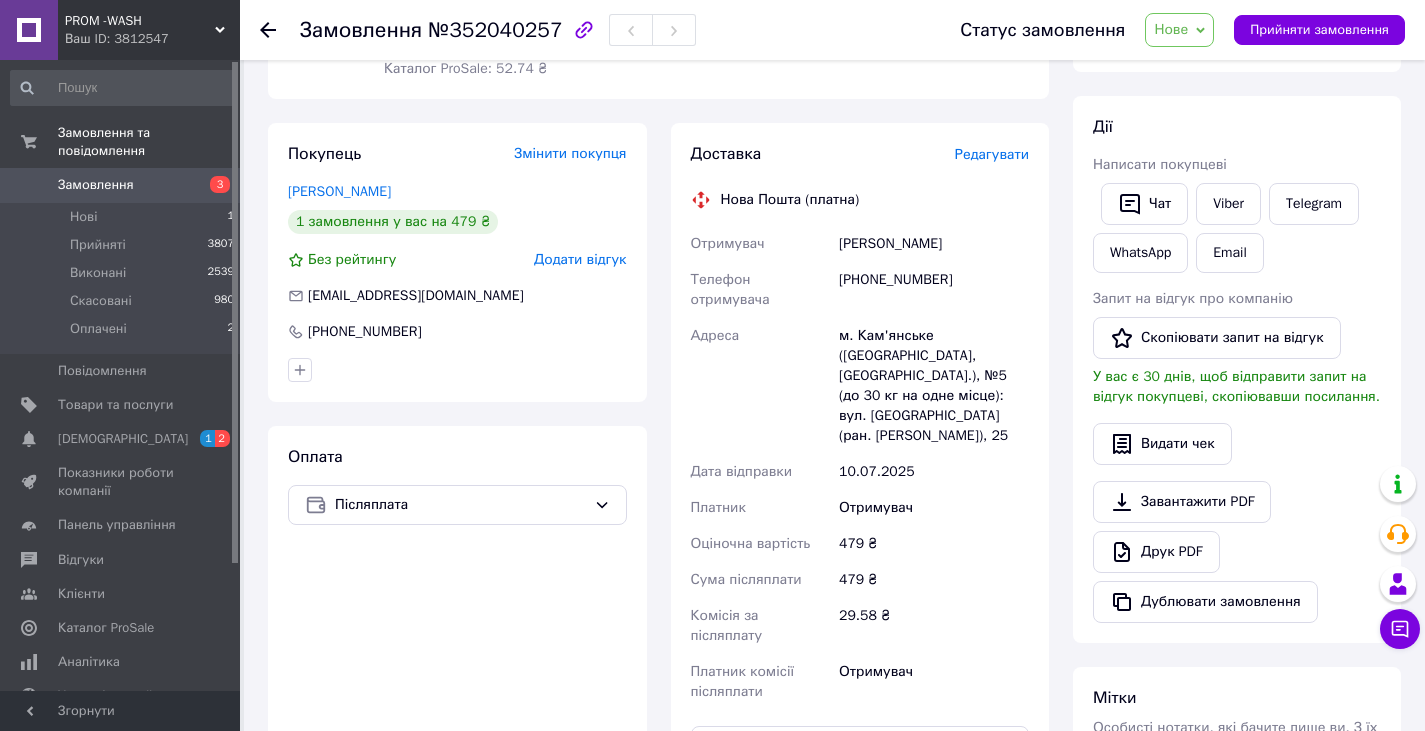 click on "Нове" at bounding box center (1171, 29) 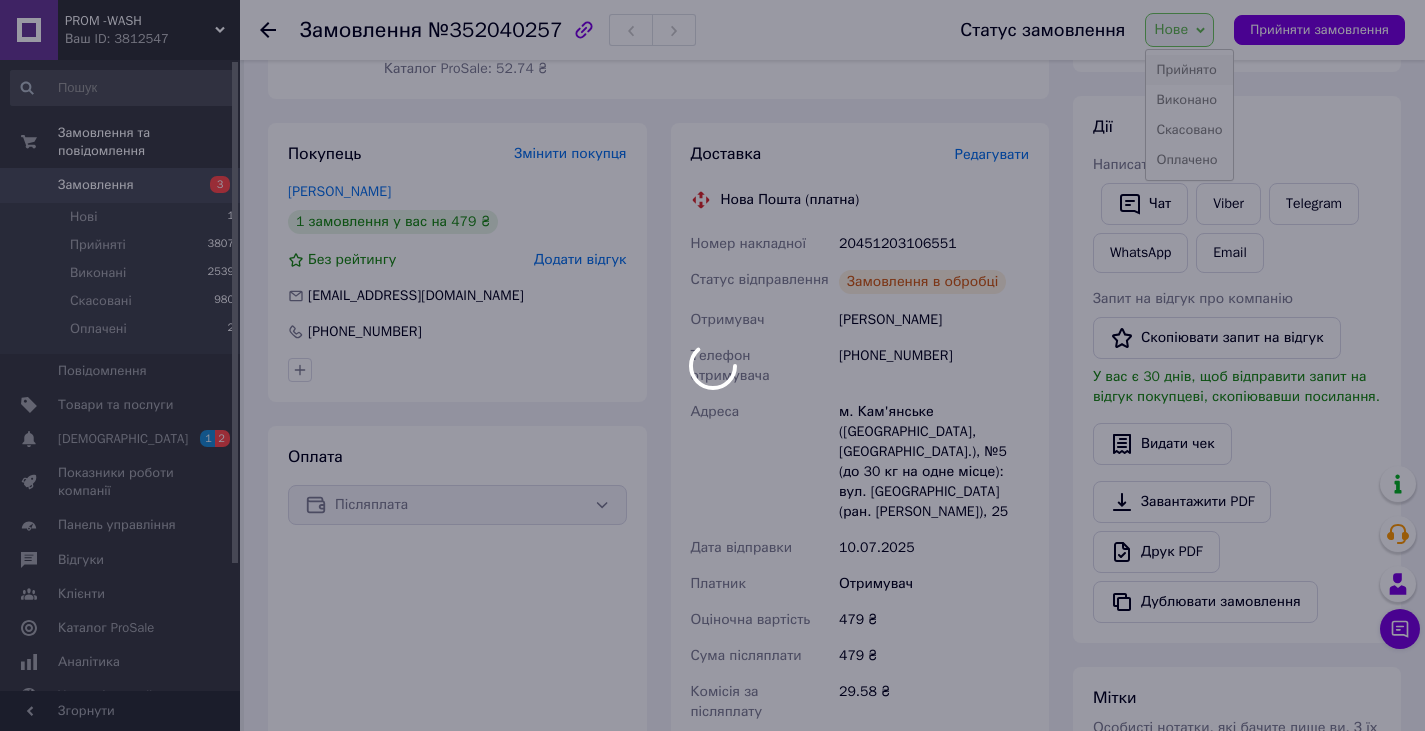 click on "Прийнято" at bounding box center (1189, 70) 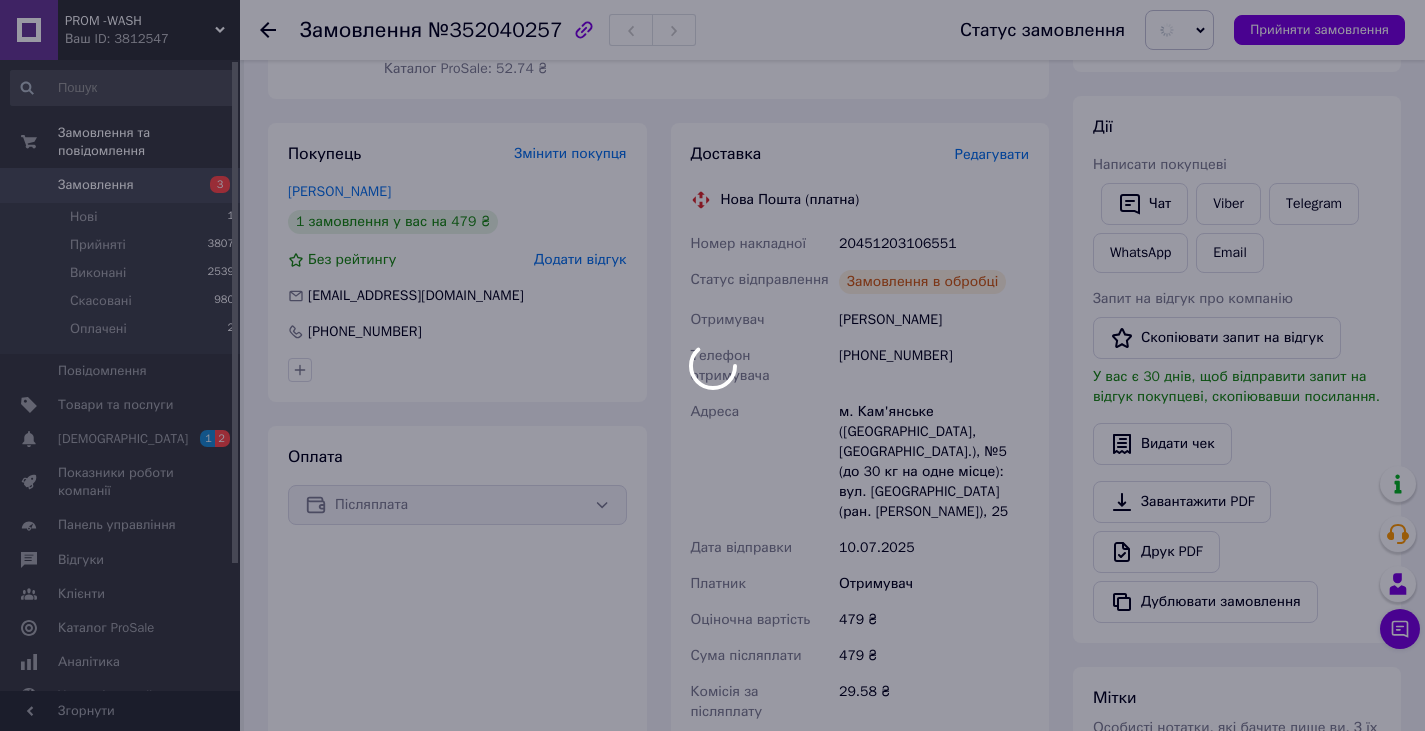 click on "Чат" at bounding box center (1144, 204) 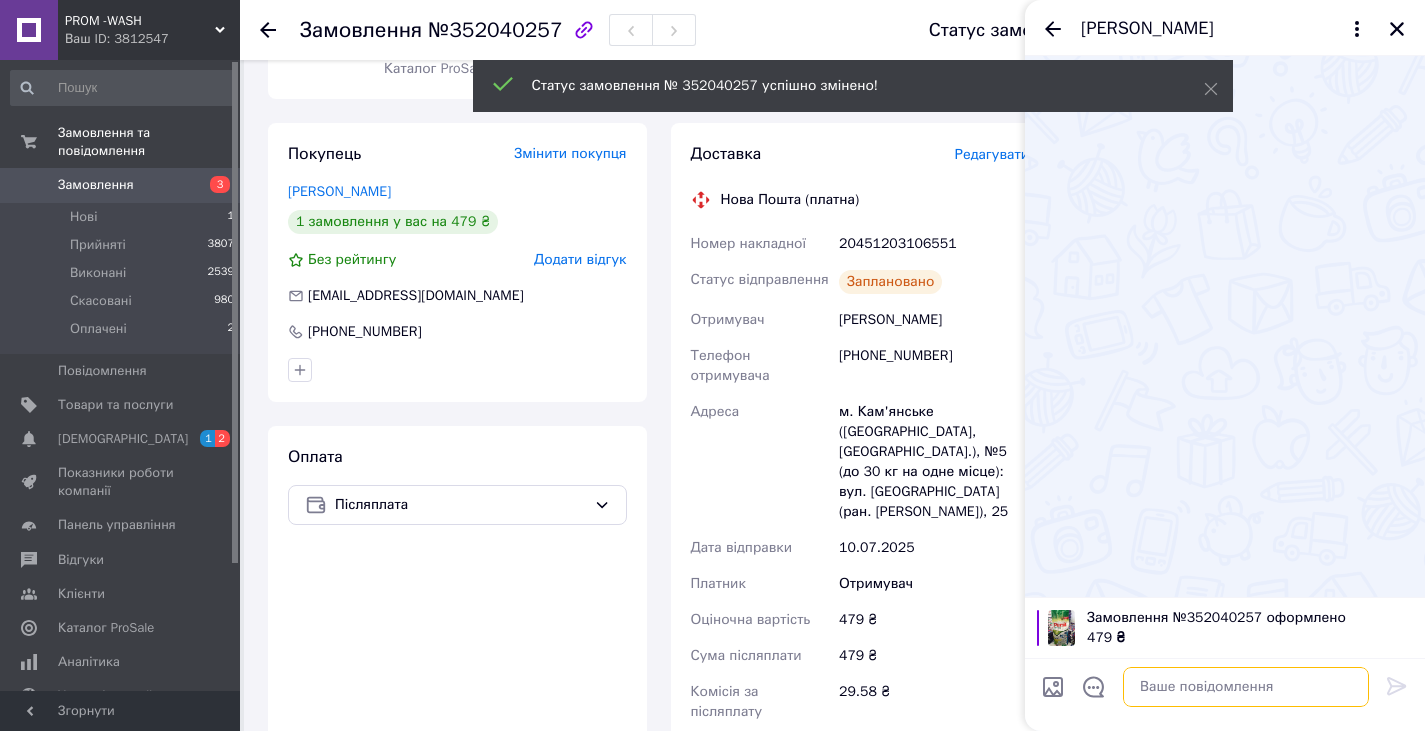paste on "Привіт.Спасибі за покупку побутової хімії завтра відправимо" 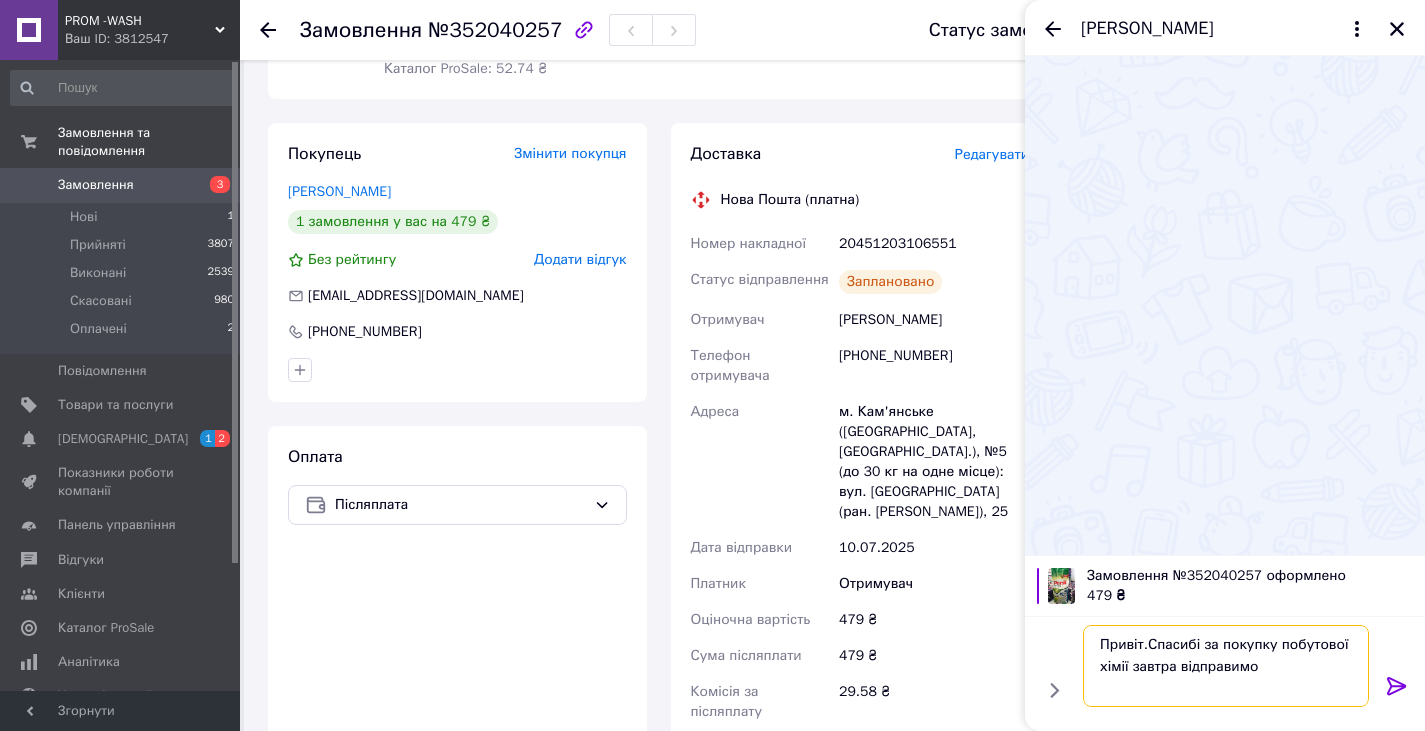 type on "Привіт.Спасибі за покупку побутової хімії завтра відправимо" 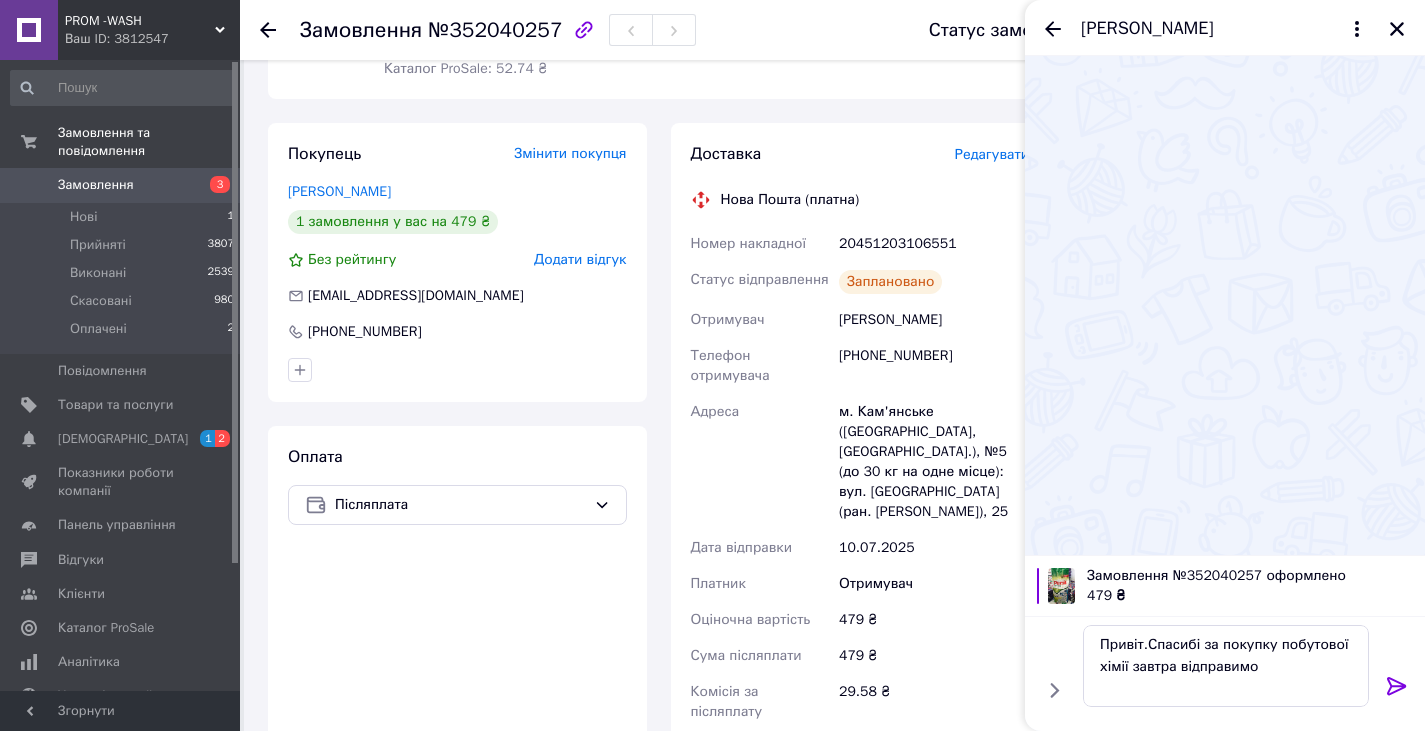 click 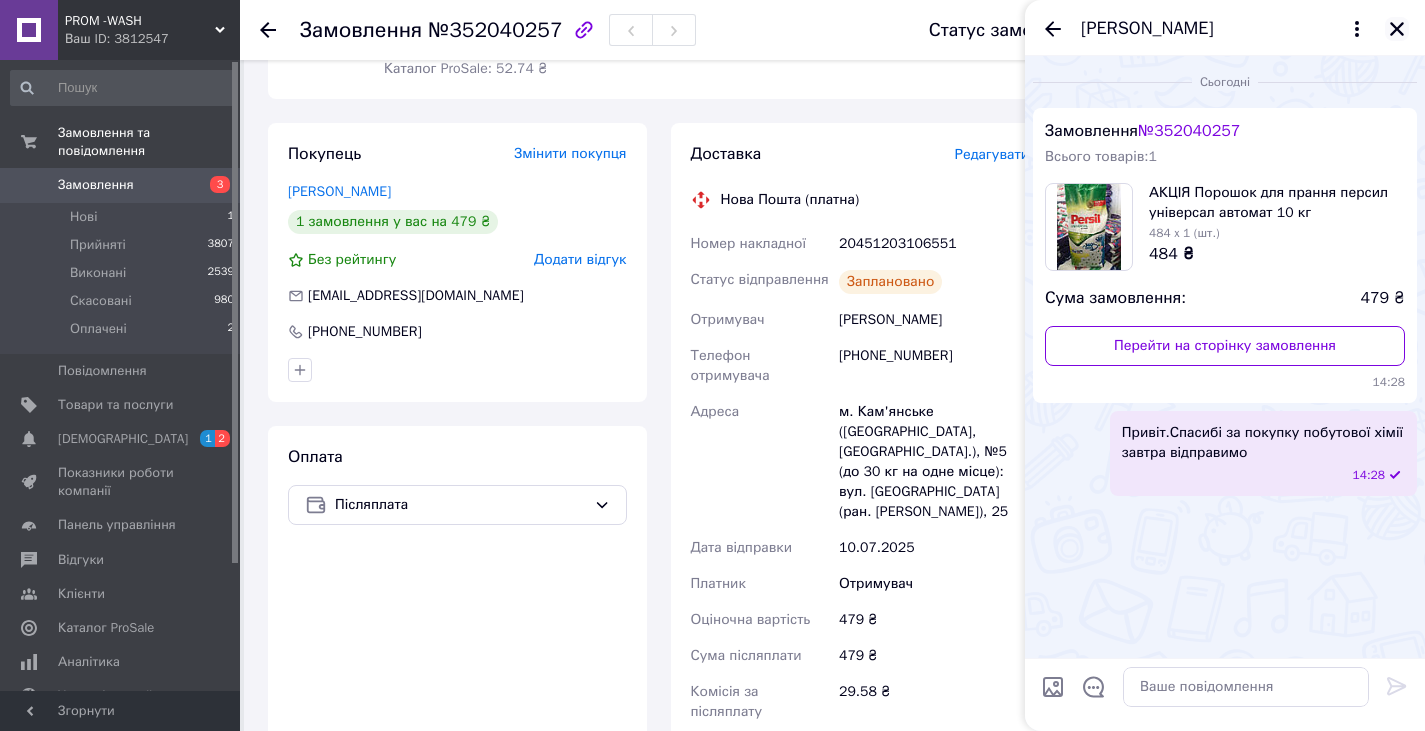 click 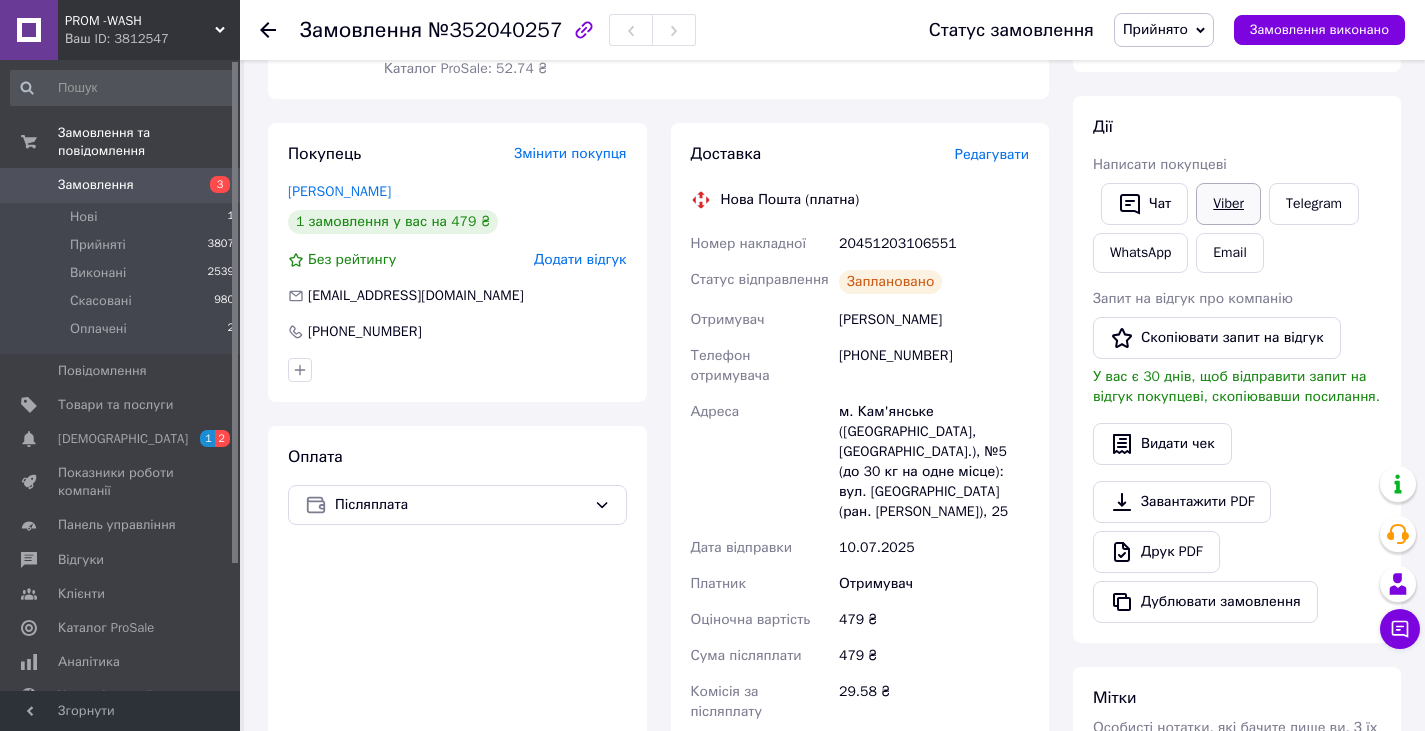 click on "Viber" at bounding box center [1228, 204] 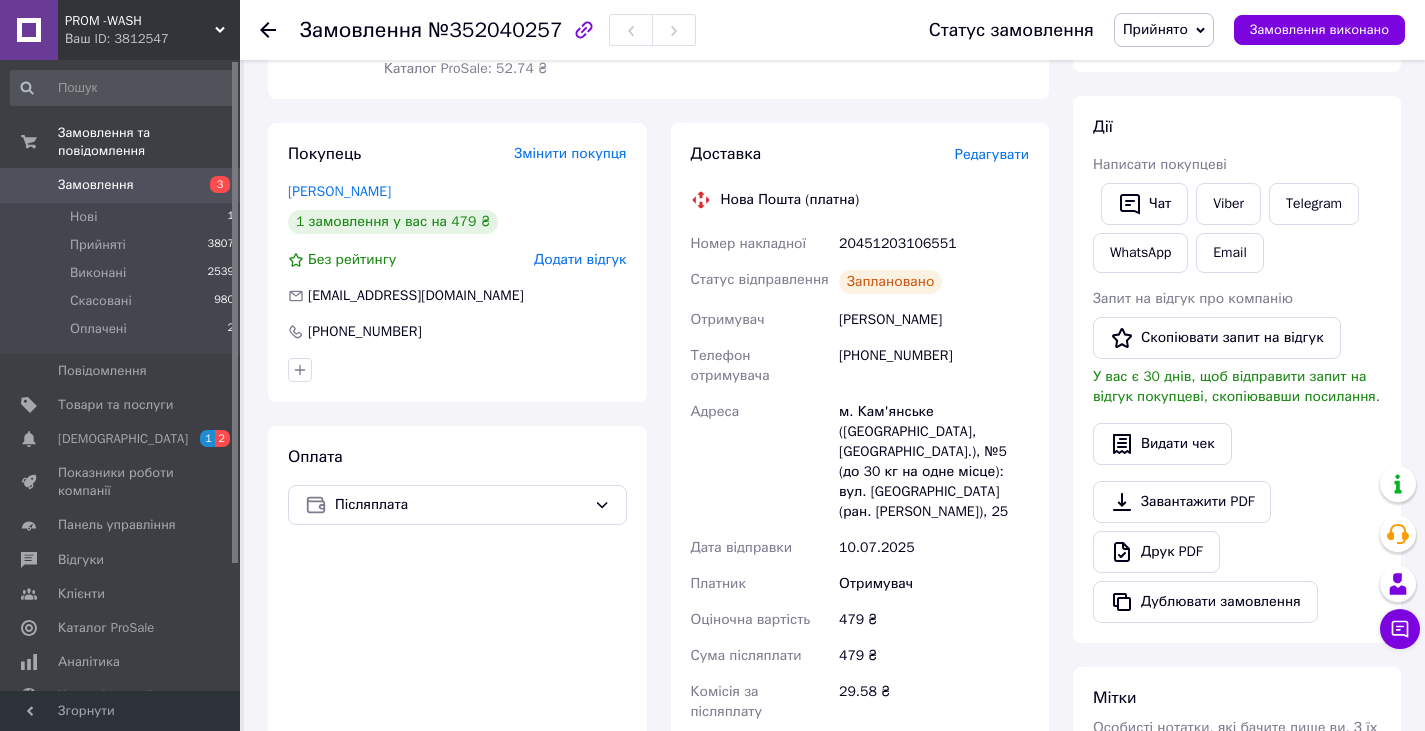 click on "Отримувач" at bounding box center [934, 758] 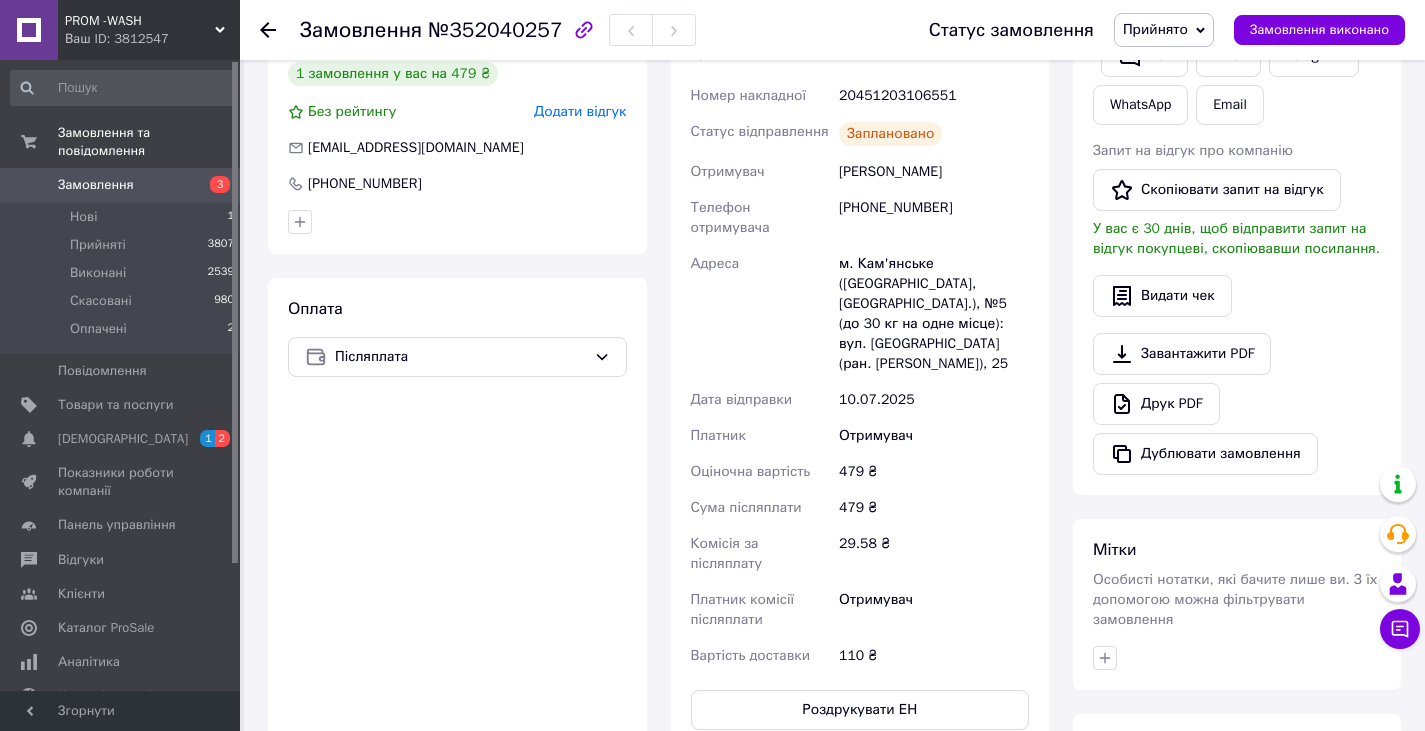 scroll, scrollTop: 742, scrollLeft: 0, axis: vertical 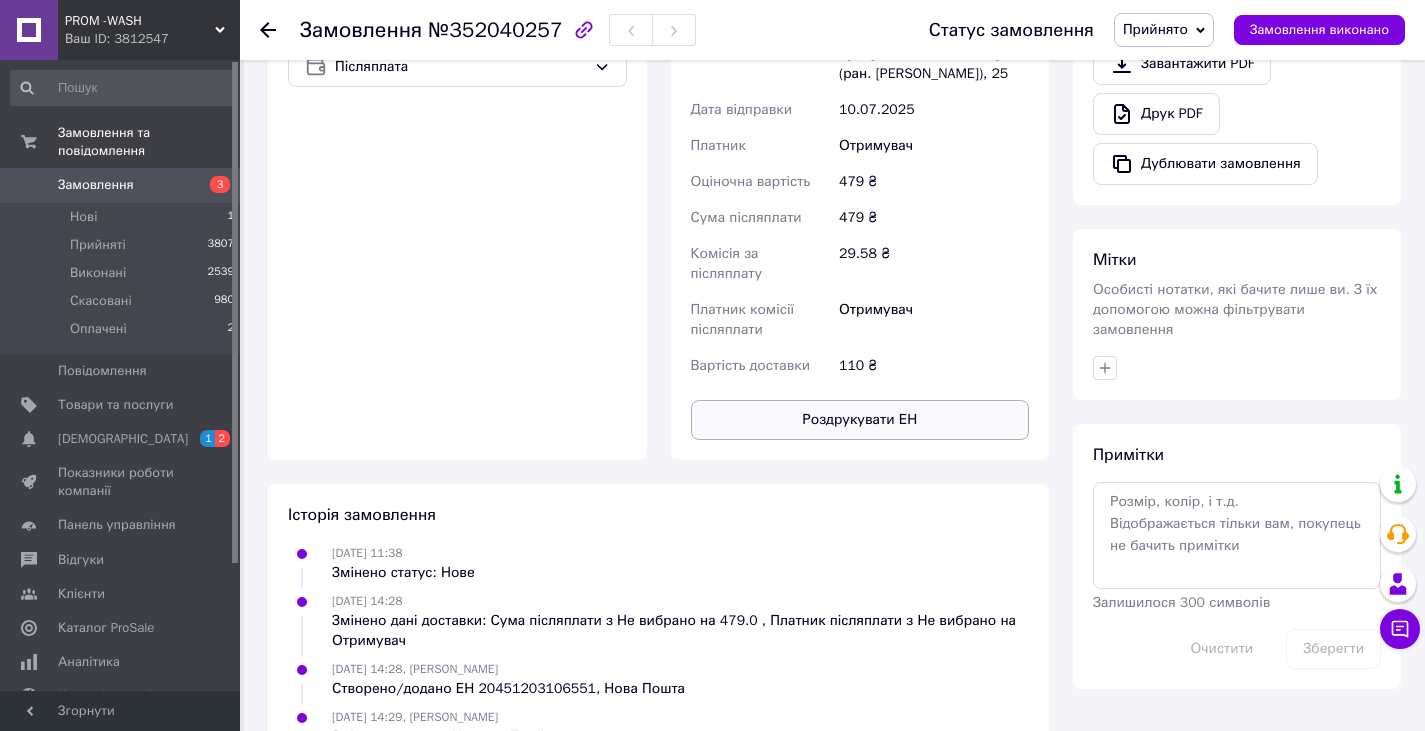 click on "Роздрукувати ЕН" at bounding box center [860, 420] 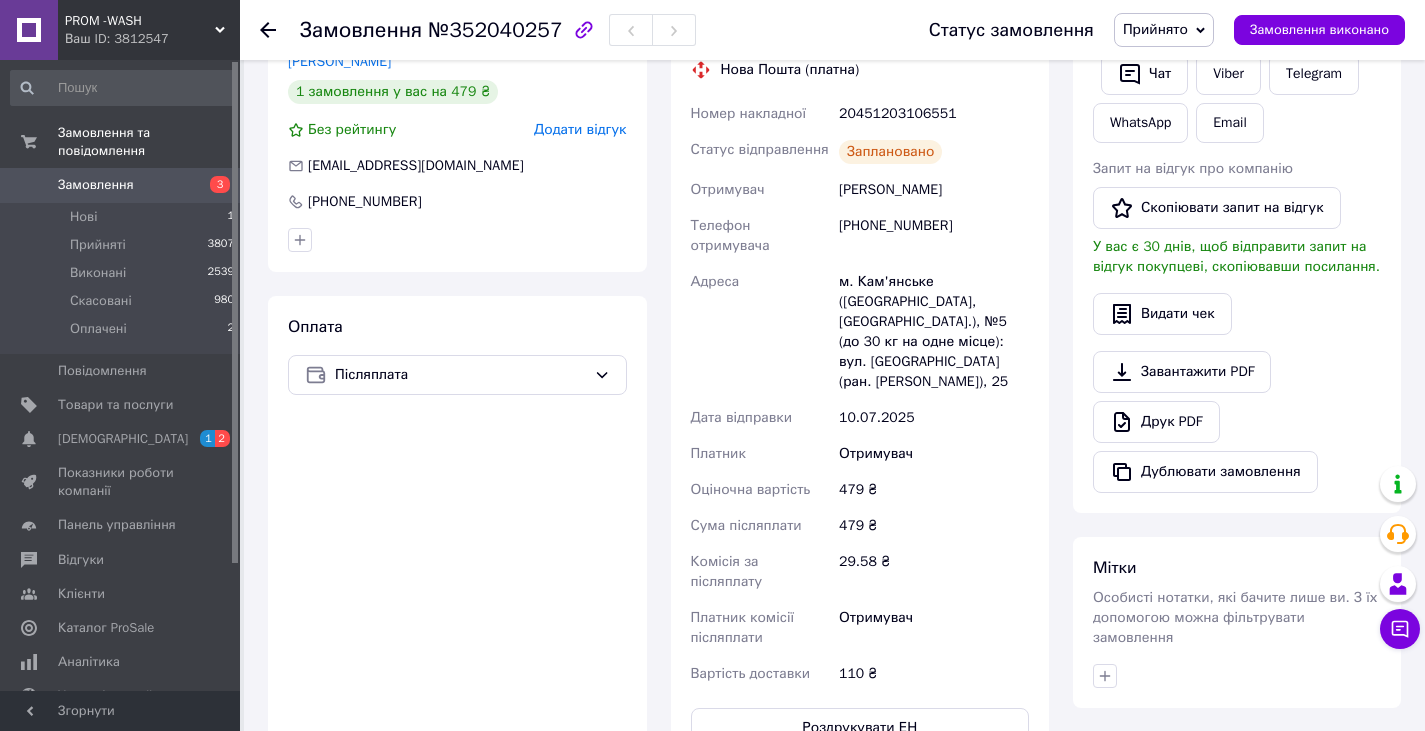 scroll, scrollTop: 0, scrollLeft: 0, axis: both 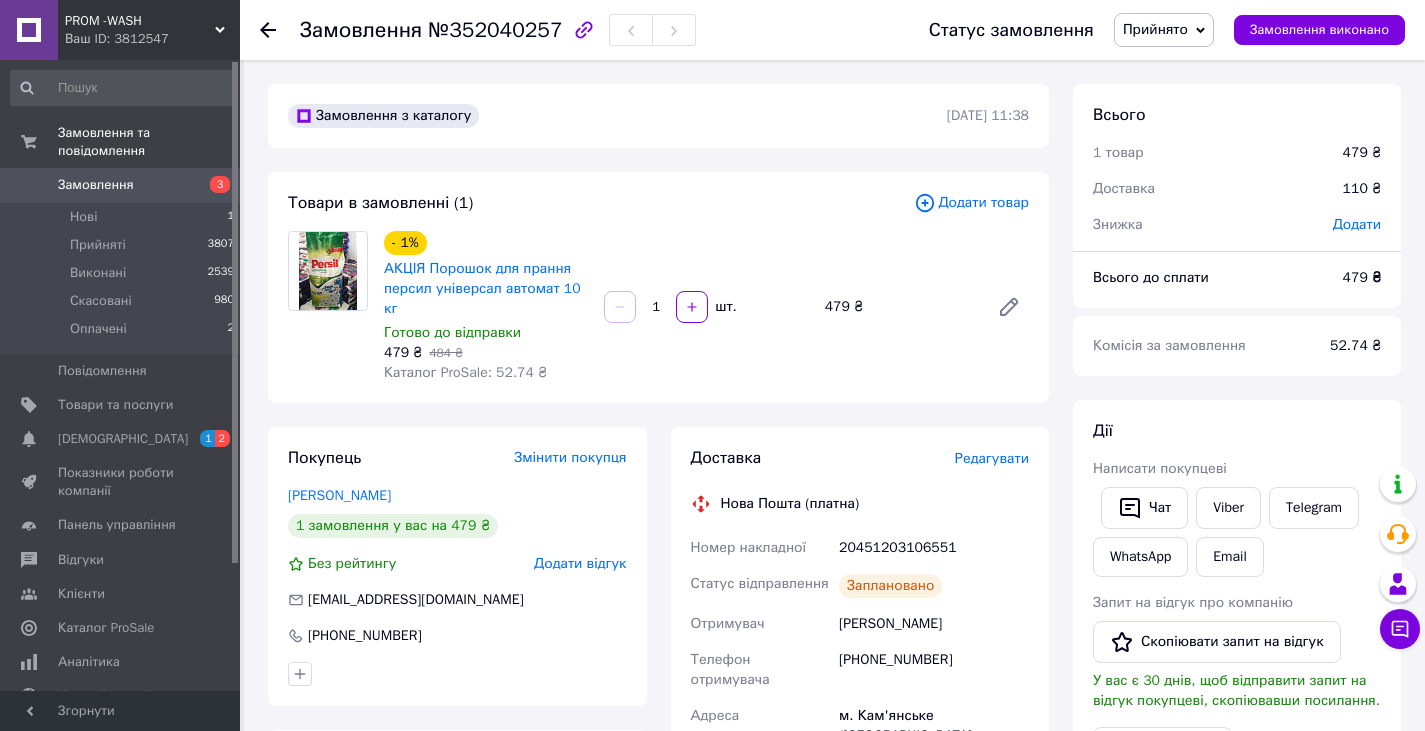 click 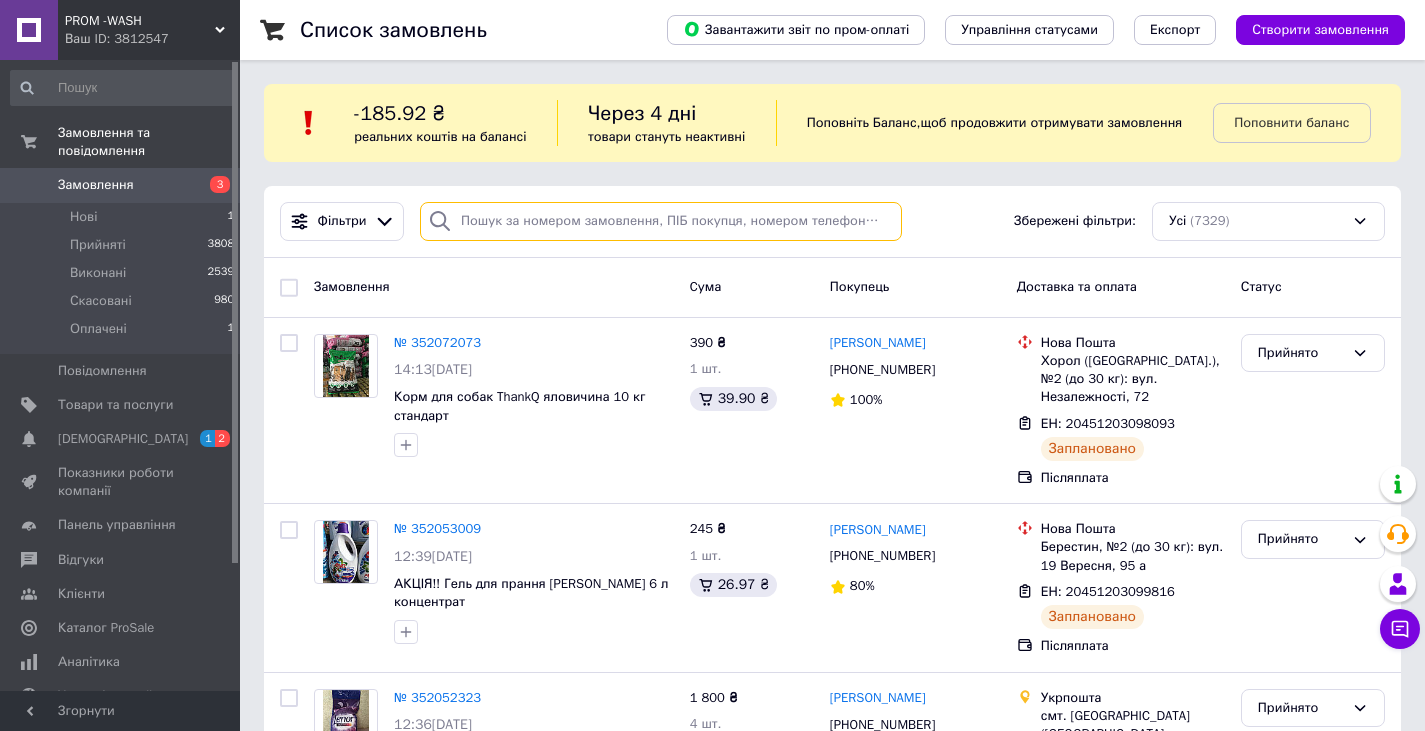 click at bounding box center [661, 221] 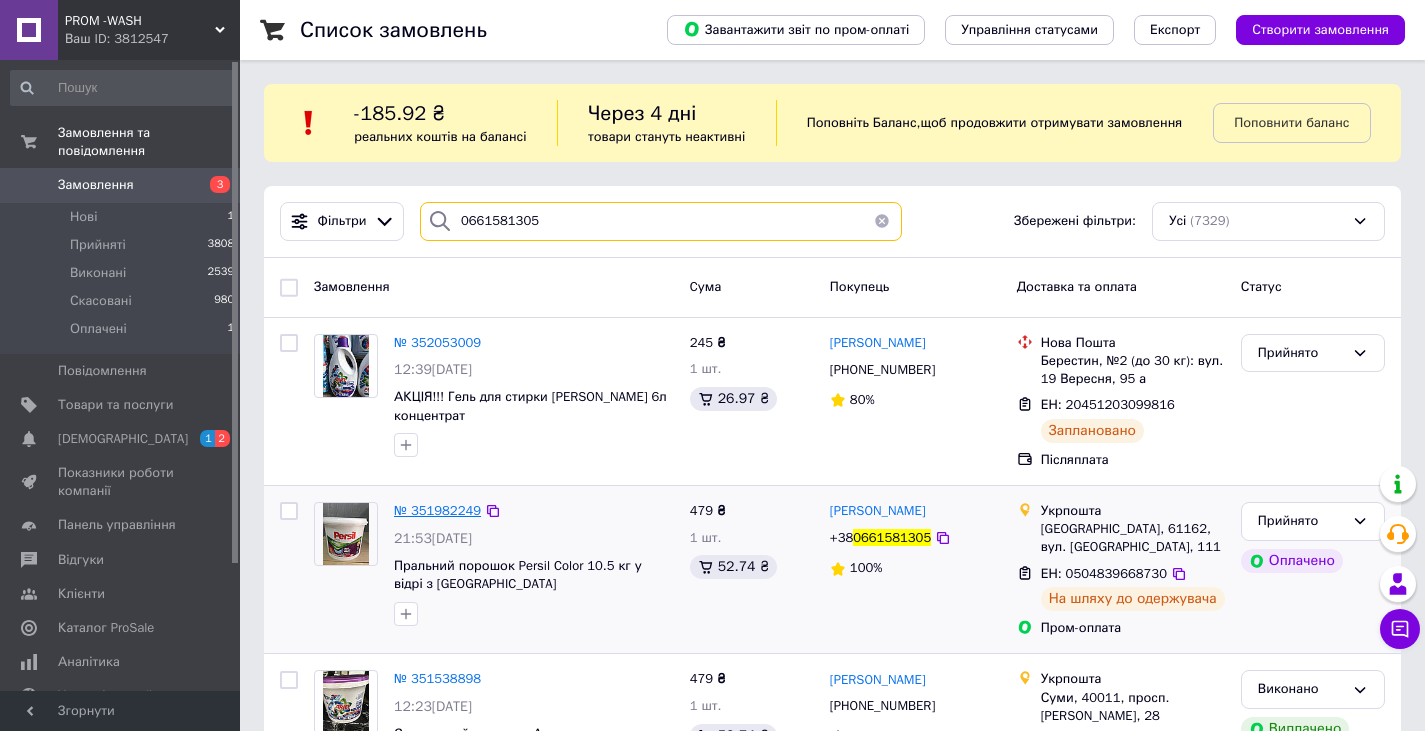 type on "0661581305" 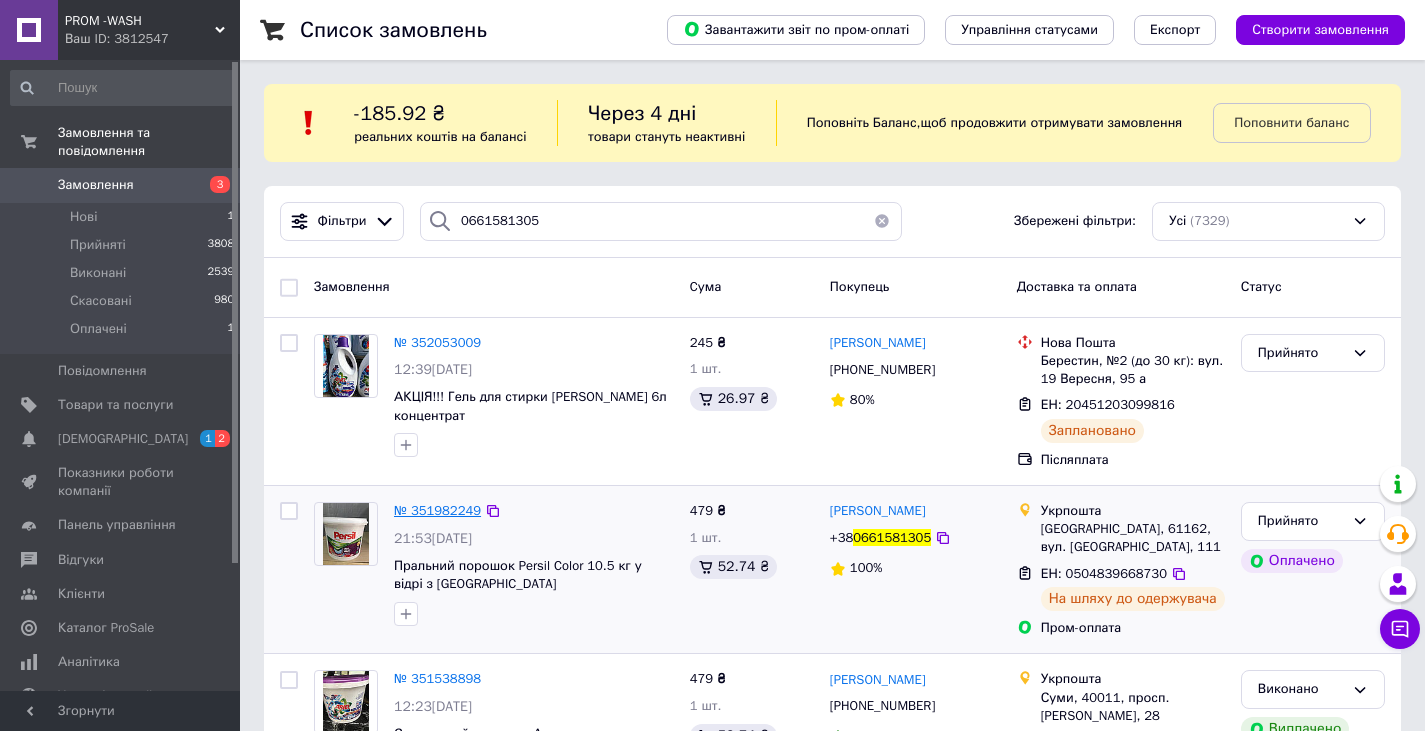 click on "№ 351982249" at bounding box center (437, 510) 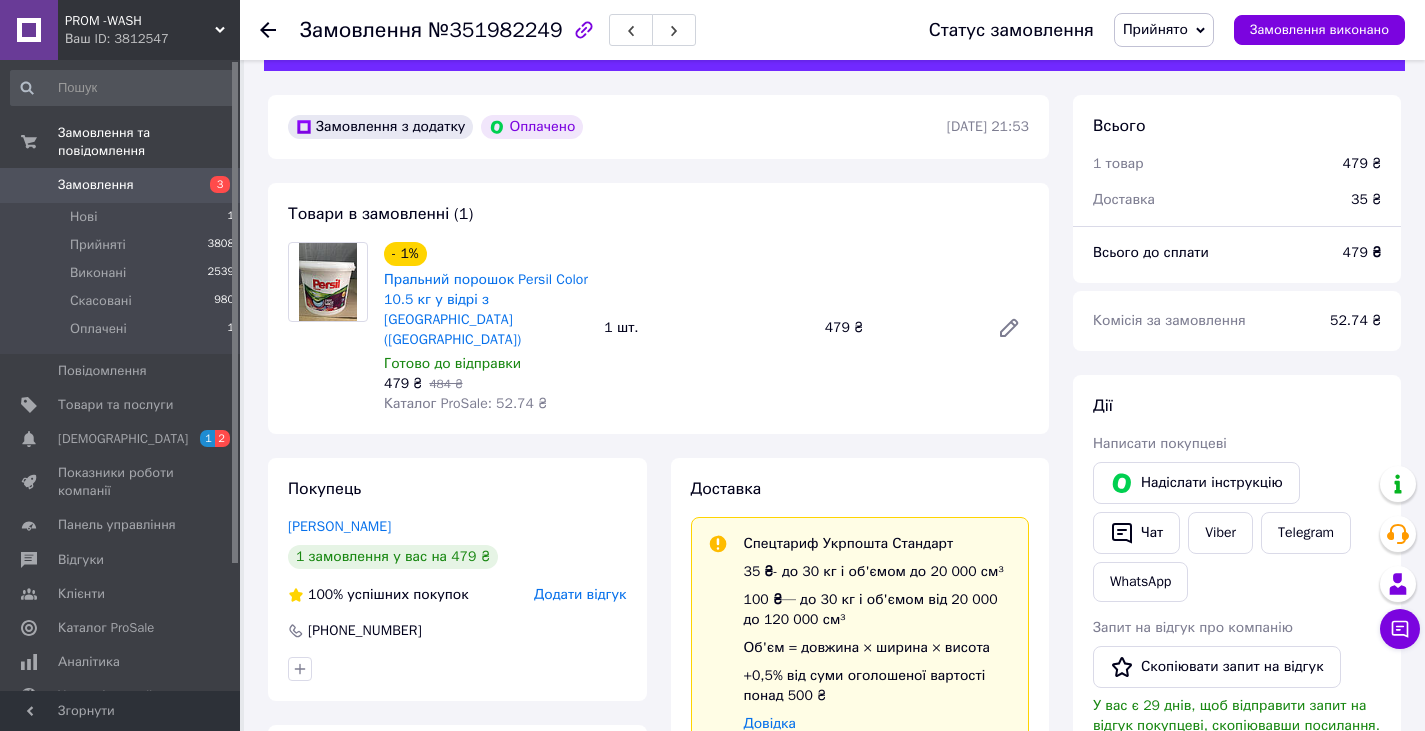 scroll, scrollTop: 0, scrollLeft: 0, axis: both 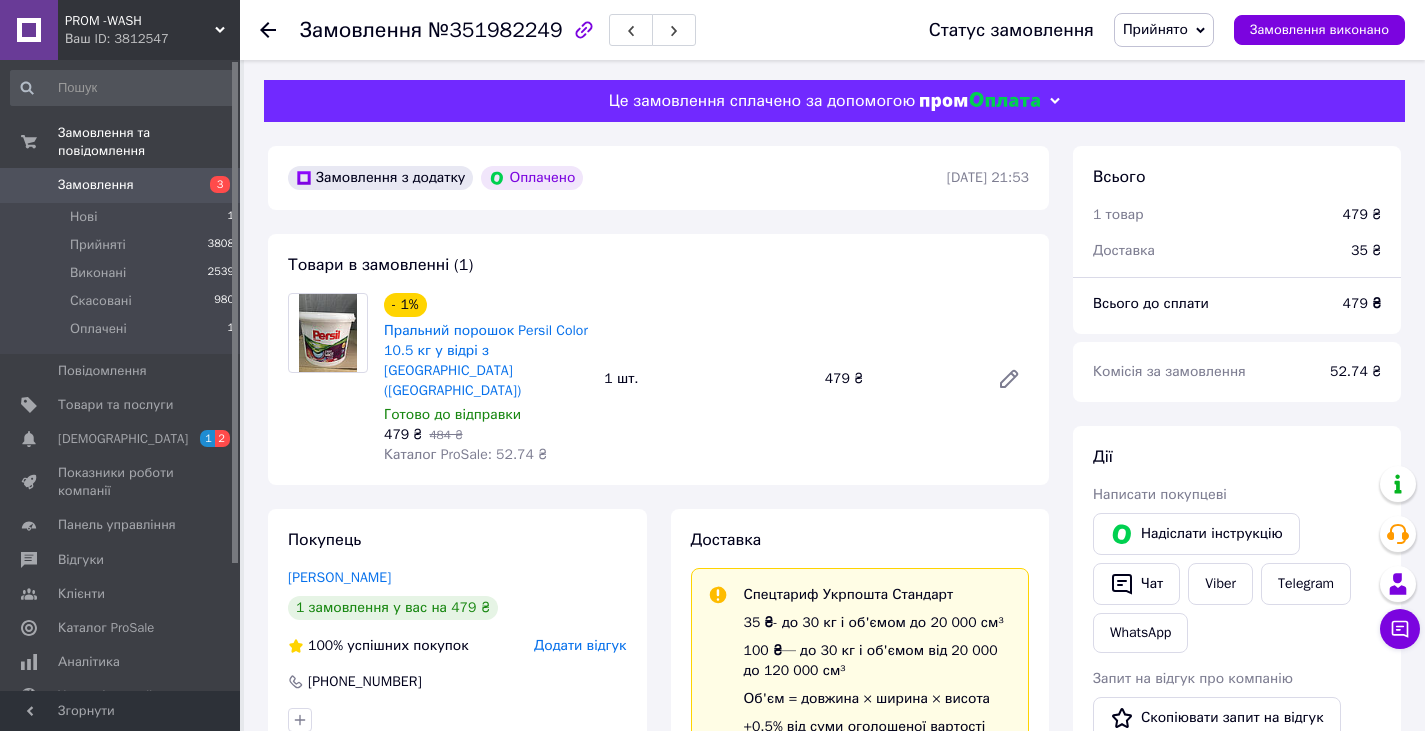 click 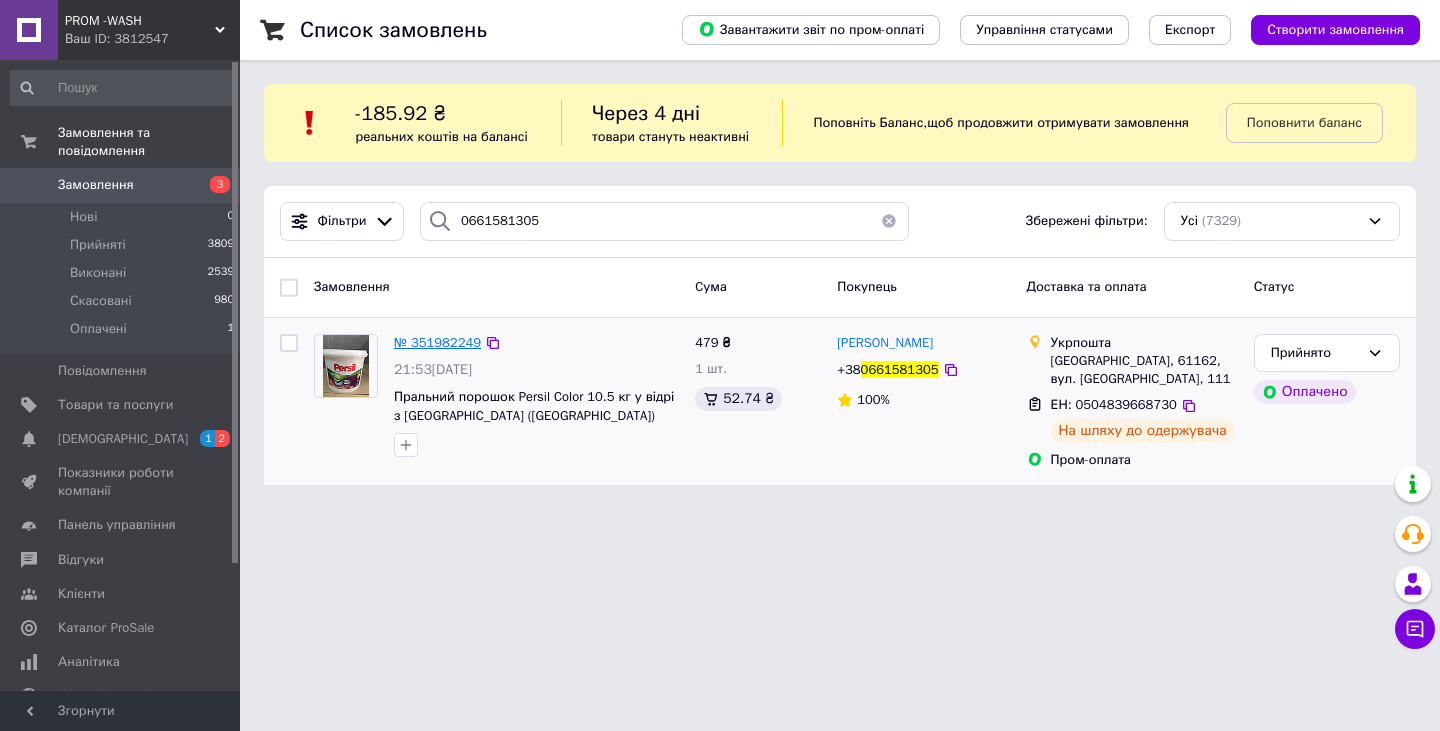 click on "№ 351982249" at bounding box center [437, 342] 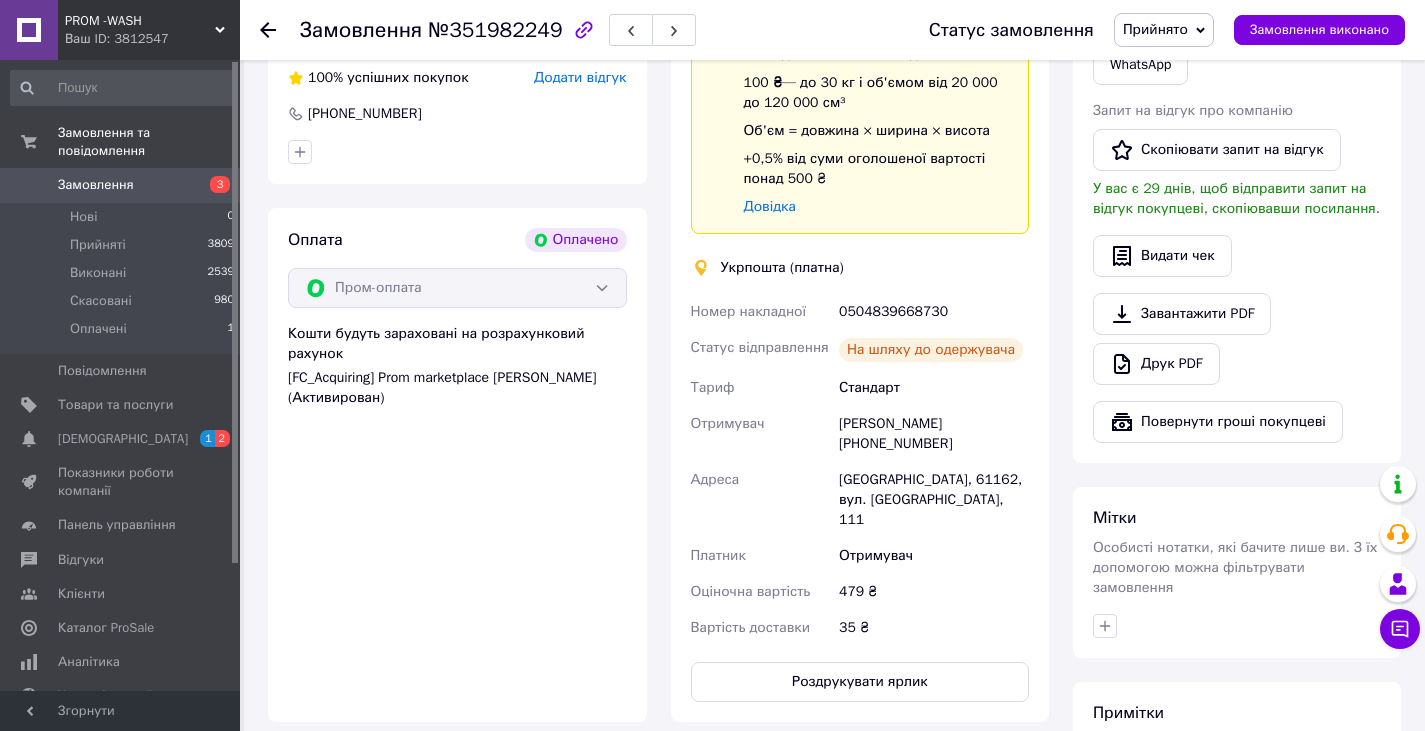 scroll, scrollTop: 600, scrollLeft: 0, axis: vertical 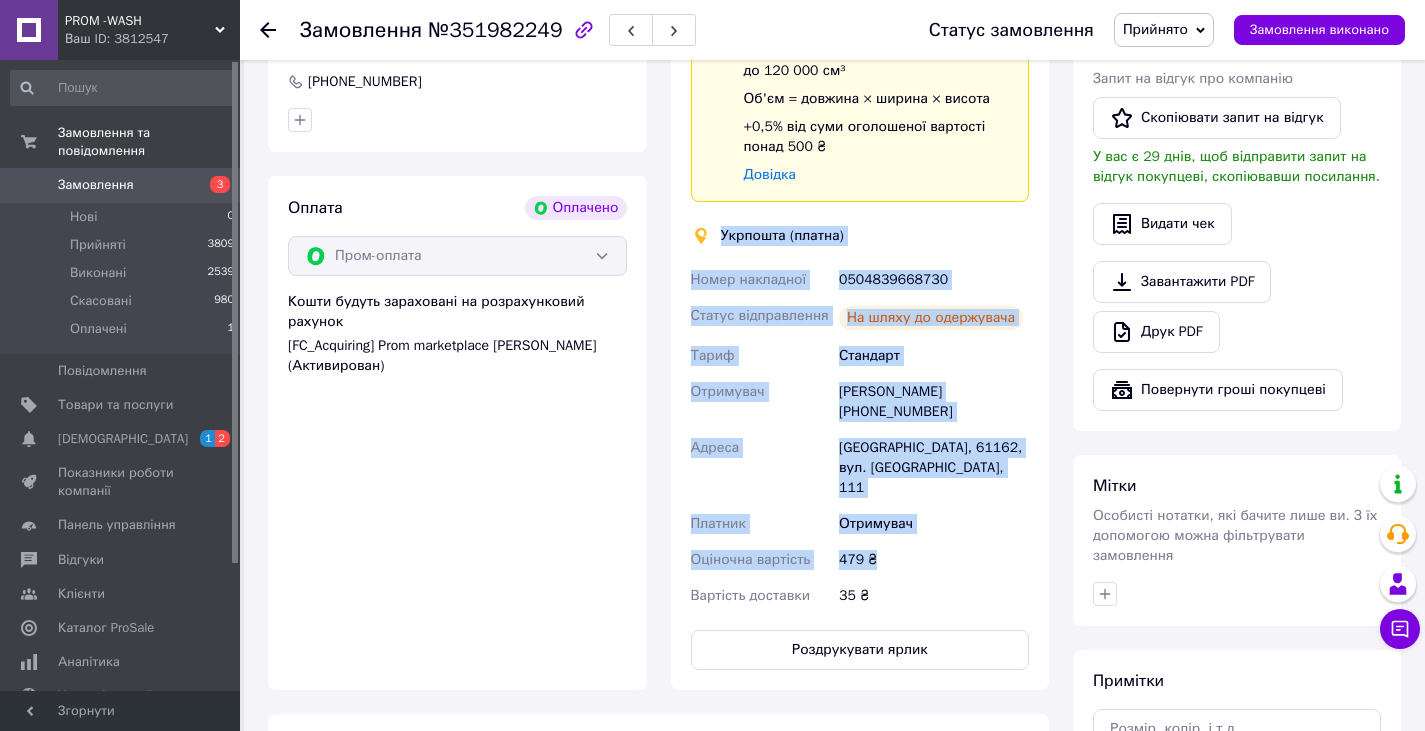 drag, startPoint x: 664, startPoint y: 214, endPoint x: 888, endPoint y: 455, distance: 329.02432 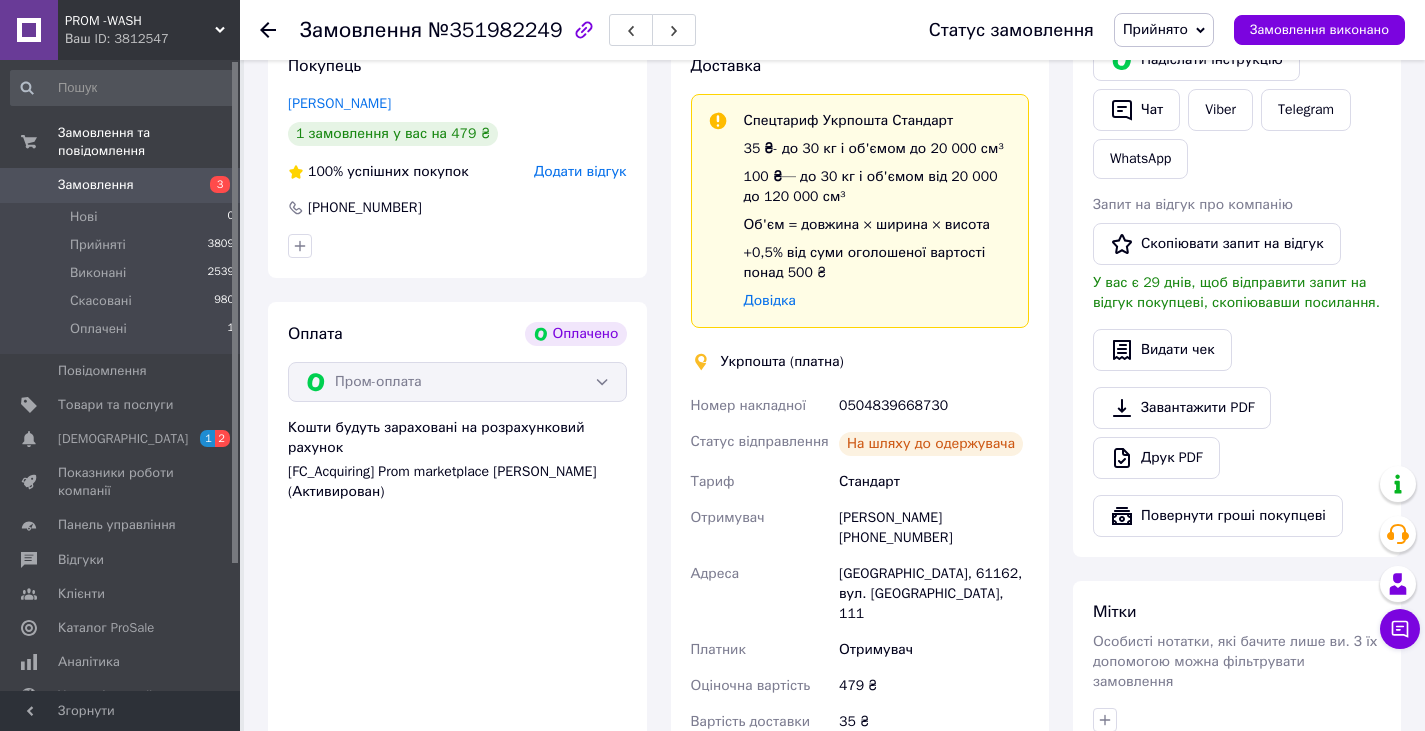 scroll, scrollTop: 0, scrollLeft: 0, axis: both 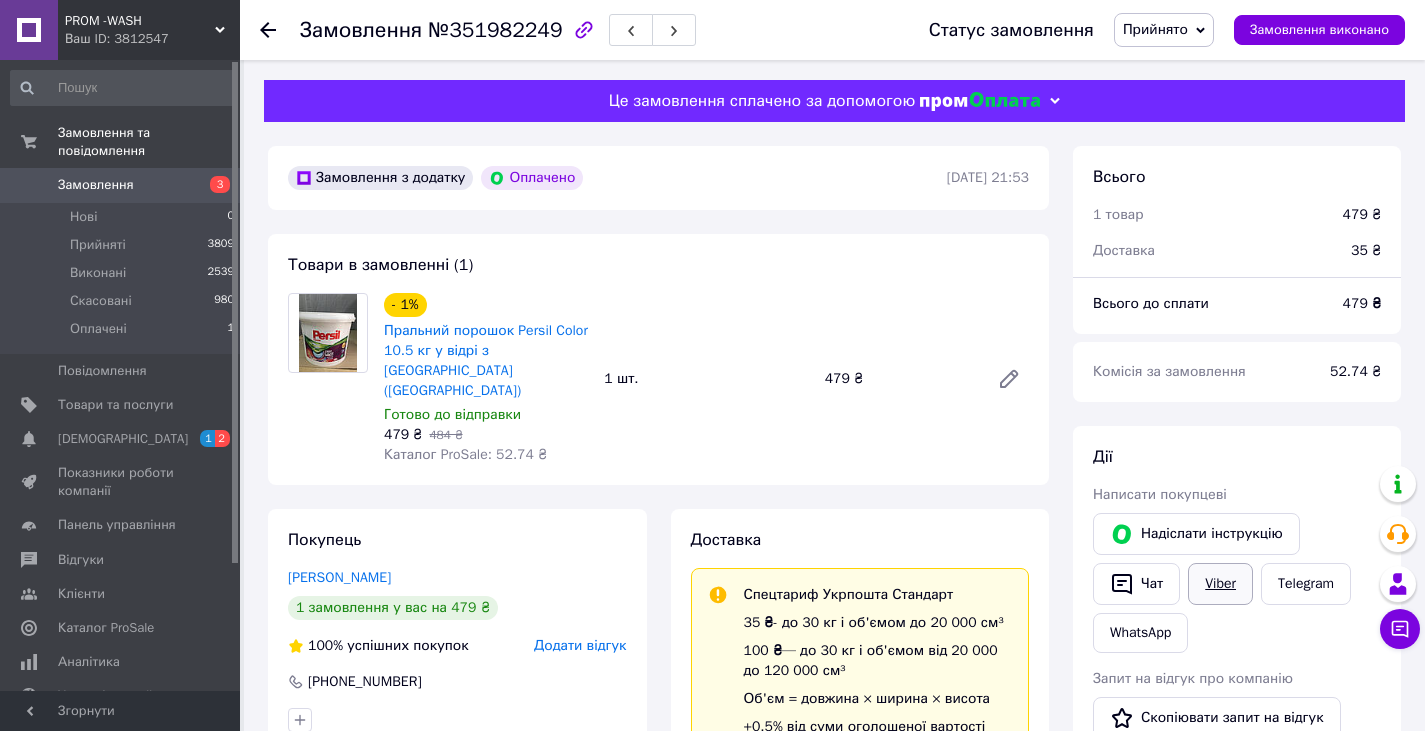 click on "Viber" at bounding box center (1220, 584) 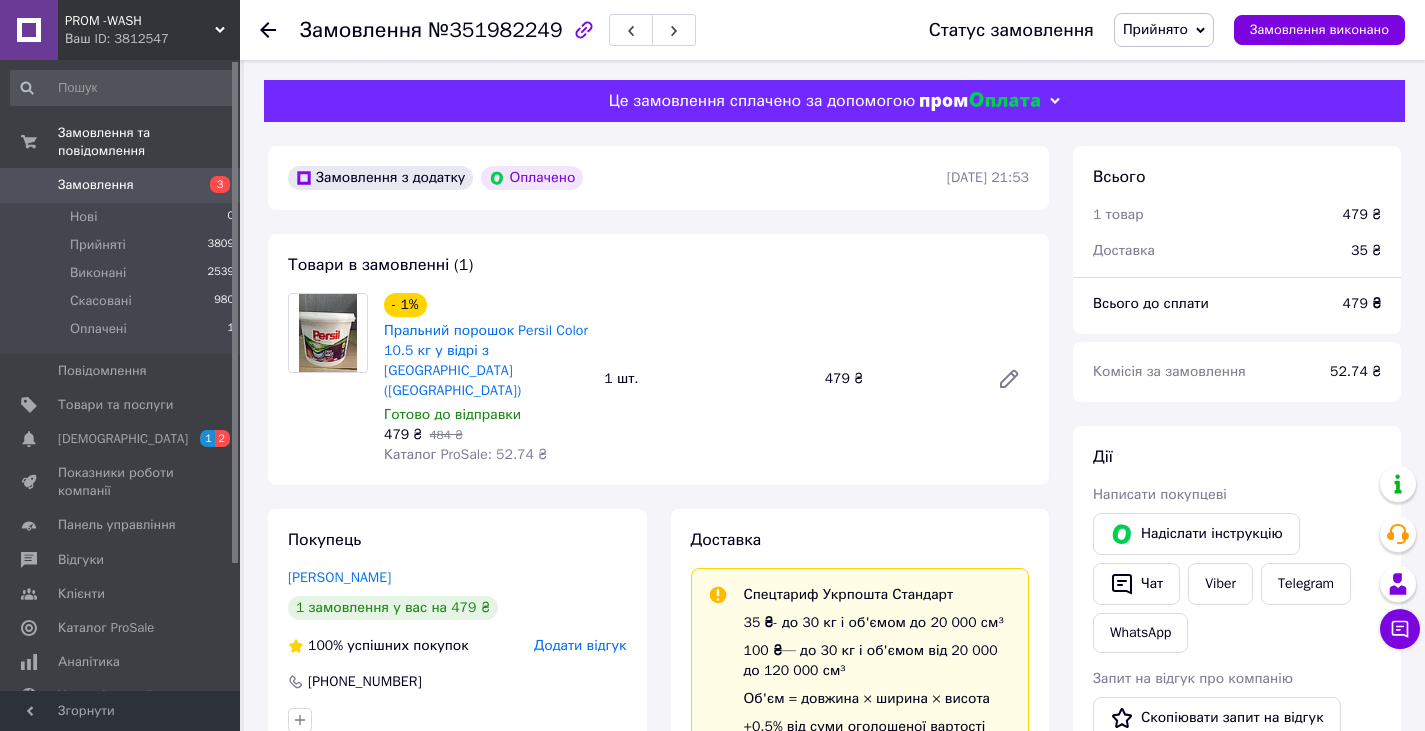 click on "Товари в замовленні (1) - 1% Пральний порошок Persil Color 10.5 кг у відрі  з [GEOGRAPHIC_DATA] ([GEOGRAPHIC_DATA]) Готово до відправки 479 ₴   484 ₴ Каталог ProSale: 52.74 ₴  1 шт. 479 ₴" at bounding box center [658, 359] 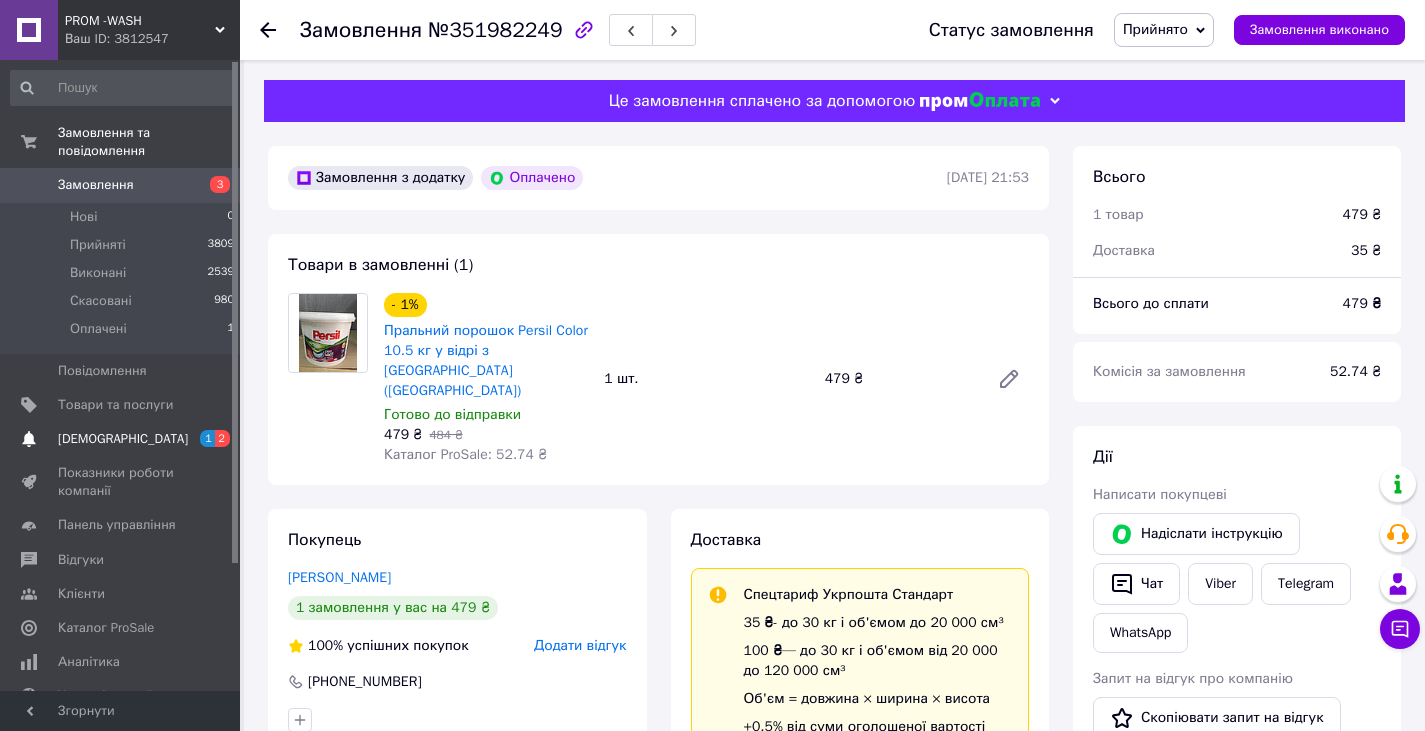 click on "1 2" at bounding box center (212, 439) 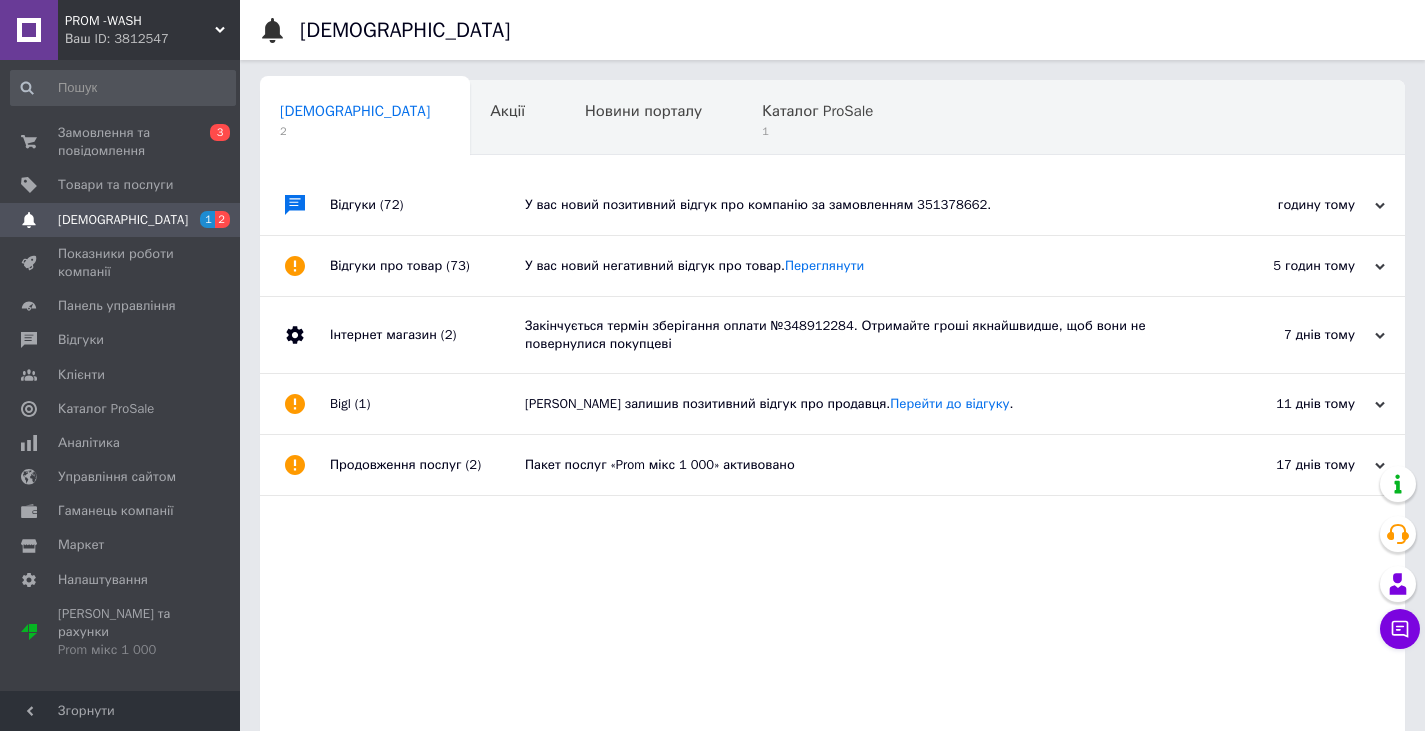 click on "У вас новий негативний відгук про товар.  [GEOGRAPHIC_DATA]" at bounding box center [855, 266] 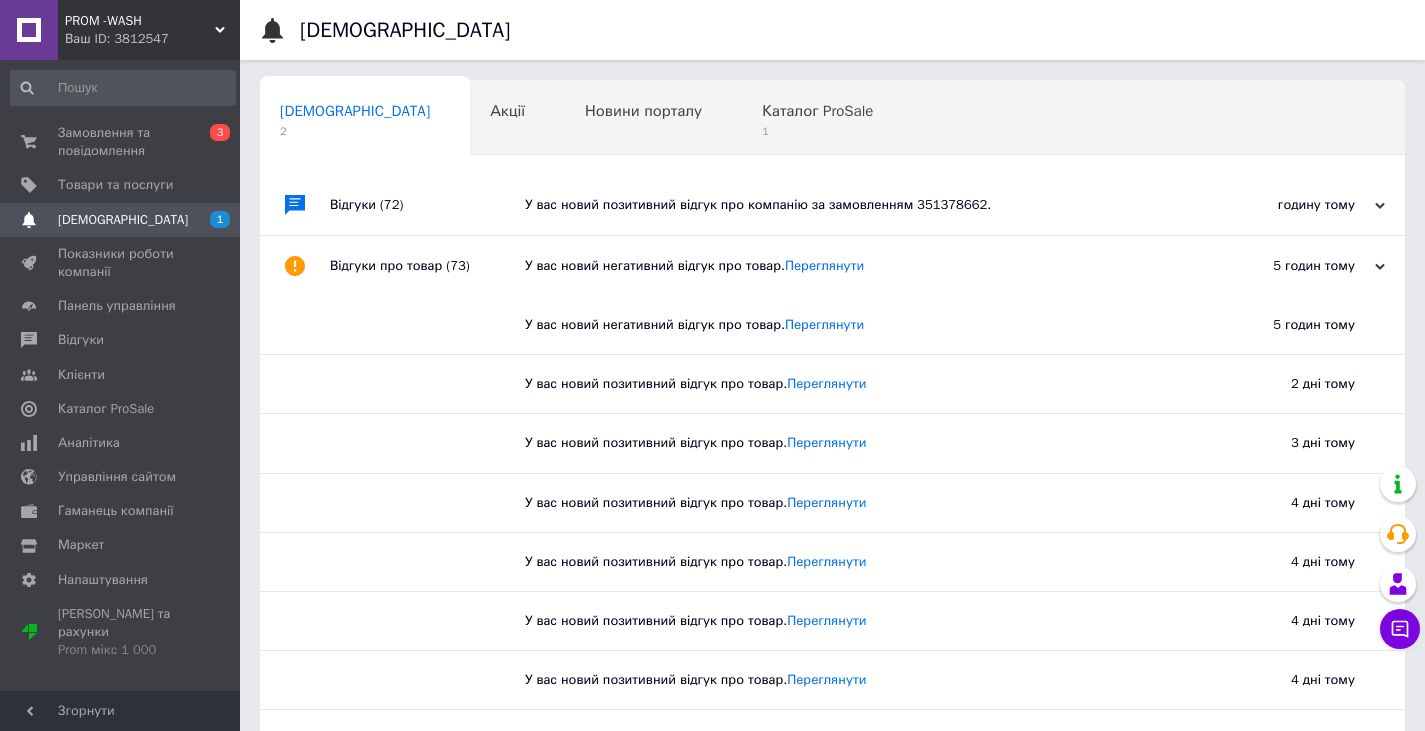 click on "У вас новий позитивний відгук про компанію за замовленням 351378662." at bounding box center (855, 205) 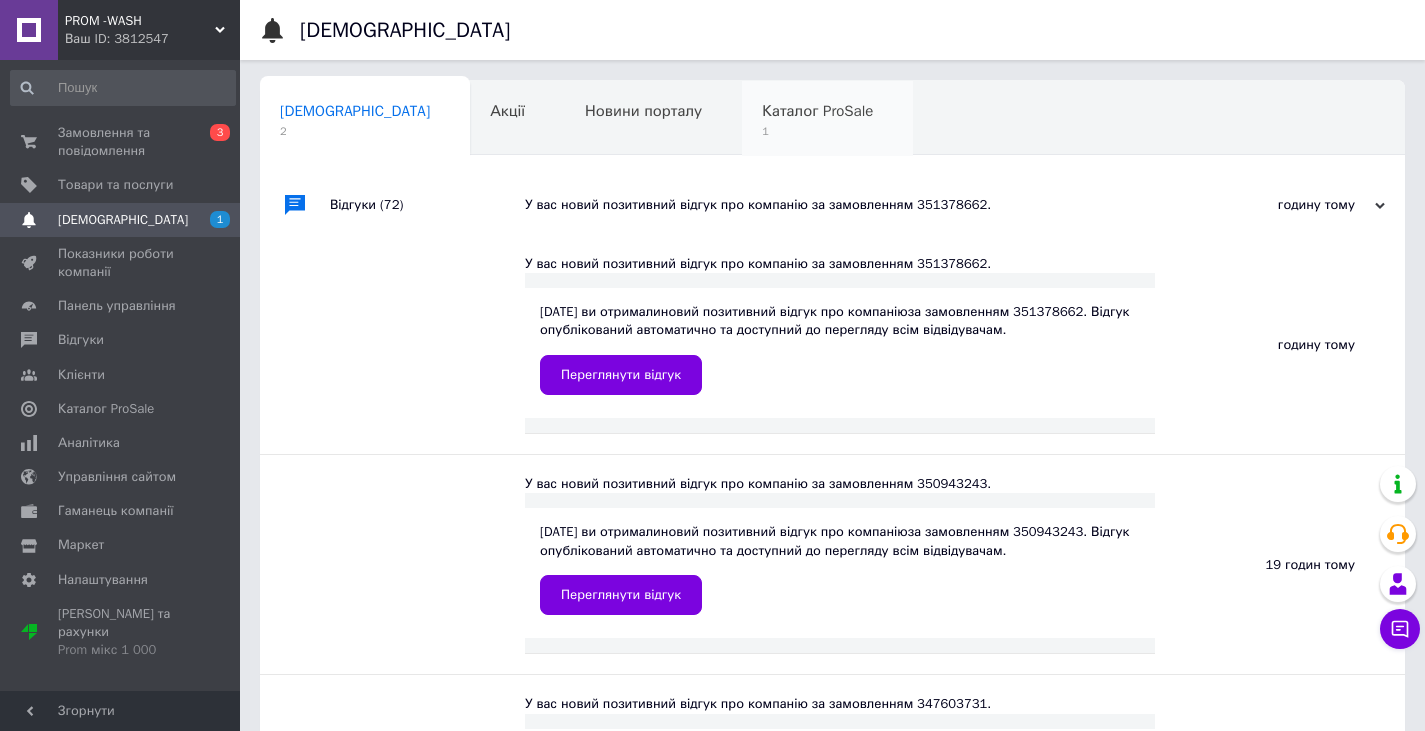 click on "Каталог ProSale" at bounding box center (817, 111) 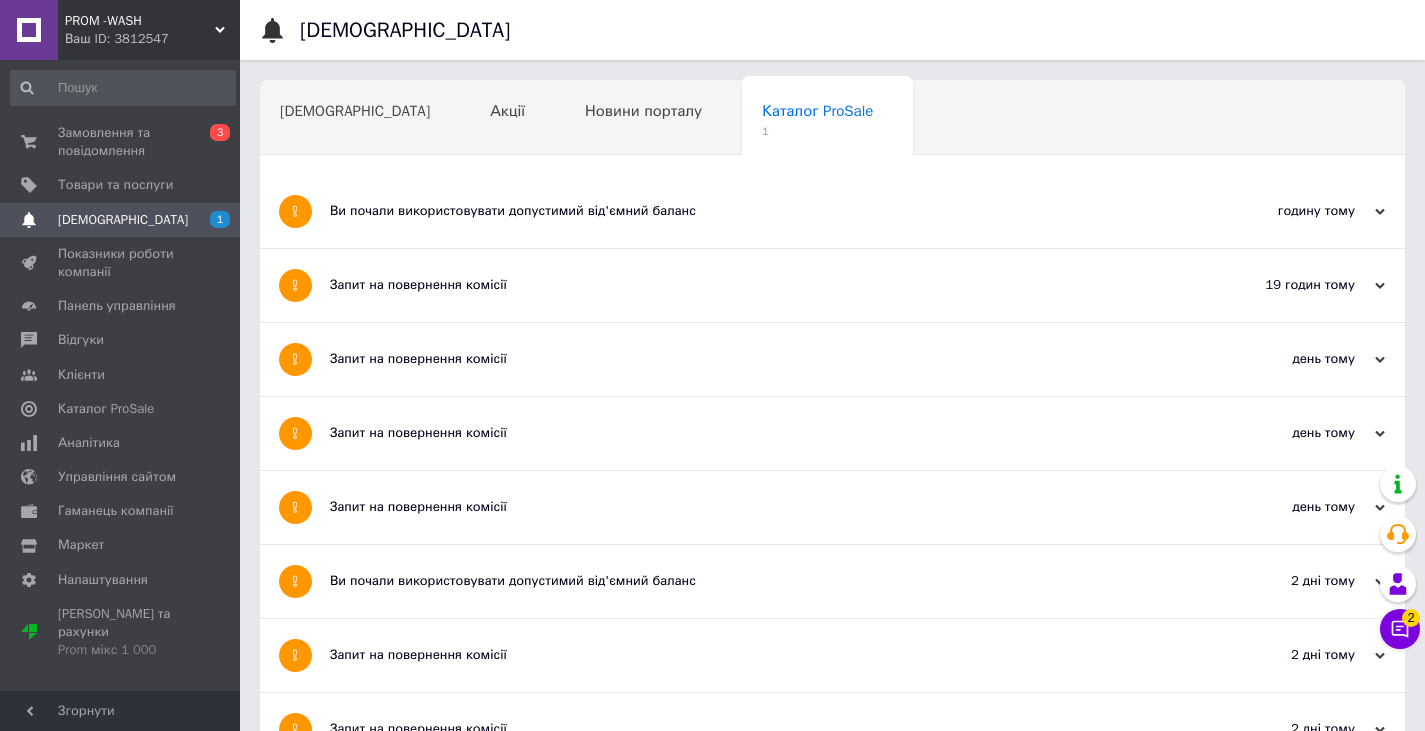 click on "Замовлення та повідомлення 0 3 Товари та послуги Сповіщення 1 Показники роботи компанії Панель управління Відгуки Клієнти Каталог ProSale Аналітика Управління сайтом Гаманець компанії [PERSON_NAME] Тарифи та рахунки Prom мікс 1 000" at bounding box center [123, 378] 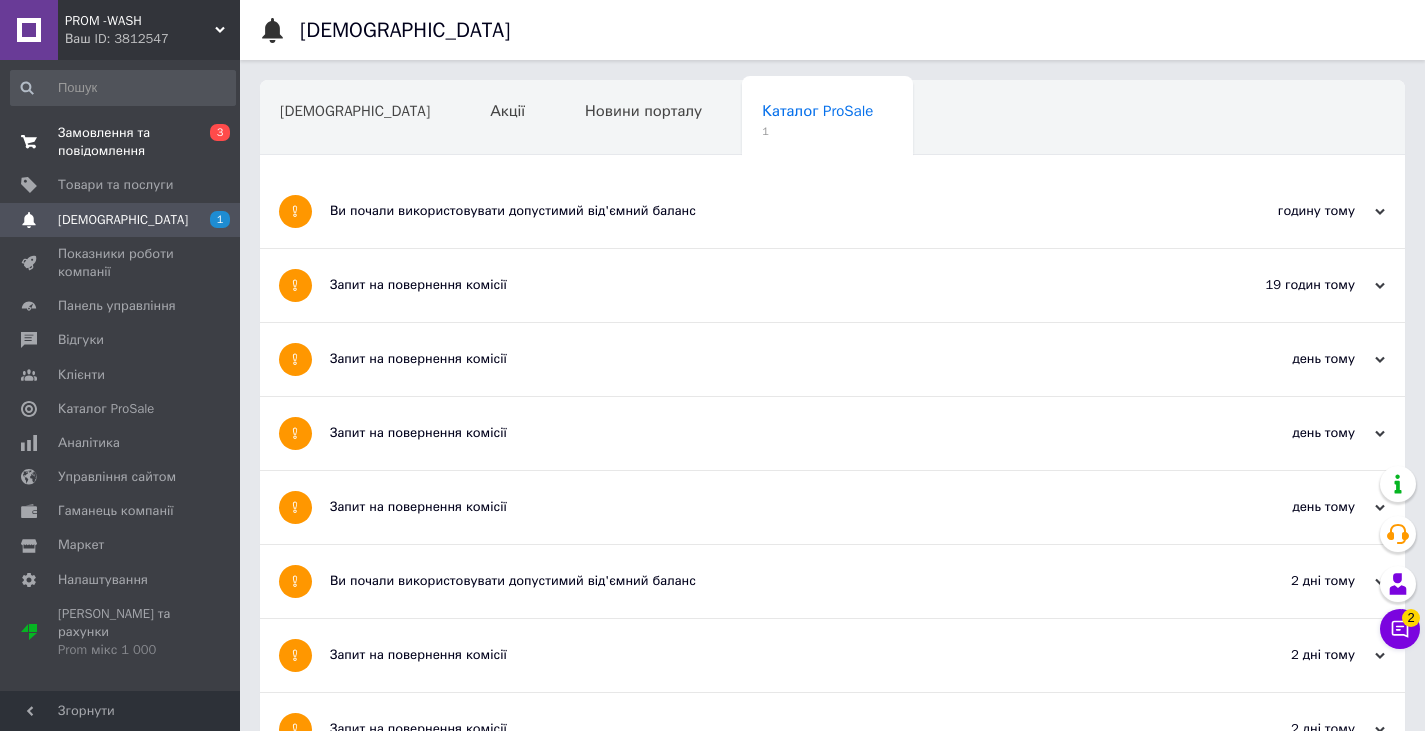 click on "Замовлення та повідомлення" at bounding box center [121, 142] 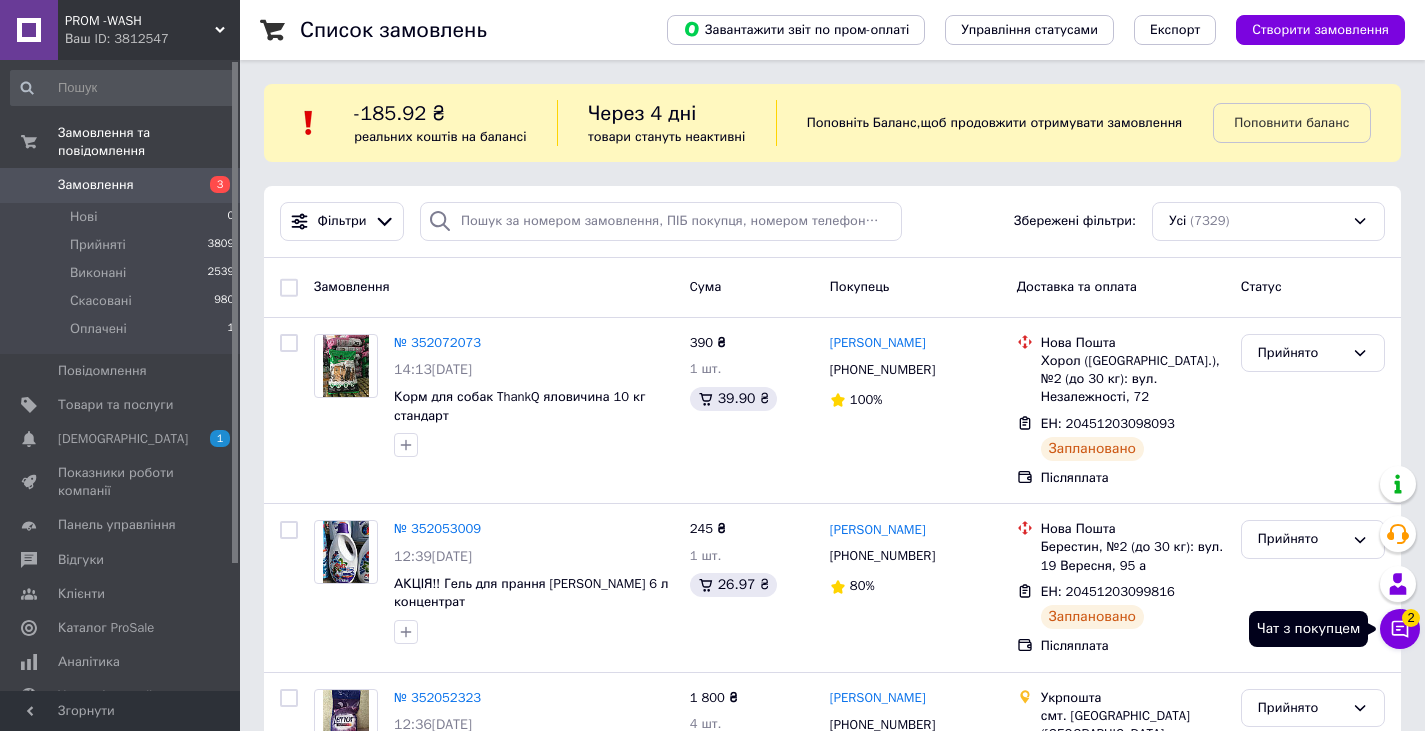 click 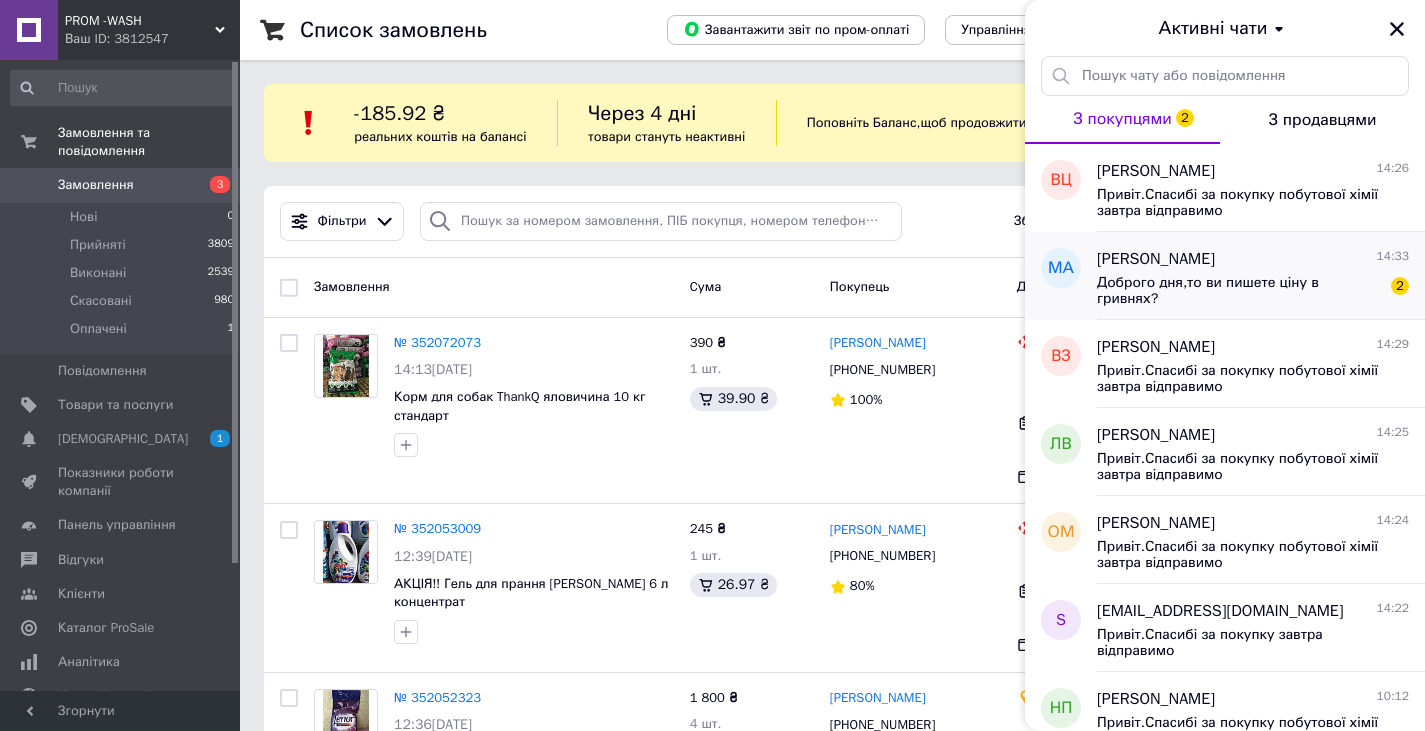 click on "Доброго дня,то ви пишете ціну в гривнях?" at bounding box center (1239, 291) 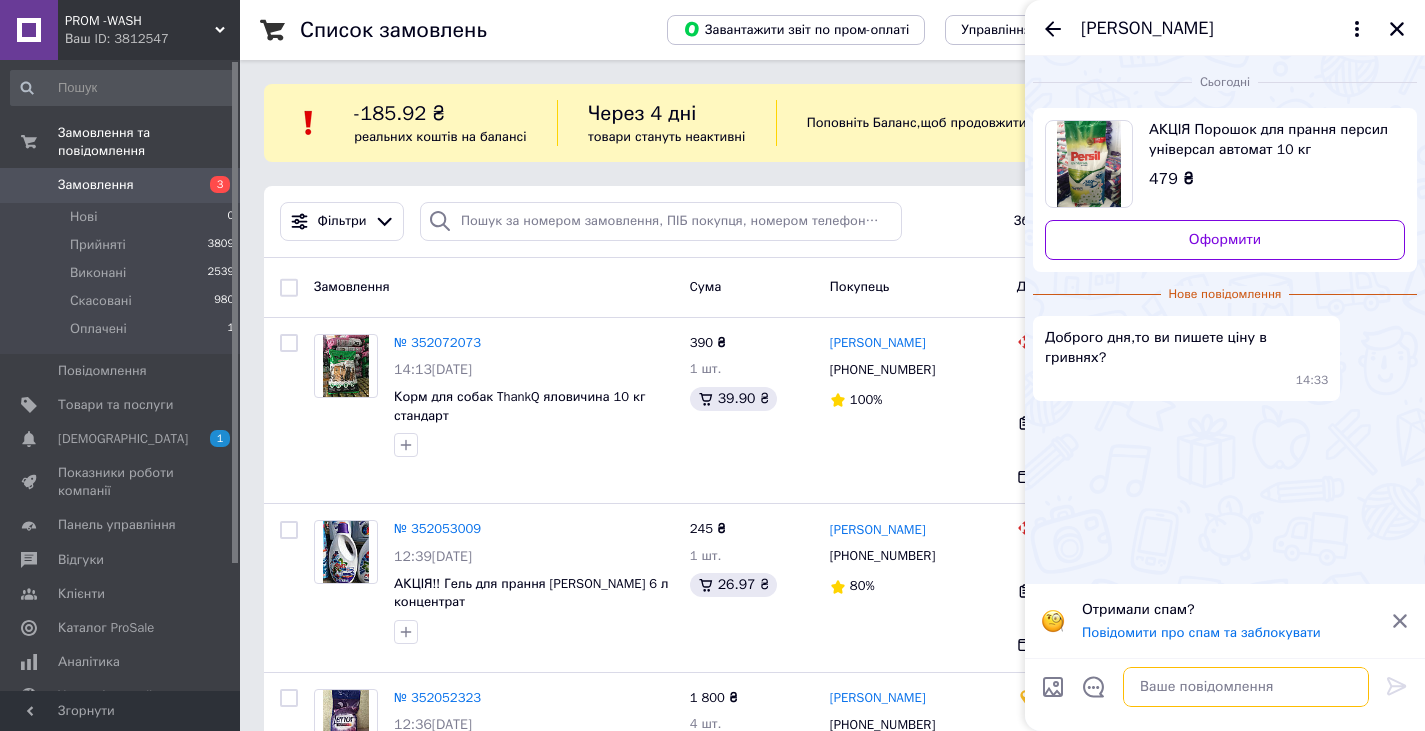 click at bounding box center [1246, 687] 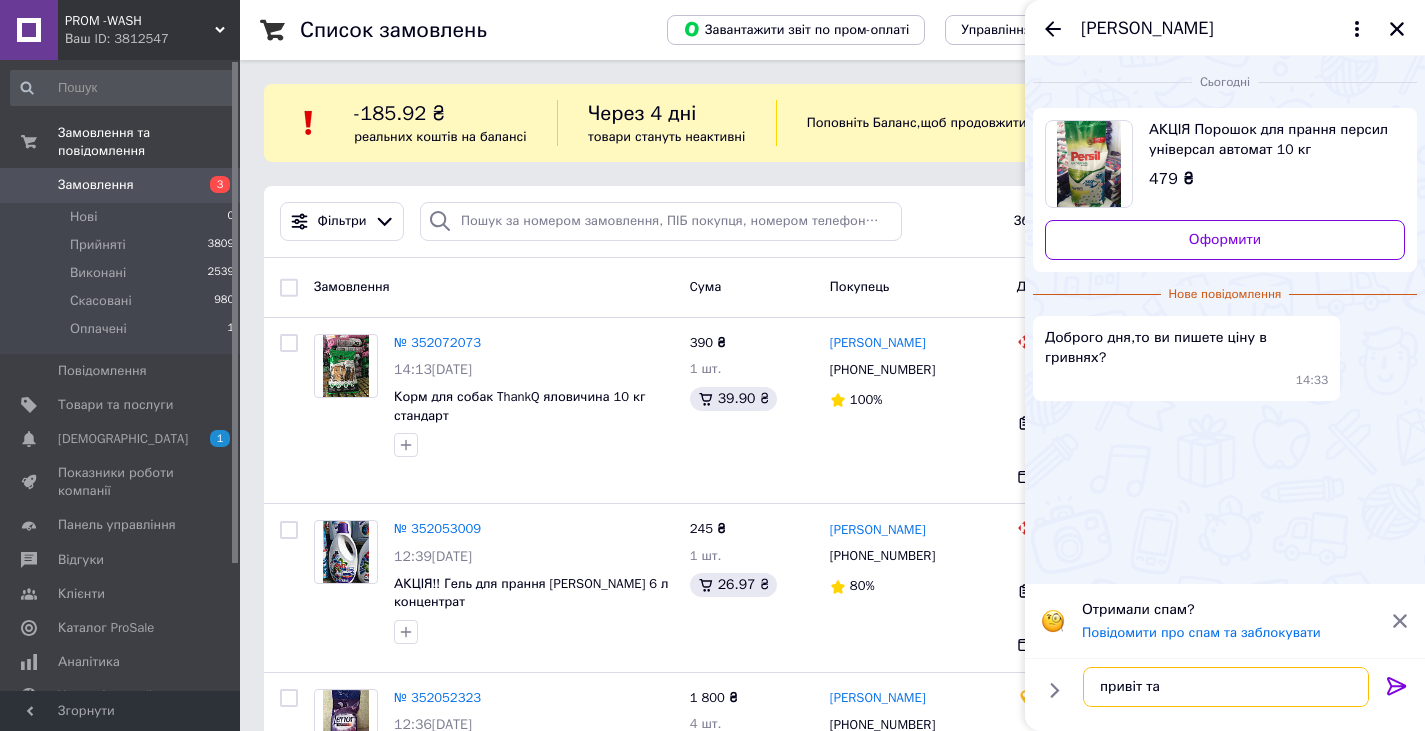 type on "привіт так" 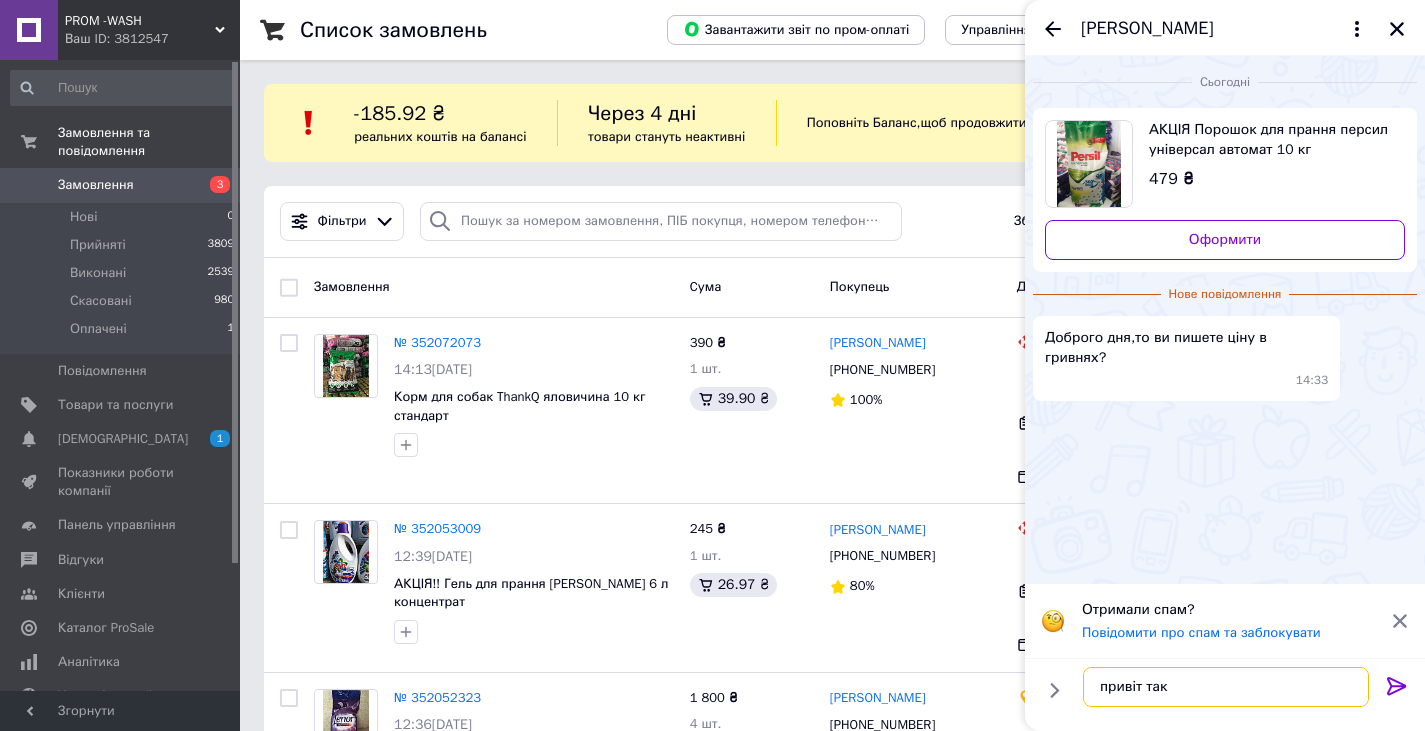 type 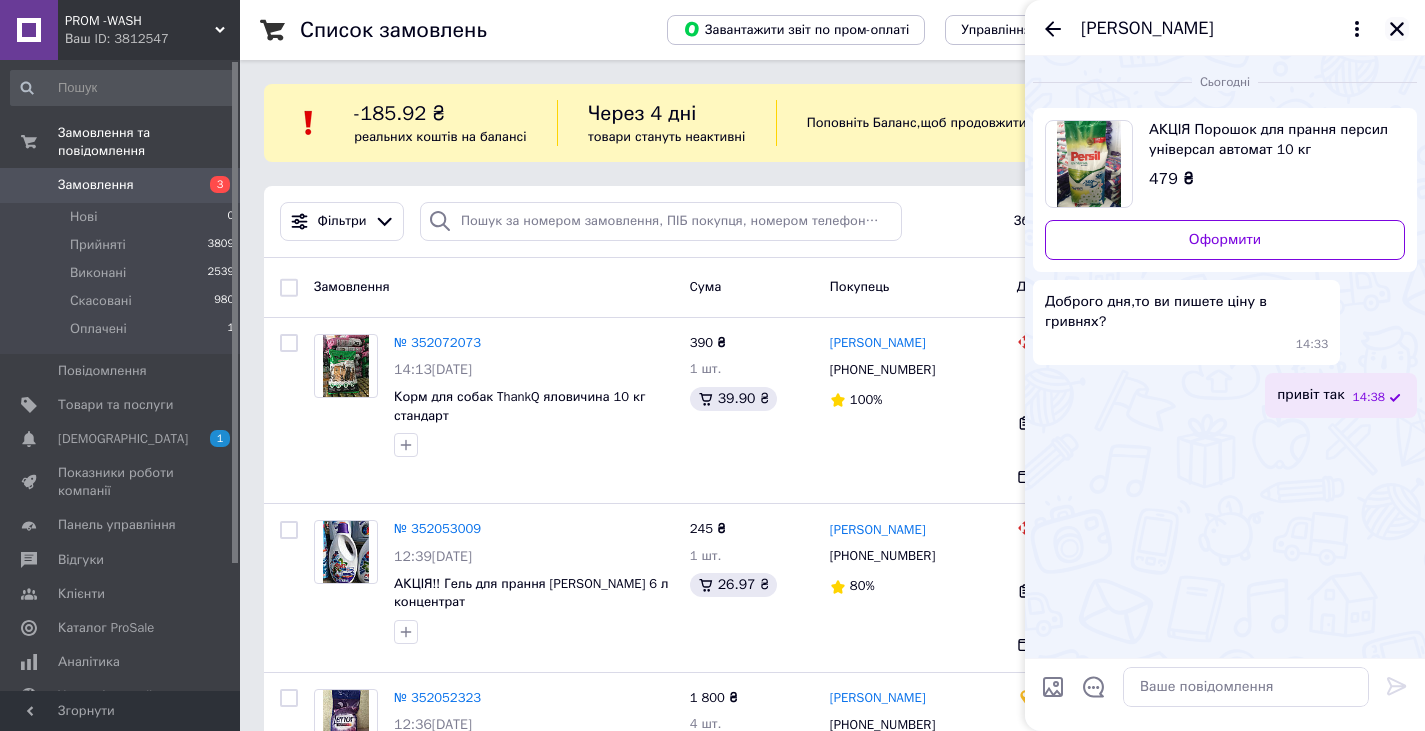 click 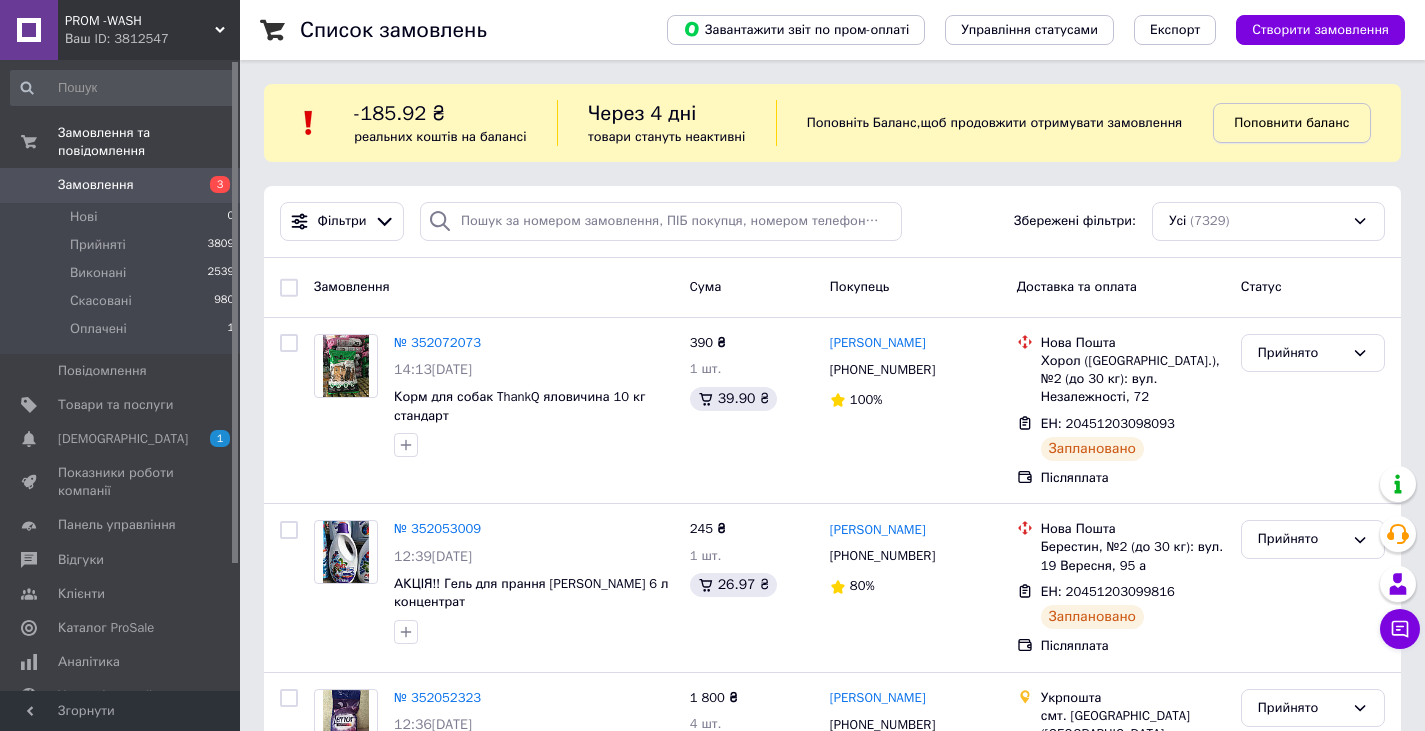 click on "Поповнити баланс" at bounding box center [1291, 123] 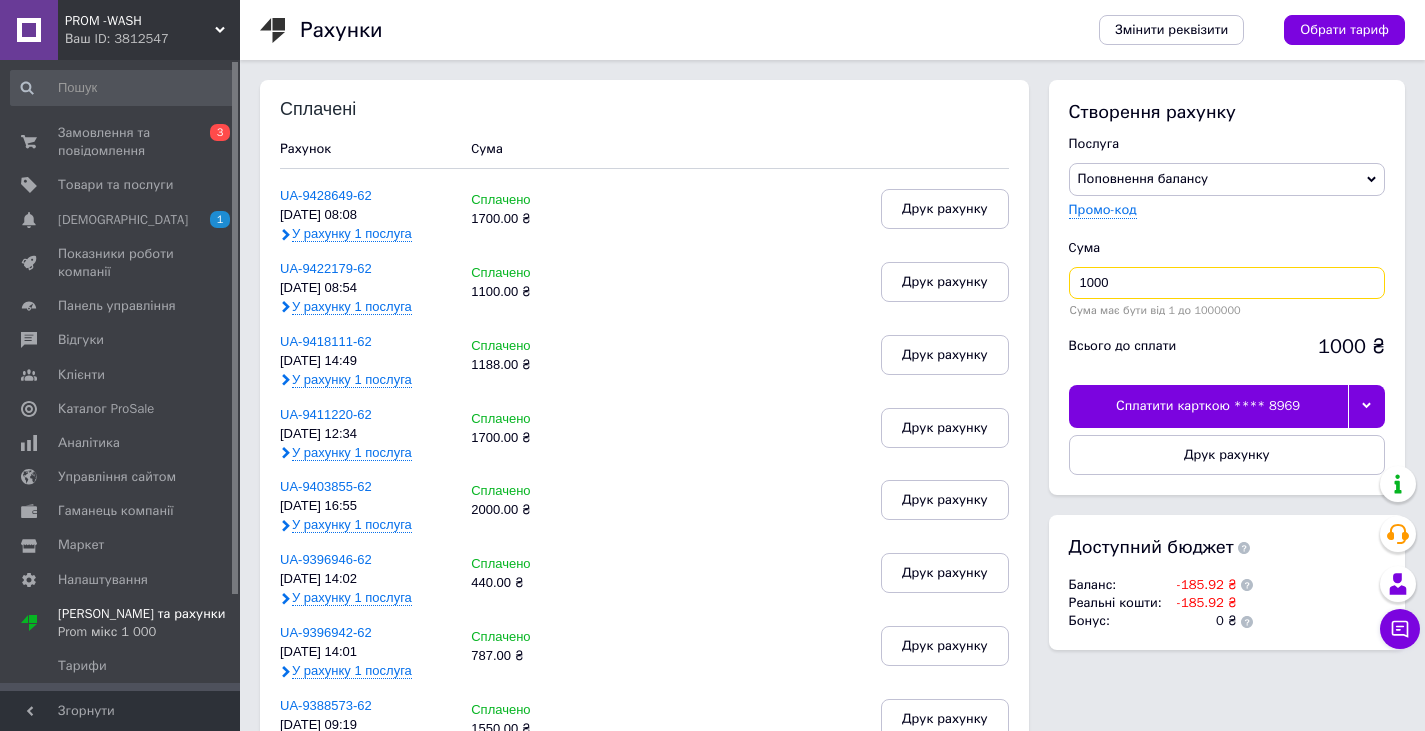 click on "1000" at bounding box center [1227, 283] 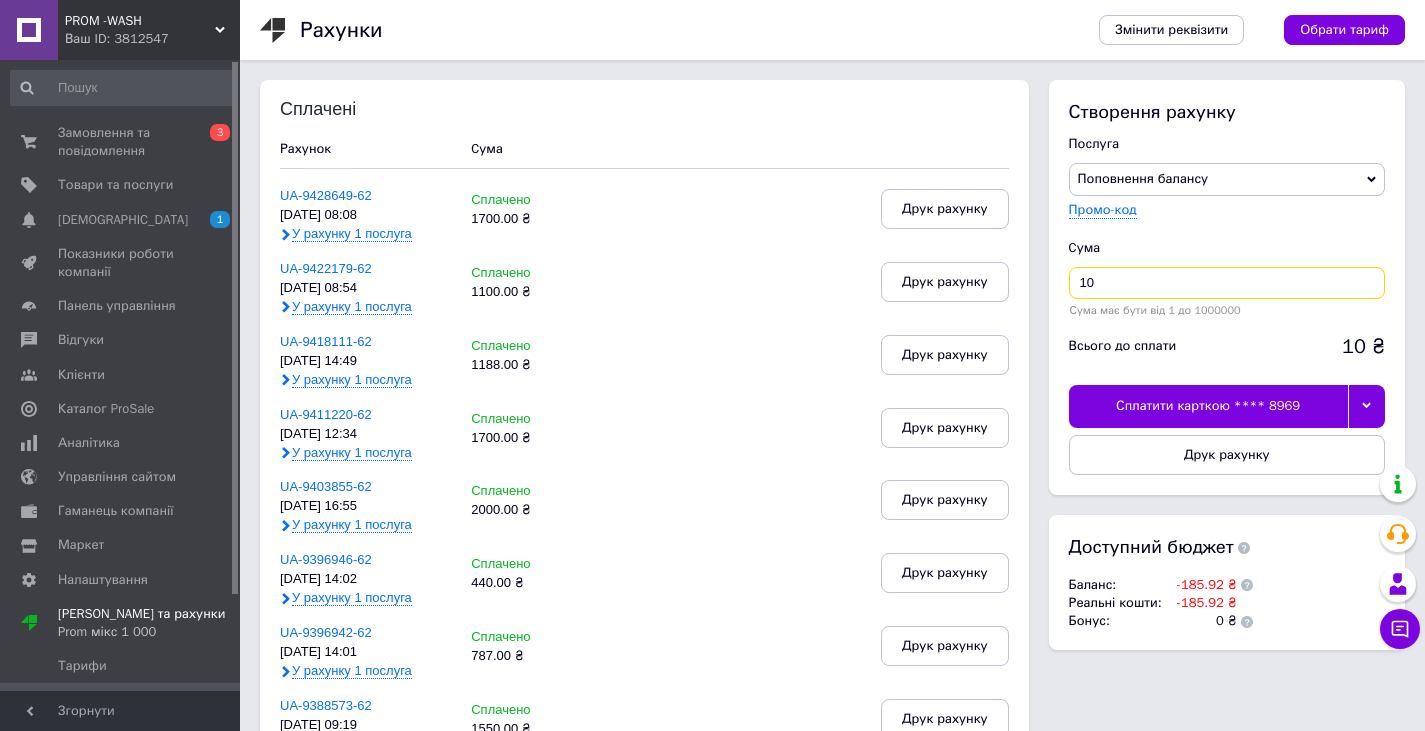 type on "1" 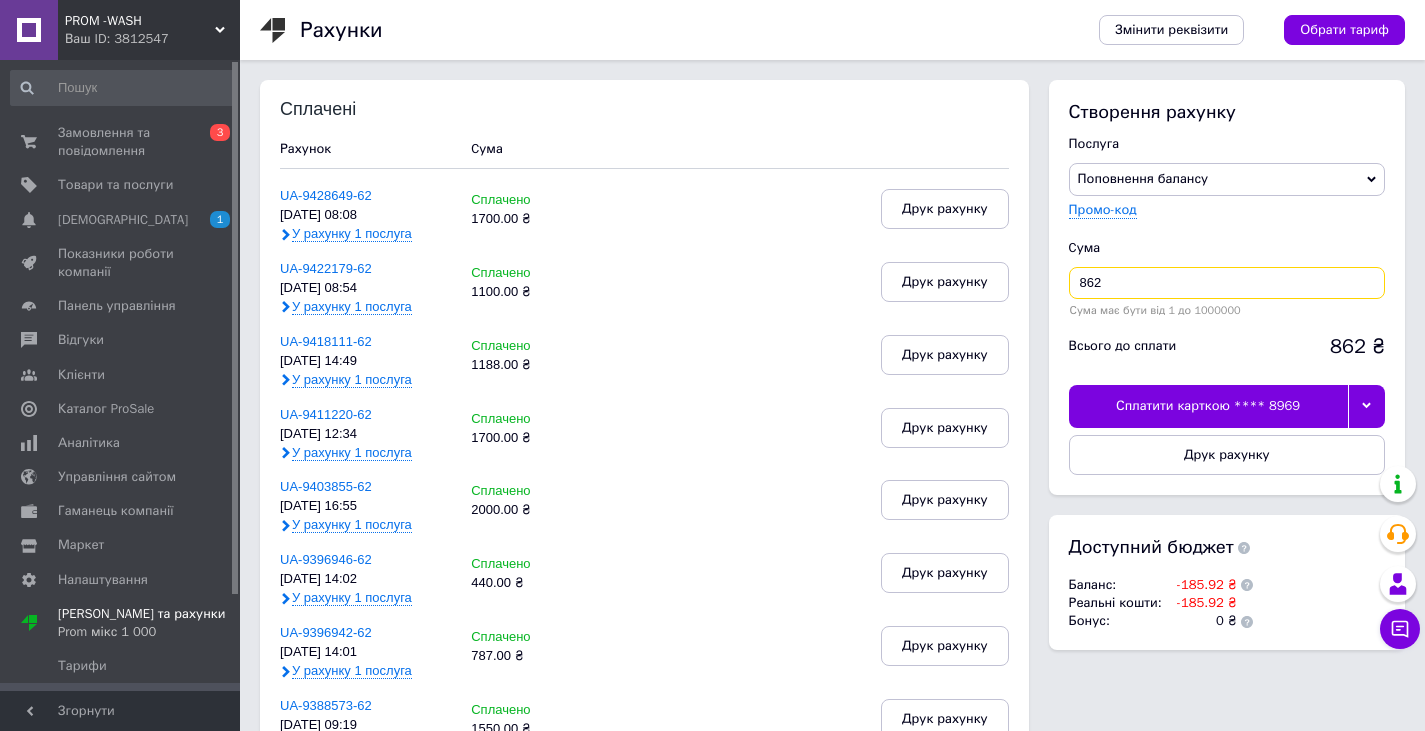 type on "862" 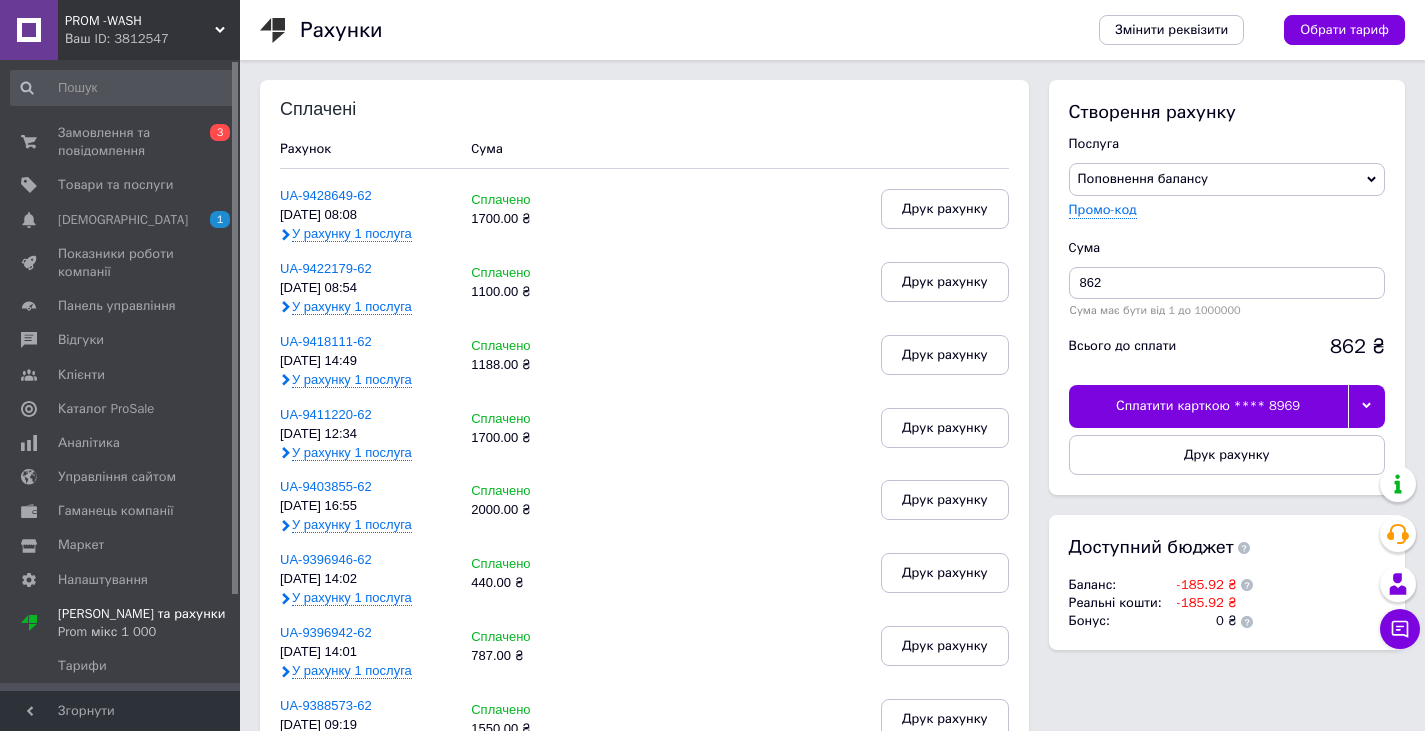 click on "Сплатити карткою  **** 8969" at bounding box center (1208, 406) 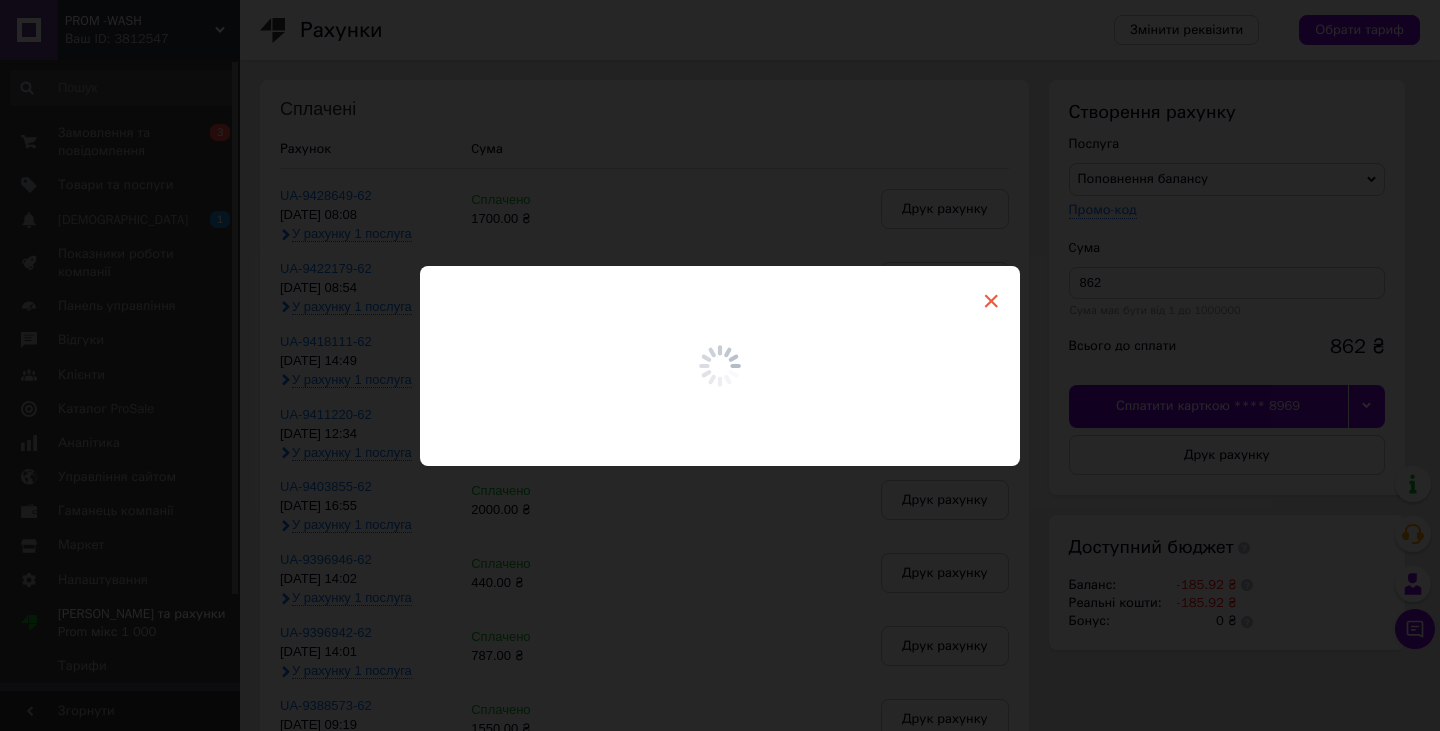 click on "×" at bounding box center (991, 301) 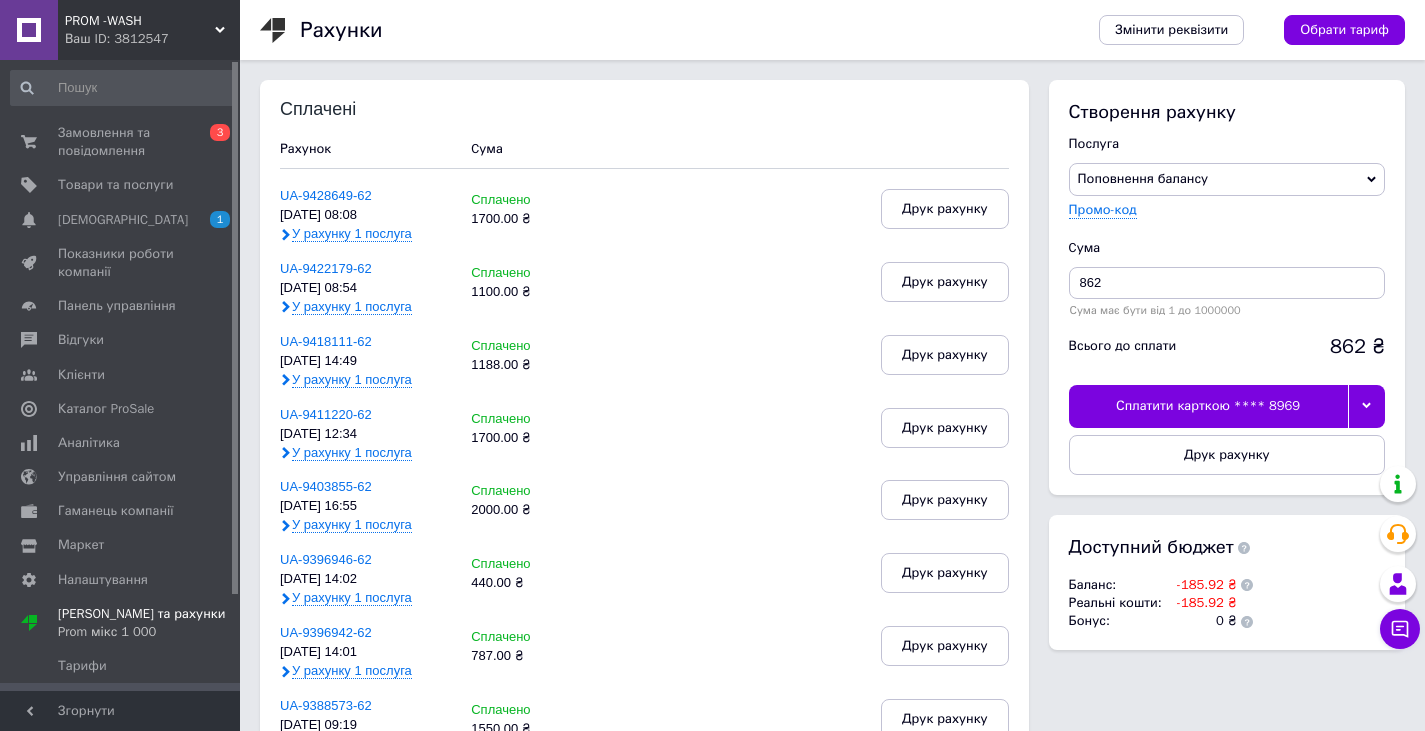 click on "Сплатити карткою  **** 8969" at bounding box center (1208, 406) 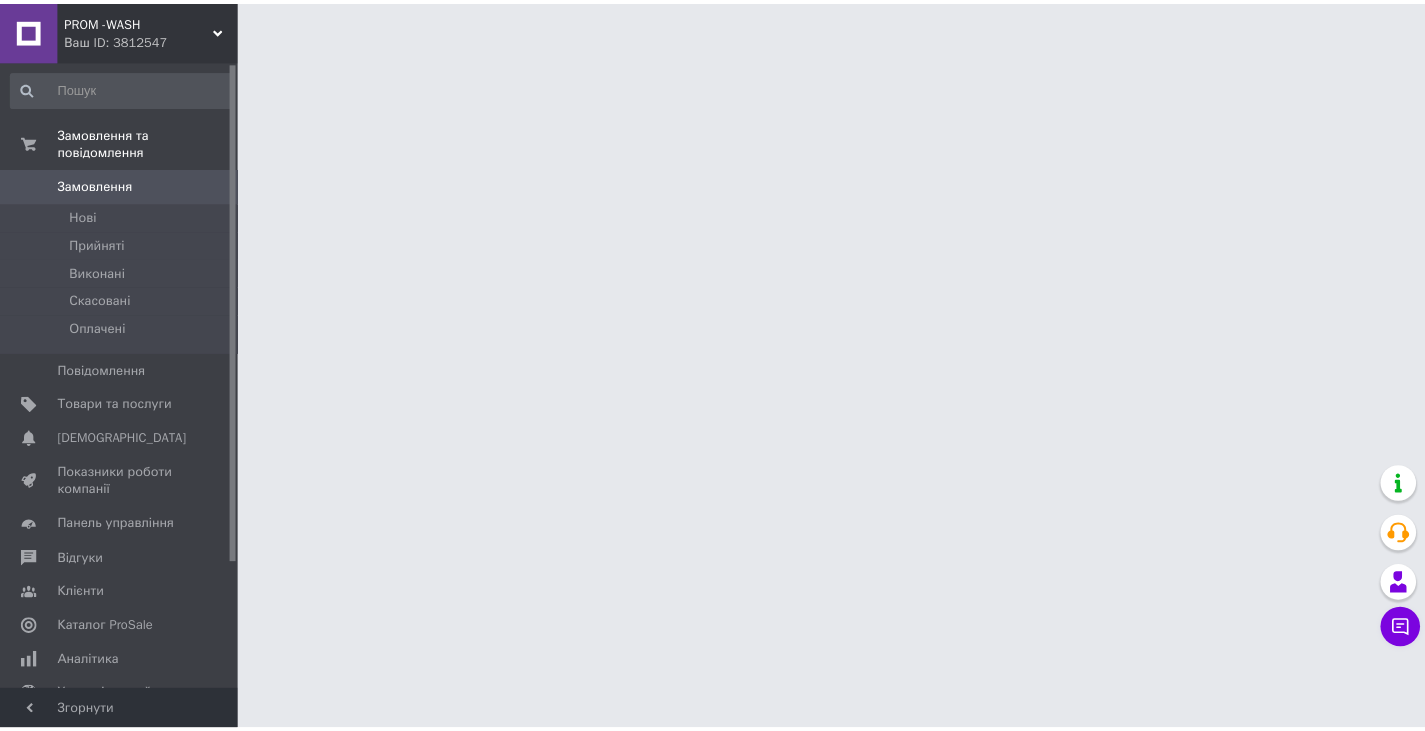 scroll, scrollTop: 0, scrollLeft: 0, axis: both 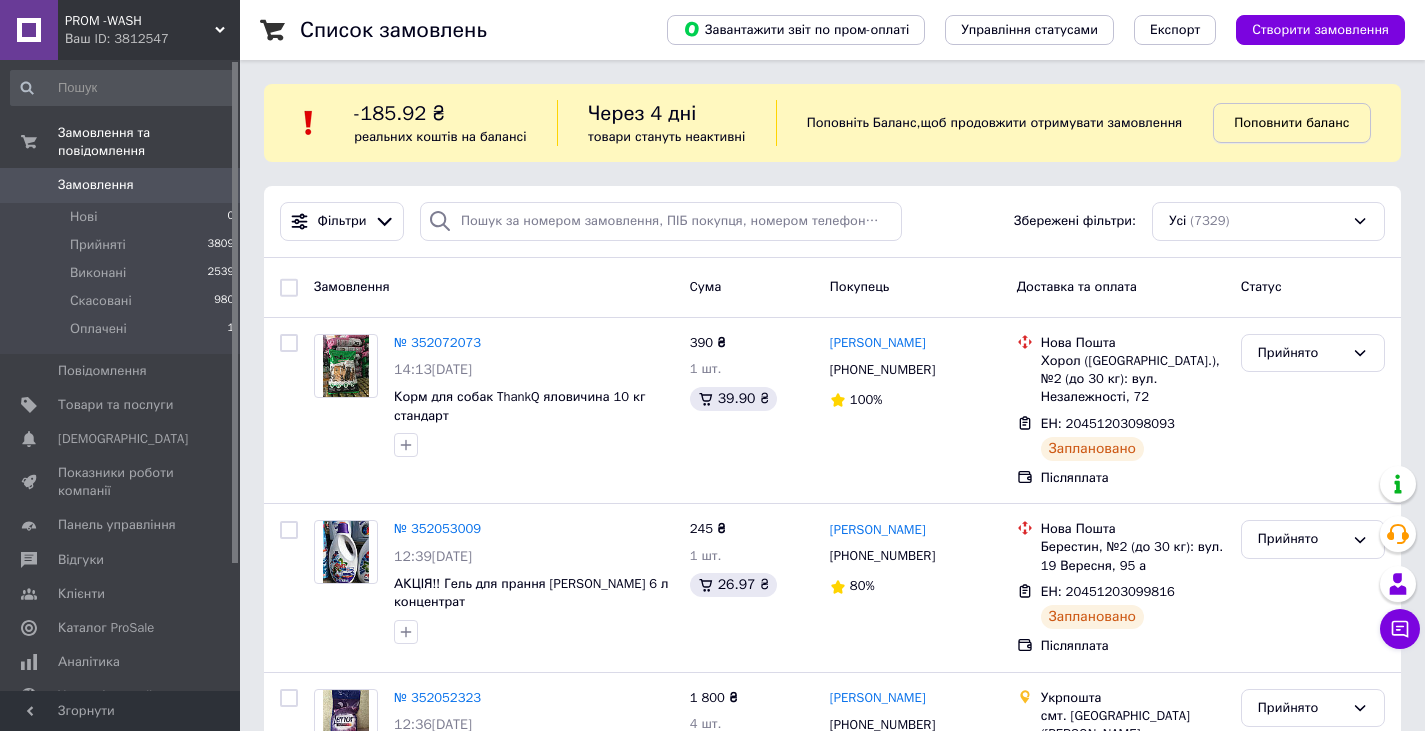 click on "Поповнити баланс" at bounding box center [1291, 122] 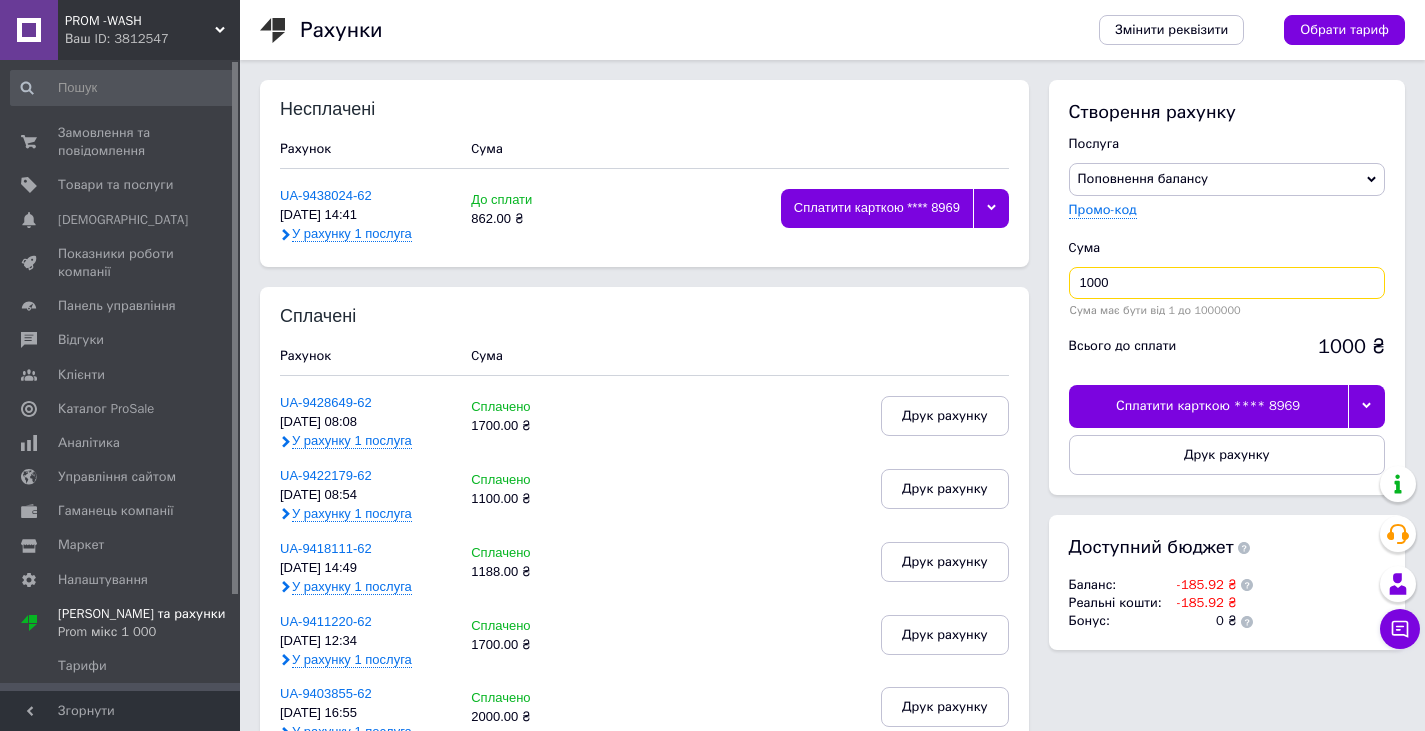click on "1000" at bounding box center [1227, 283] 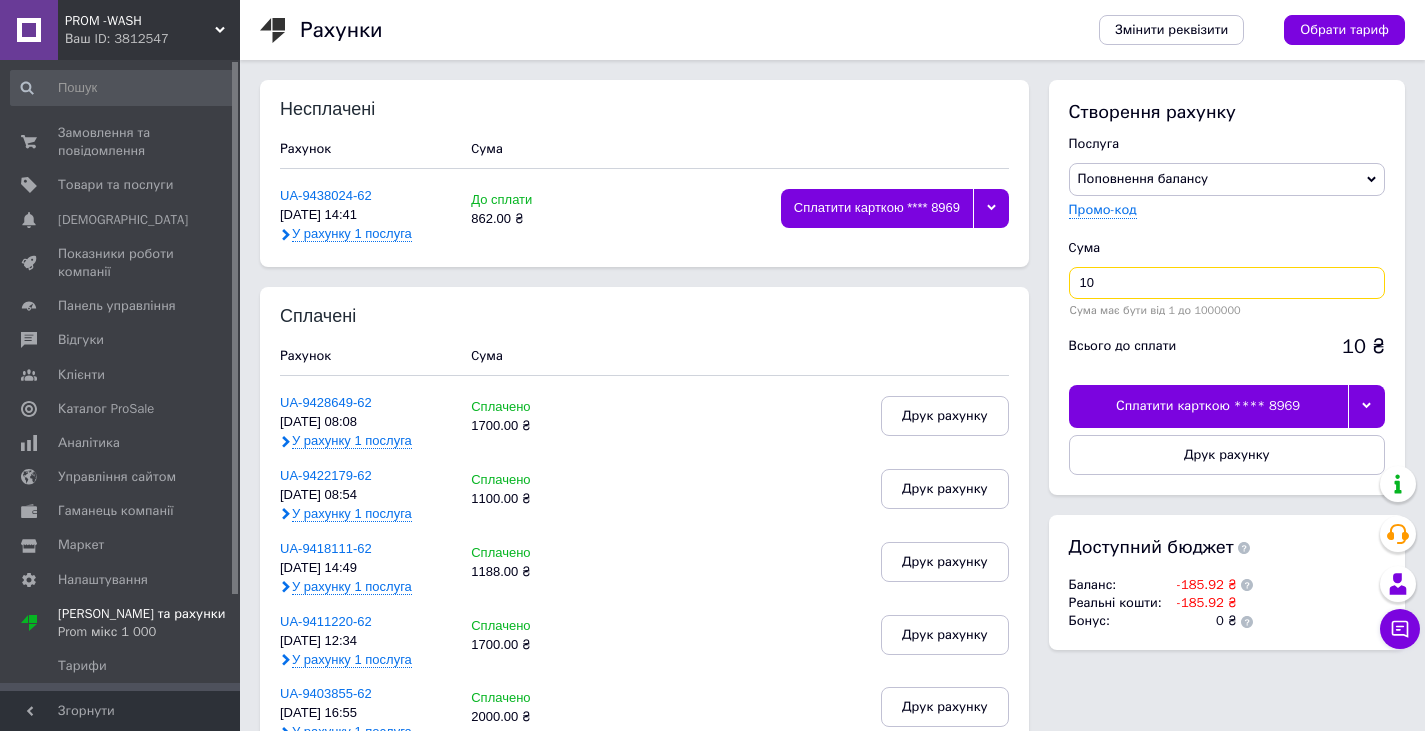 type on "0" 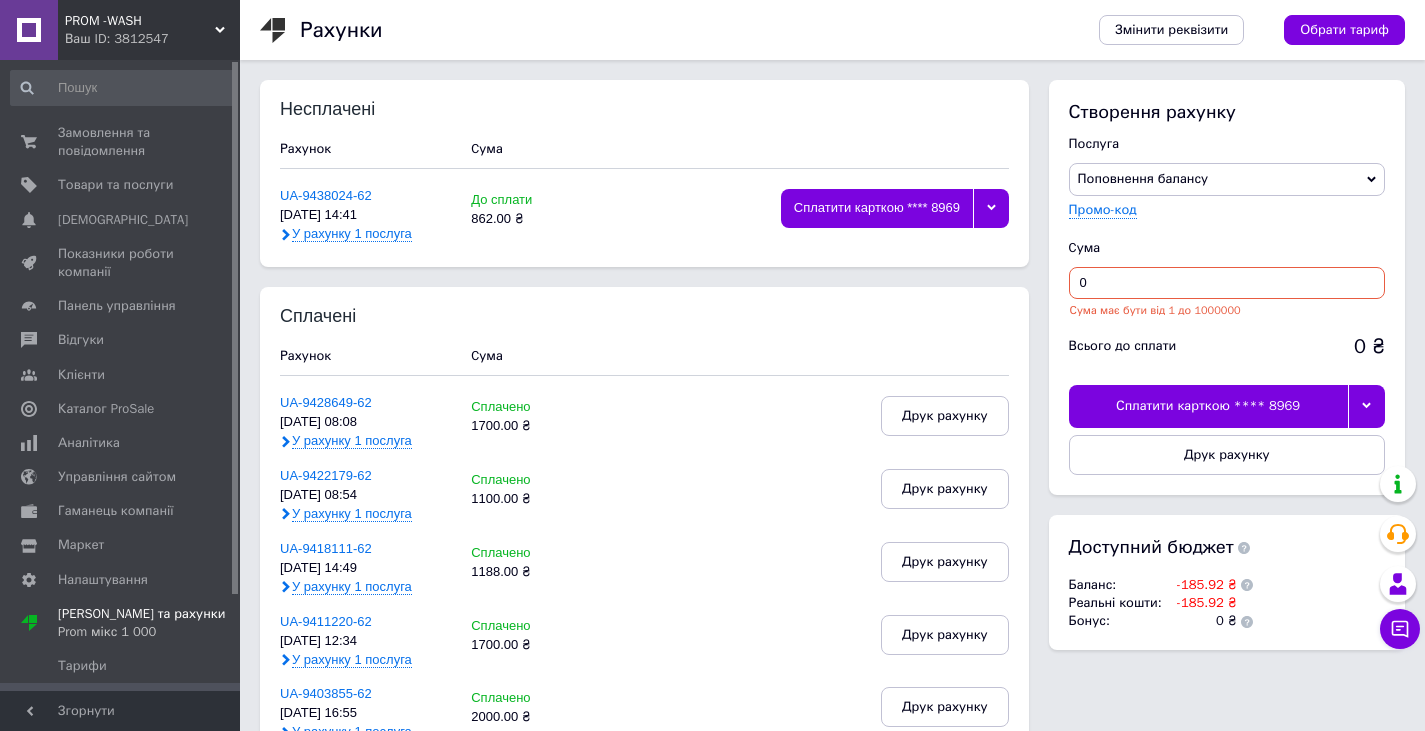 click on "0" at bounding box center [1227, 283] 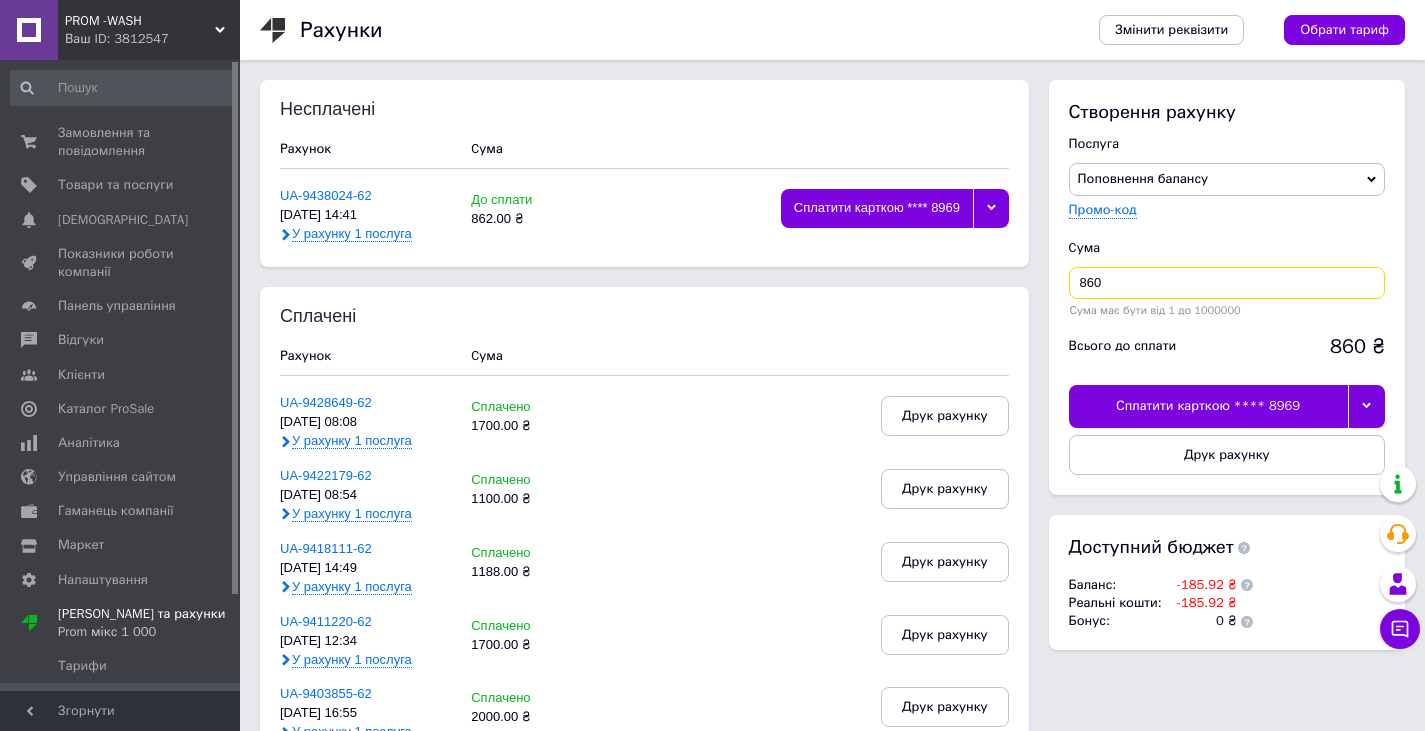type on "860" 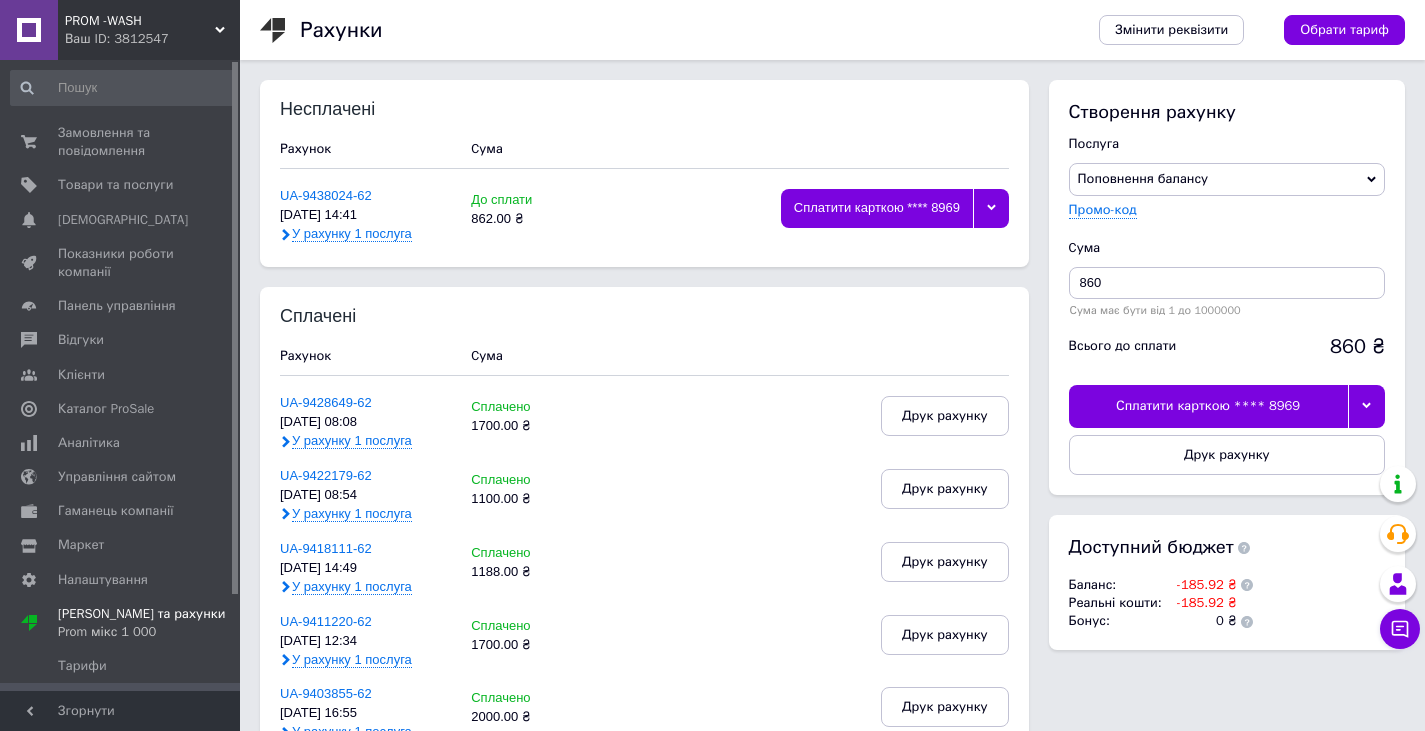 click on "Сплатити карткою  **** 8969" at bounding box center [1208, 406] 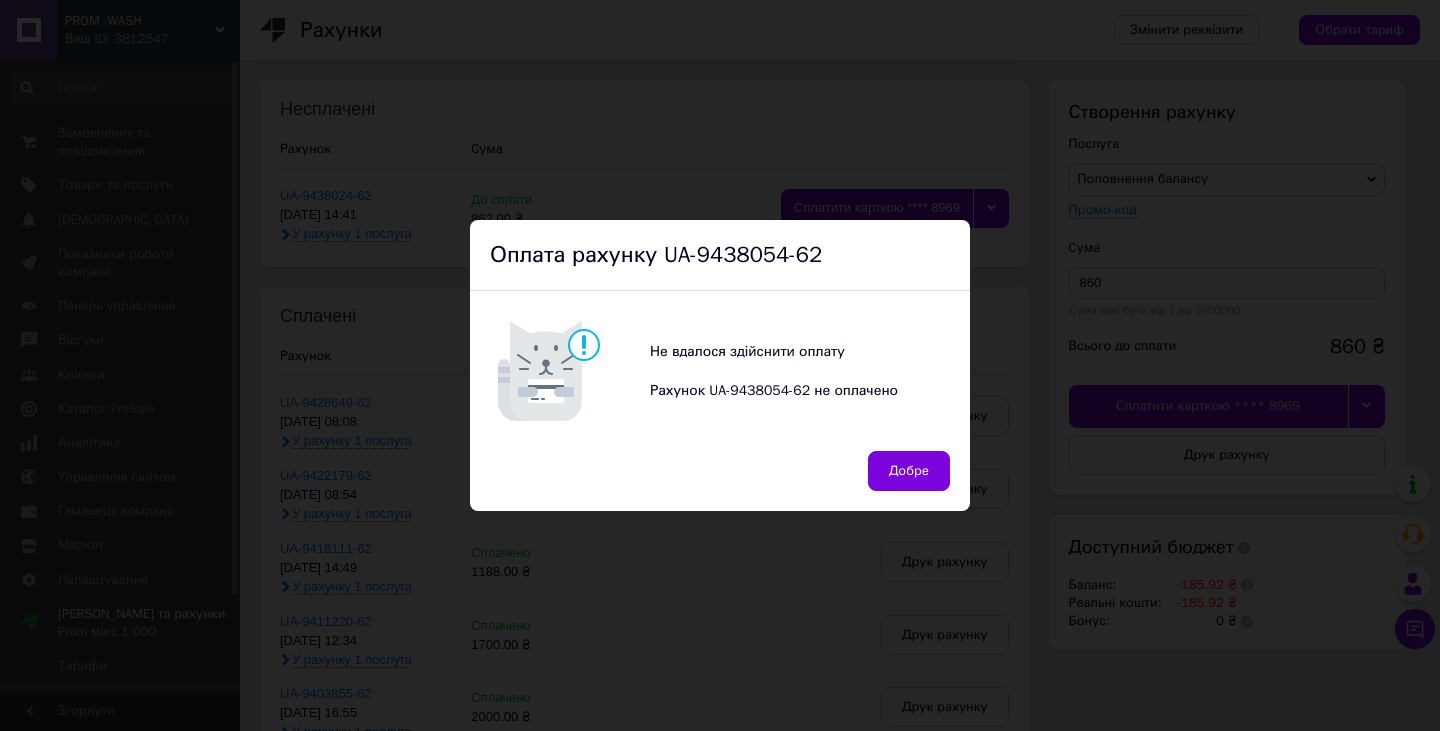 click on "Добре" at bounding box center [720, 481] 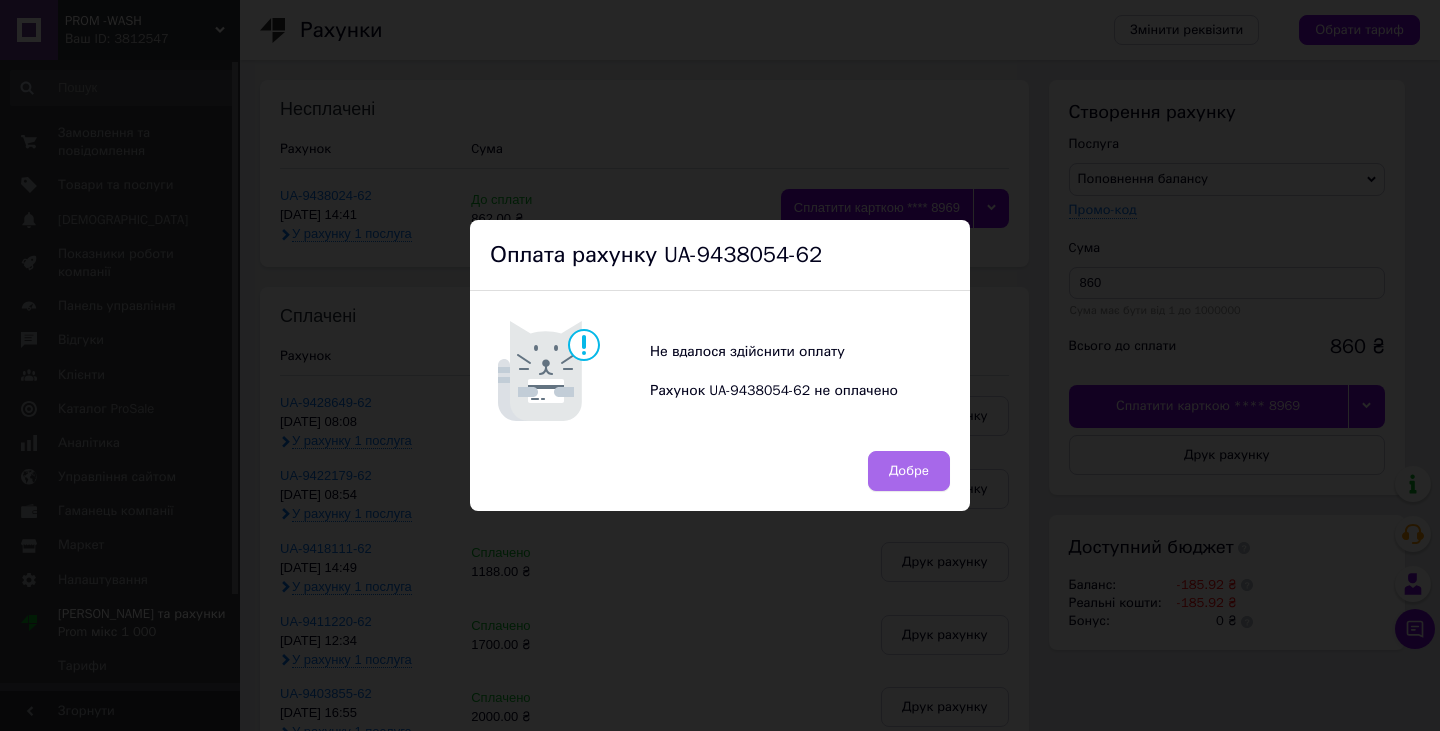 click on "Добре" at bounding box center (909, 471) 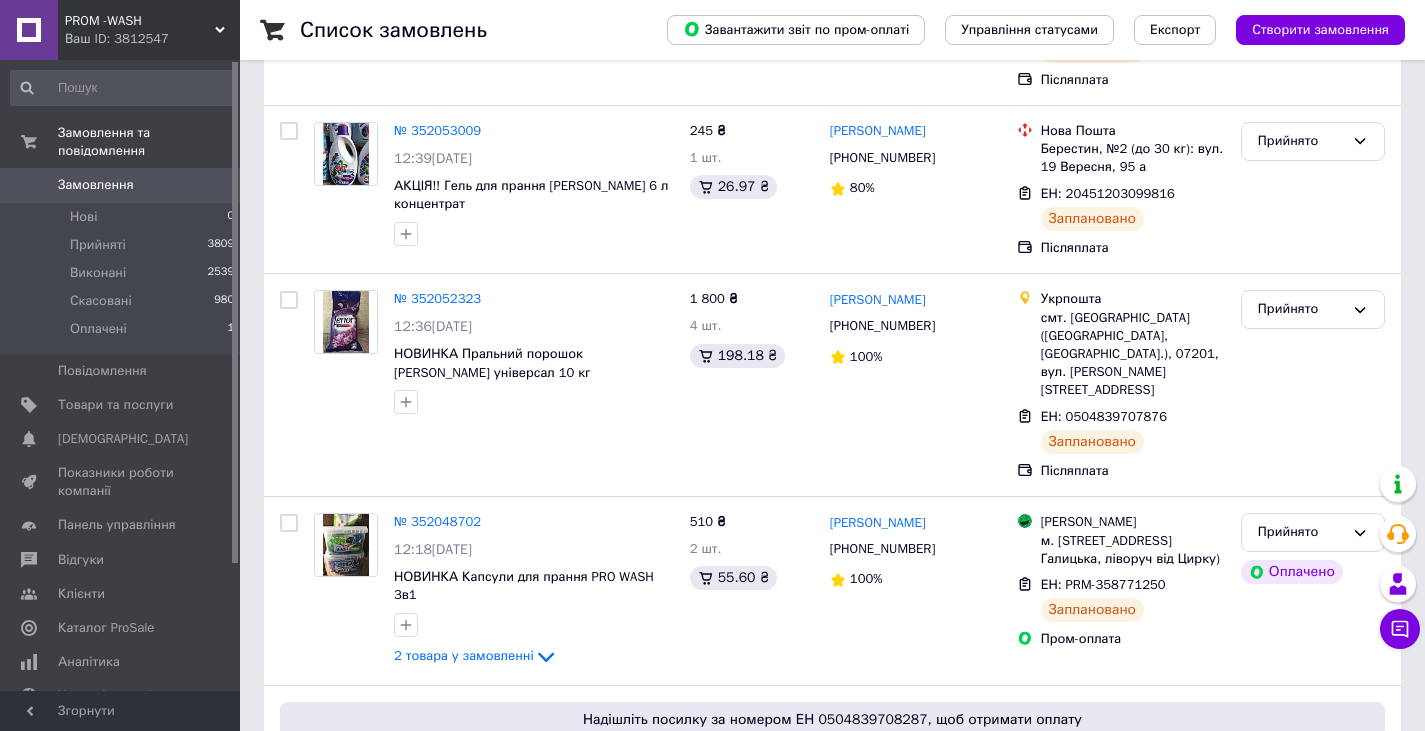 scroll, scrollTop: 0, scrollLeft: 0, axis: both 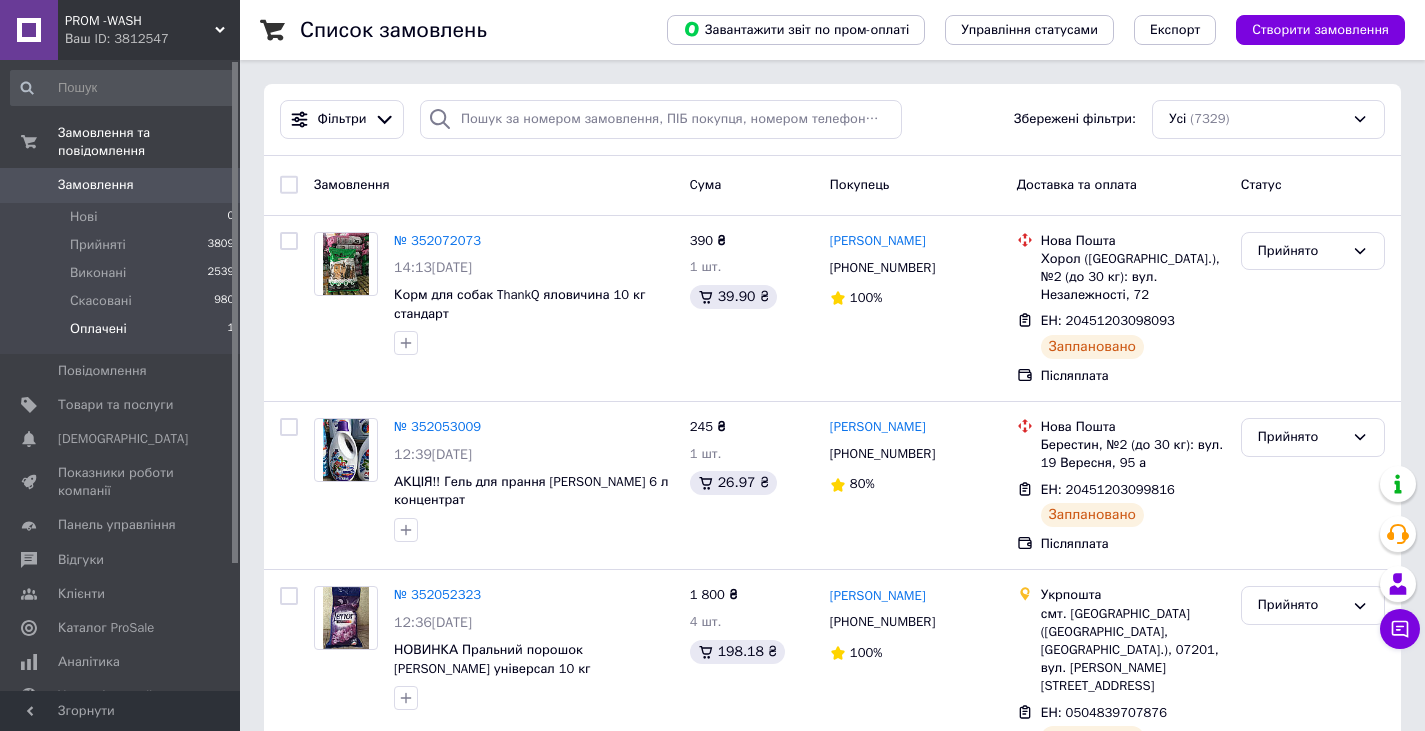 click on "Оплачені 1" at bounding box center [123, 334] 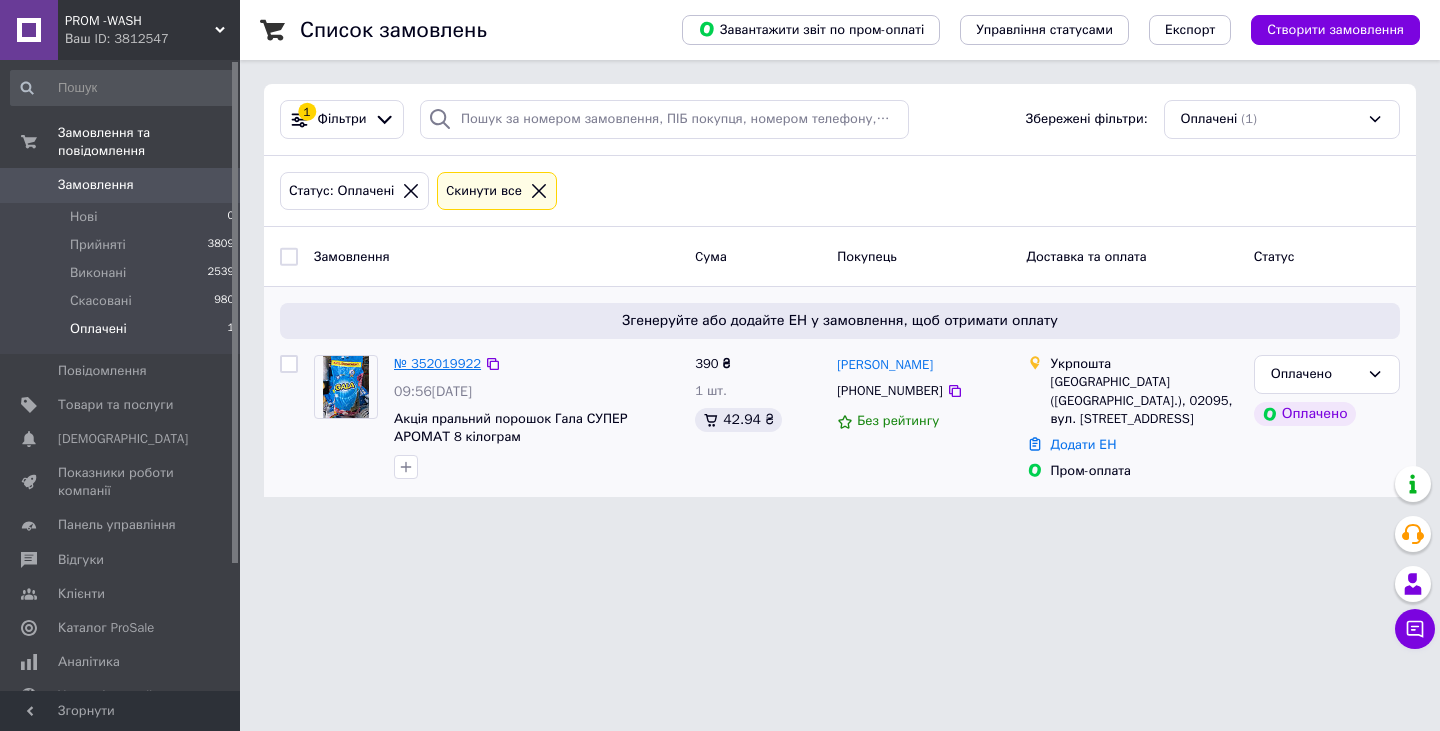click on "№ 352019922" at bounding box center [437, 363] 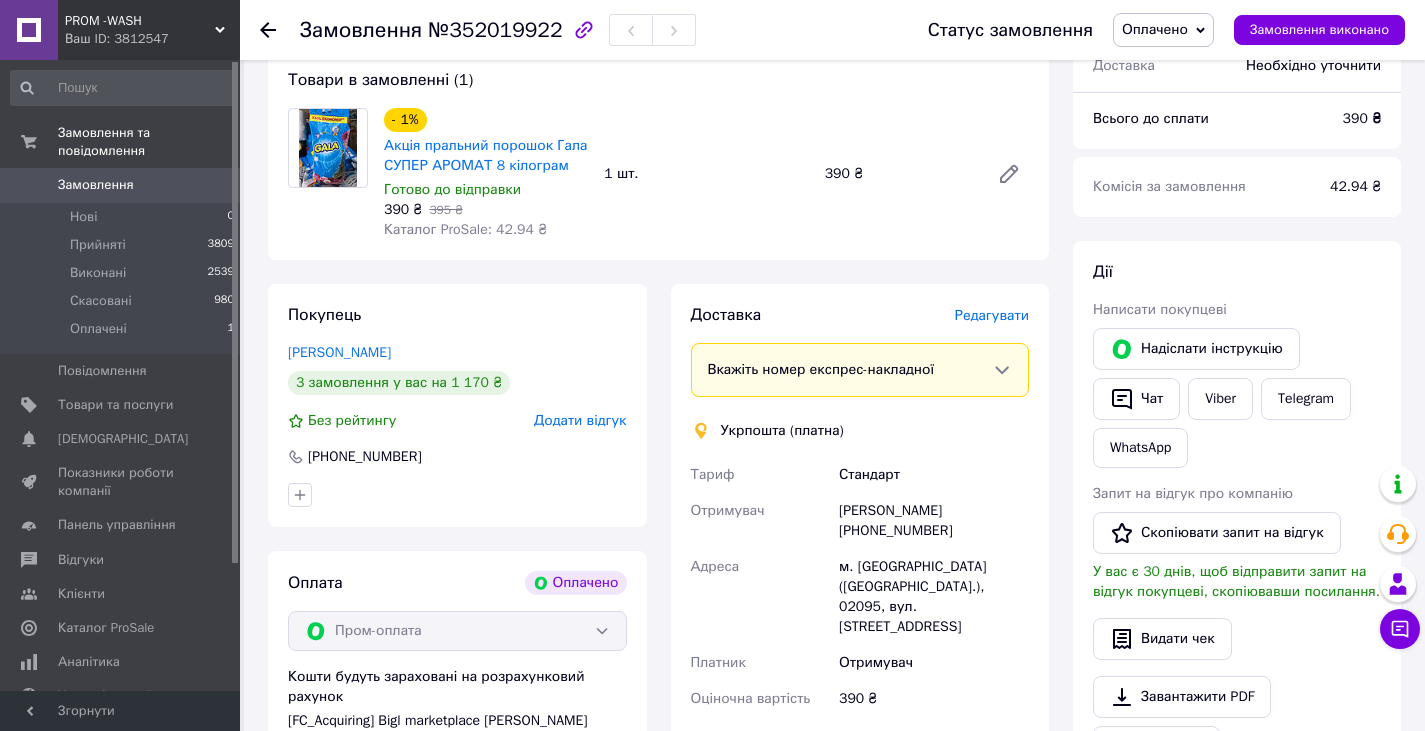 scroll, scrollTop: 0, scrollLeft: 0, axis: both 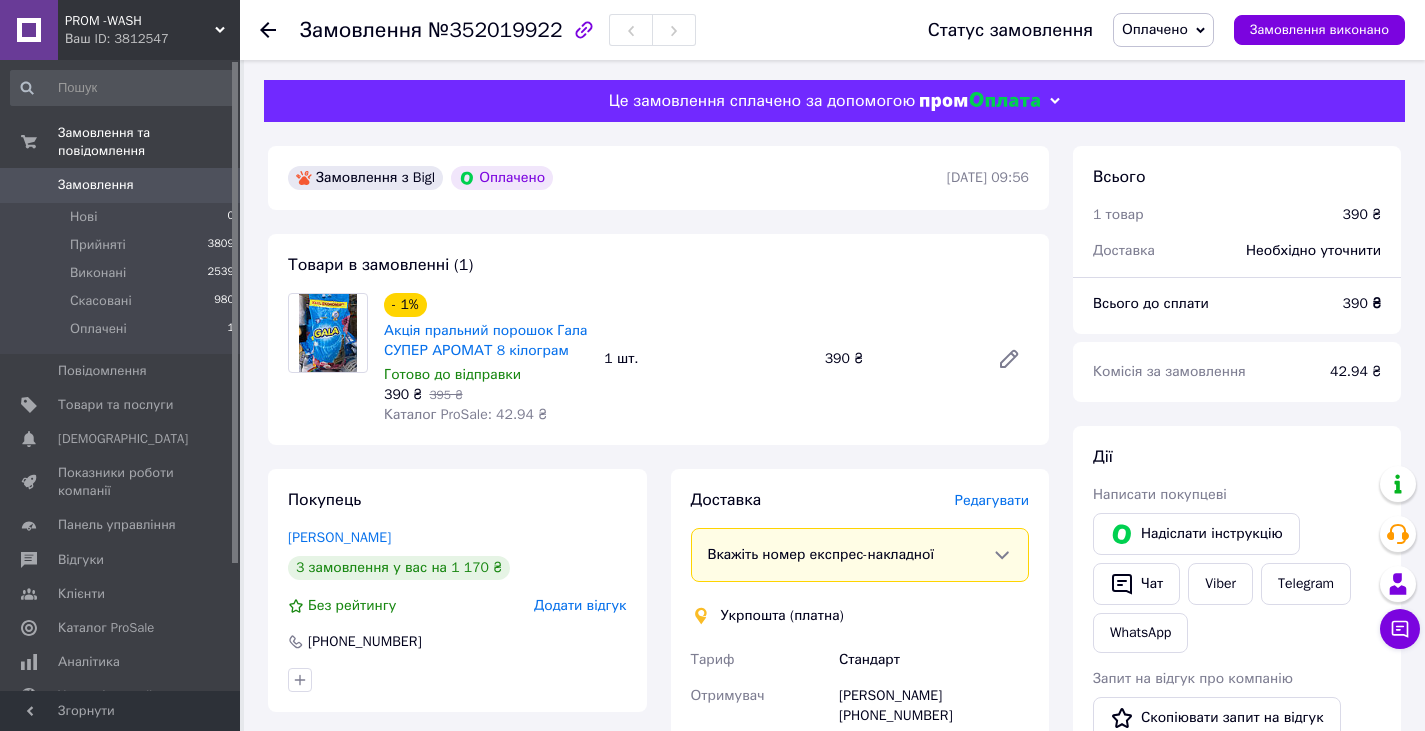 click on "Оплачено" at bounding box center (1155, 29) 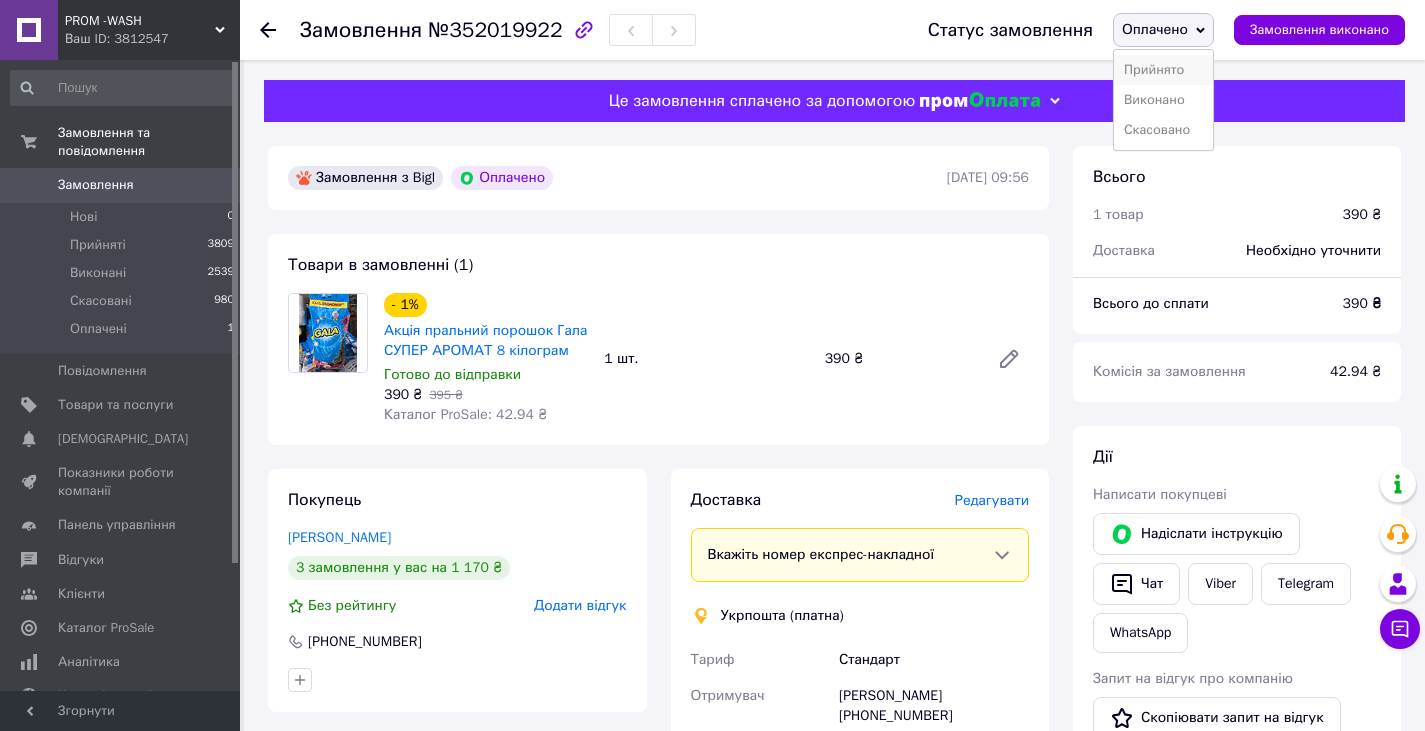 click on "Прийнято" at bounding box center (1163, 70) 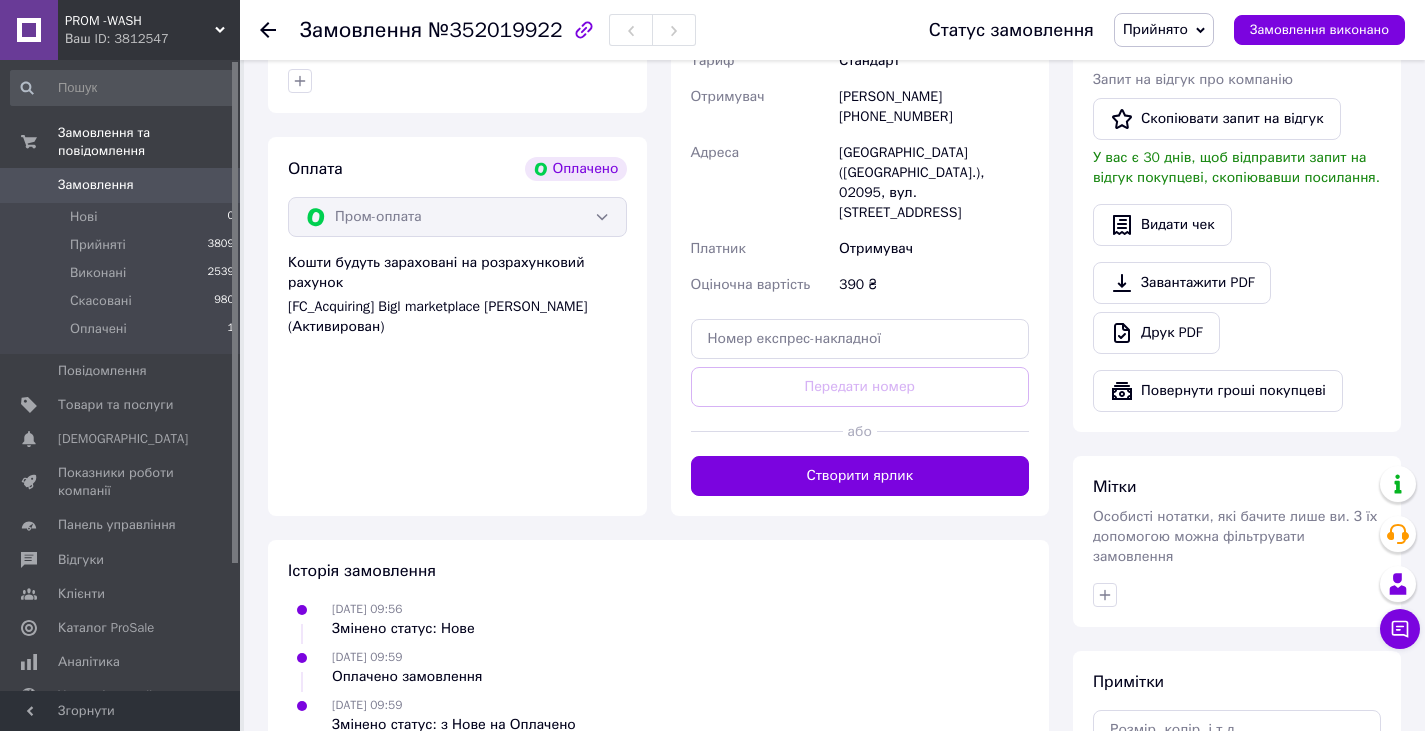 scroll, scrollTop: 600, scrollLeft: 0, axis: vertical 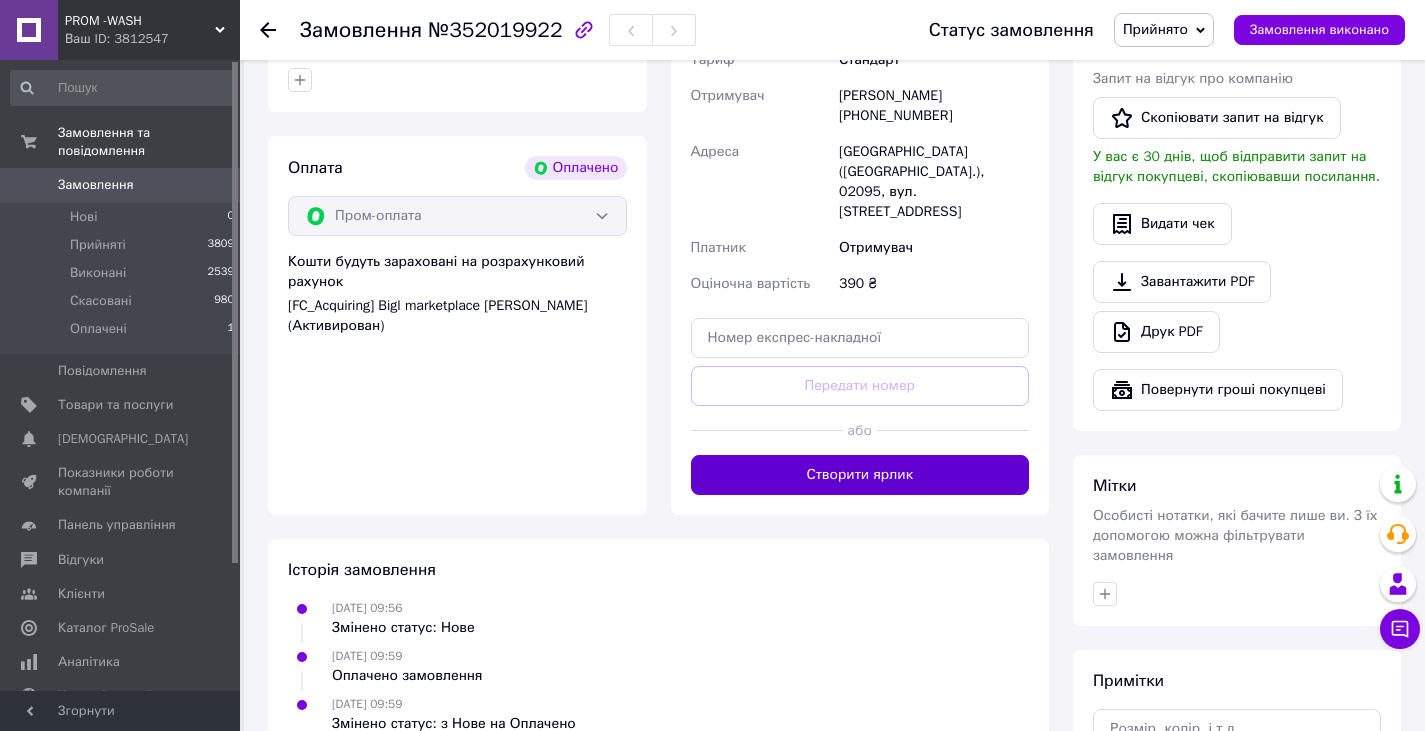 click on "Створити ярлик" at bounding box center [860, 475] 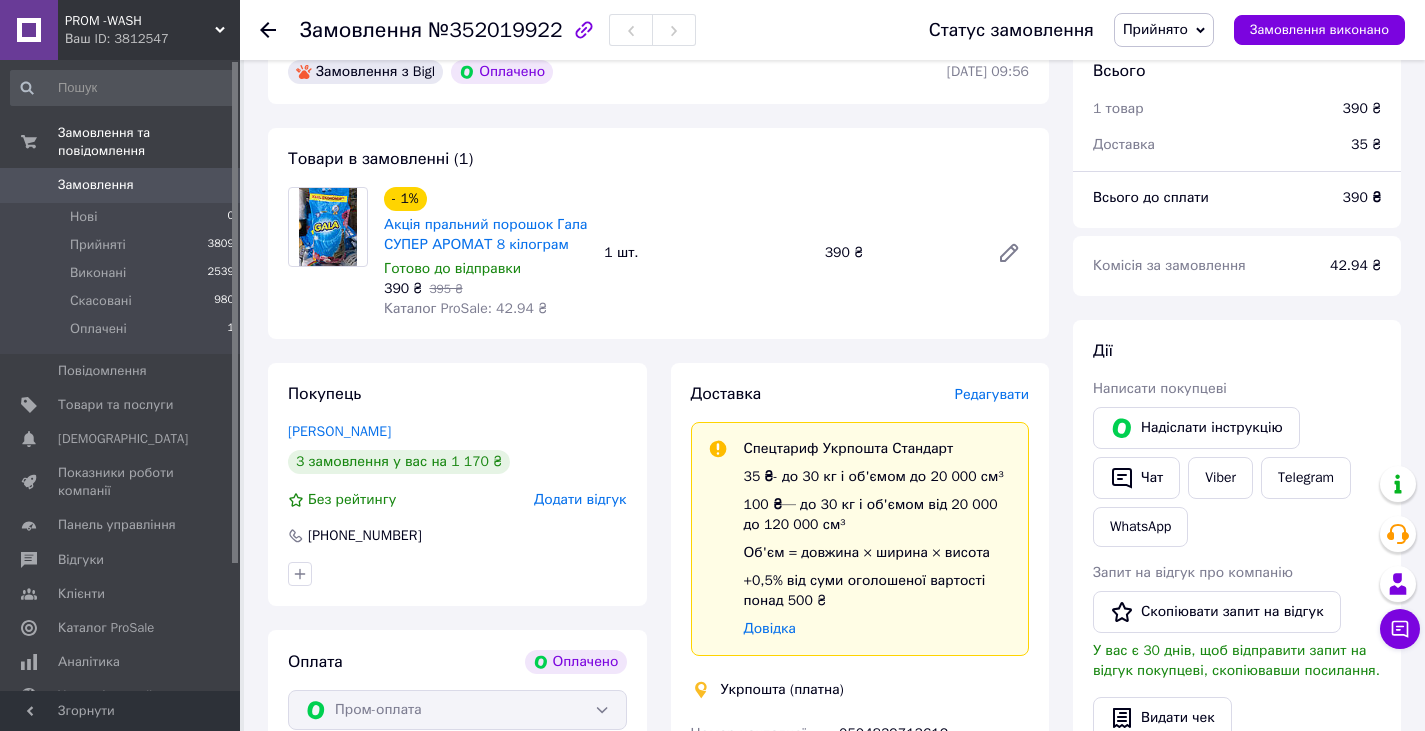 scroll, scrollTop: 100, scrollLeft: 0, axis: vertical 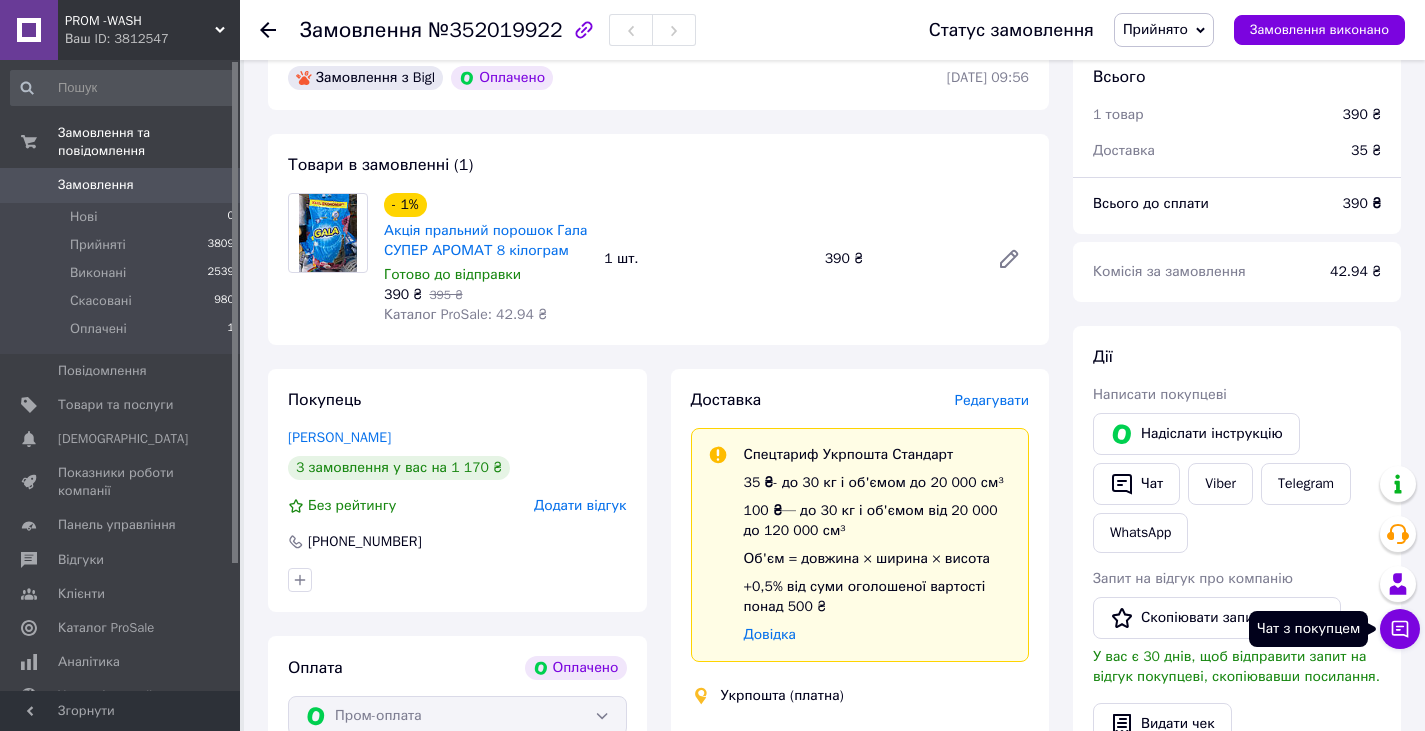 click 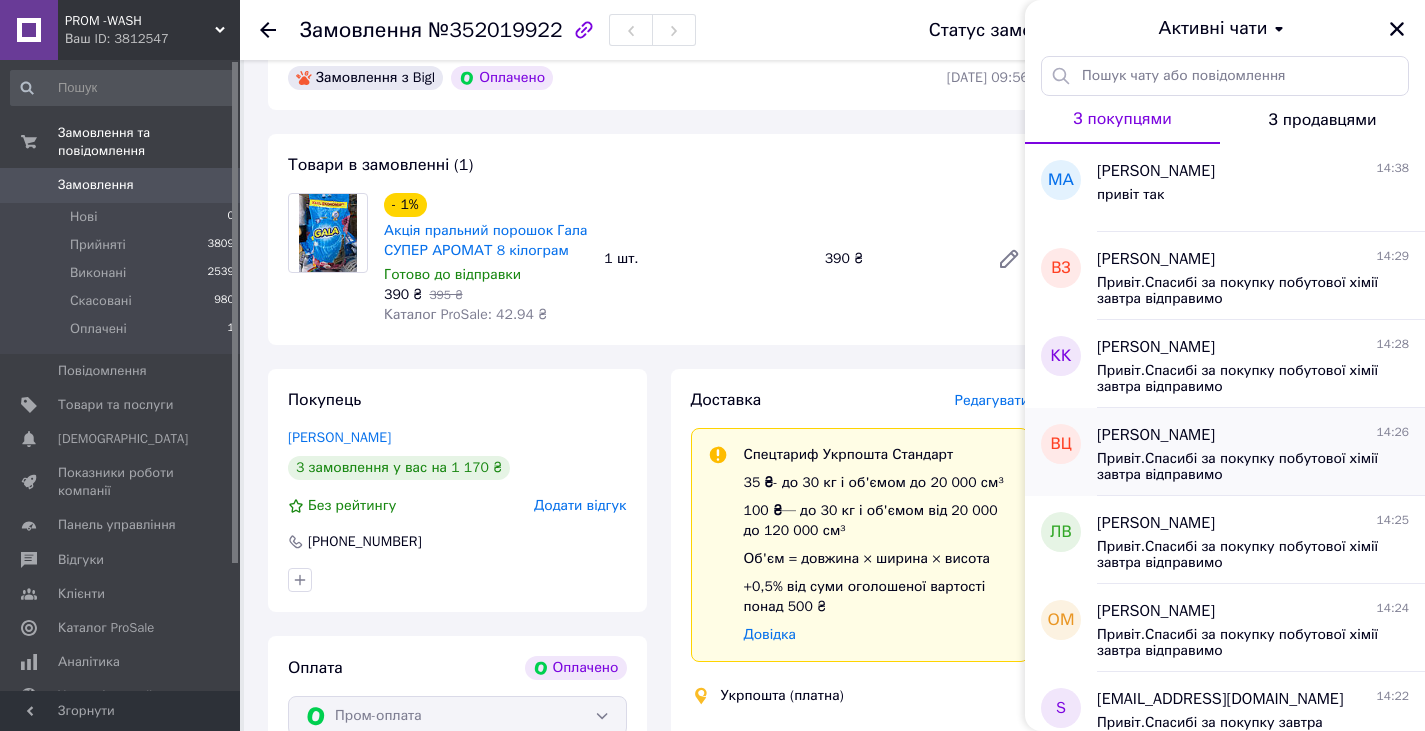 click on "Привіт.Спасибі за покупку побутової хімії завтра відправимо" at bounding box center (1239, 467) 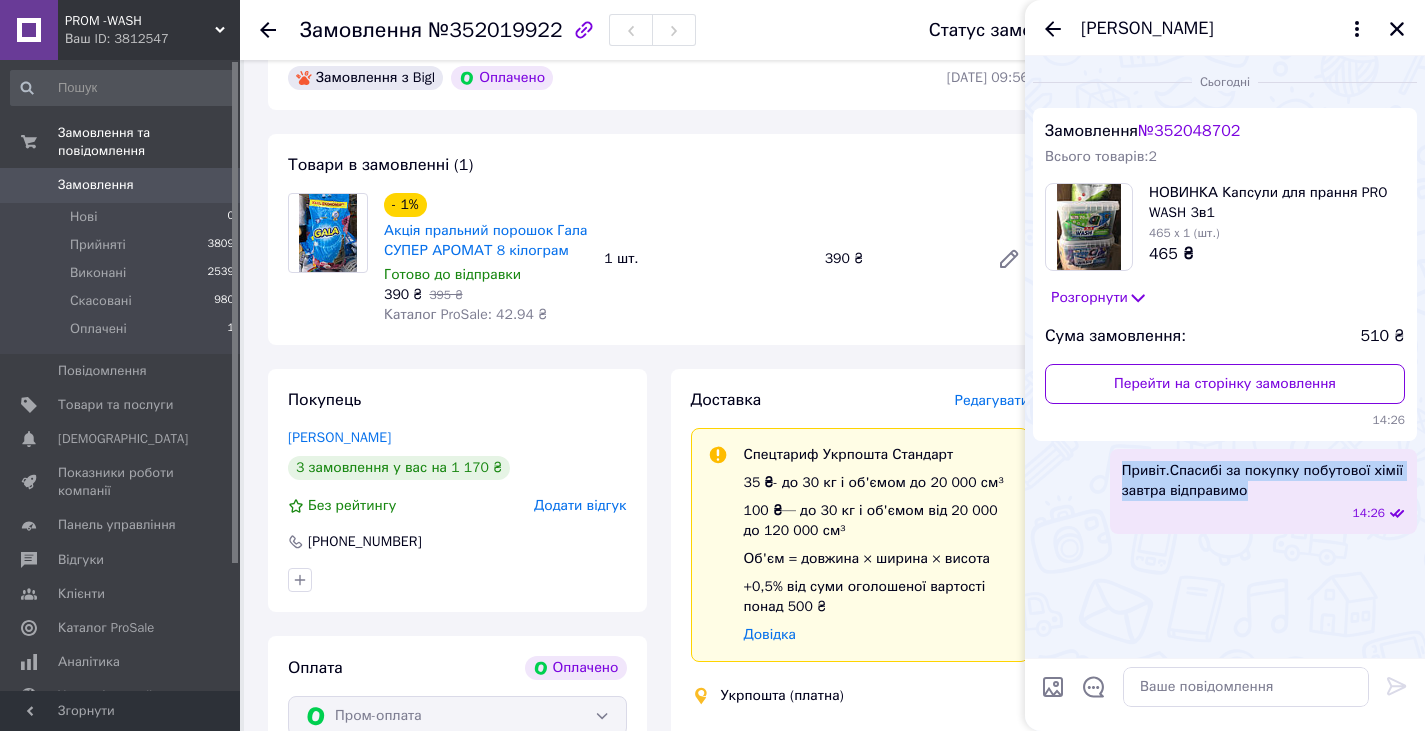 drag, startPoint x: 1112, startPoint y: 466, endPoint x: 1382, endPoint y: 484, distance: 270.59933 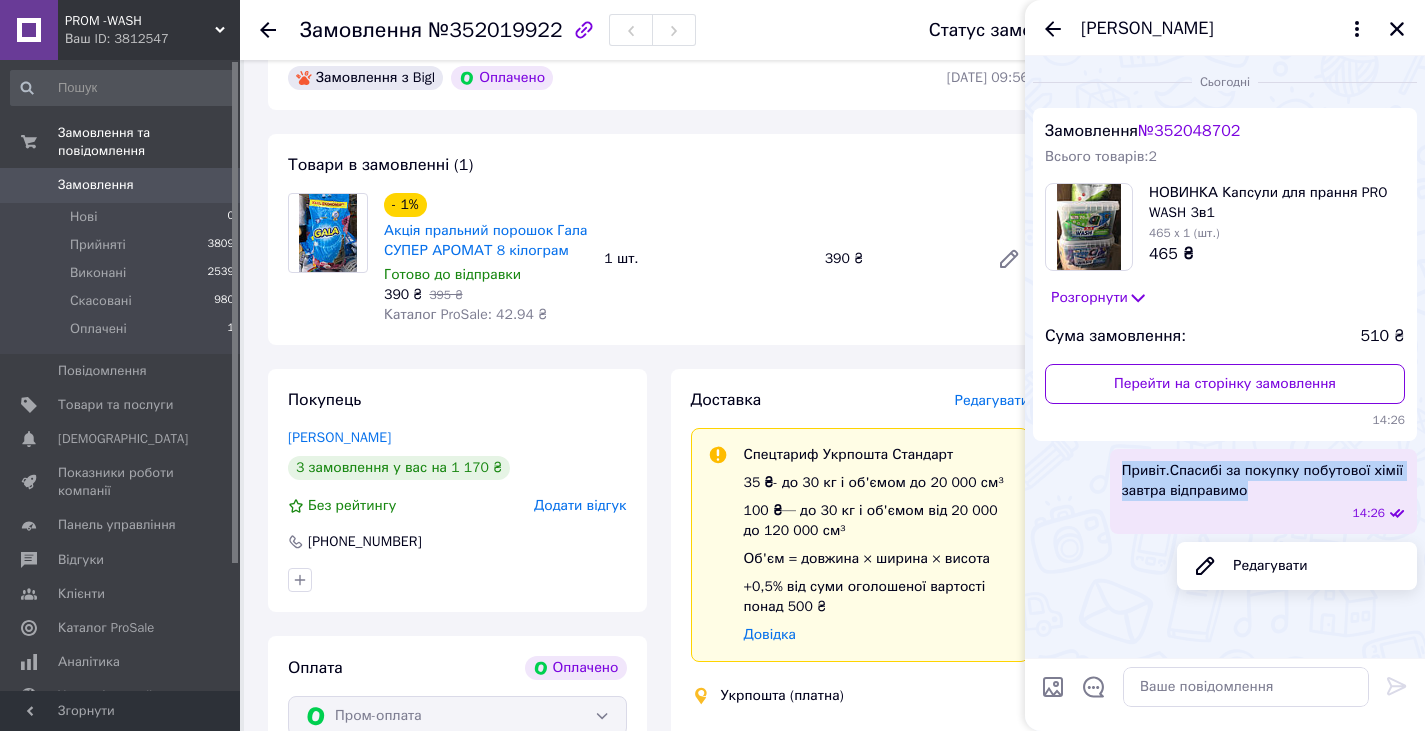 copy on "Привіт.Спасибі за покупку побутової хімії завтра відправимо" 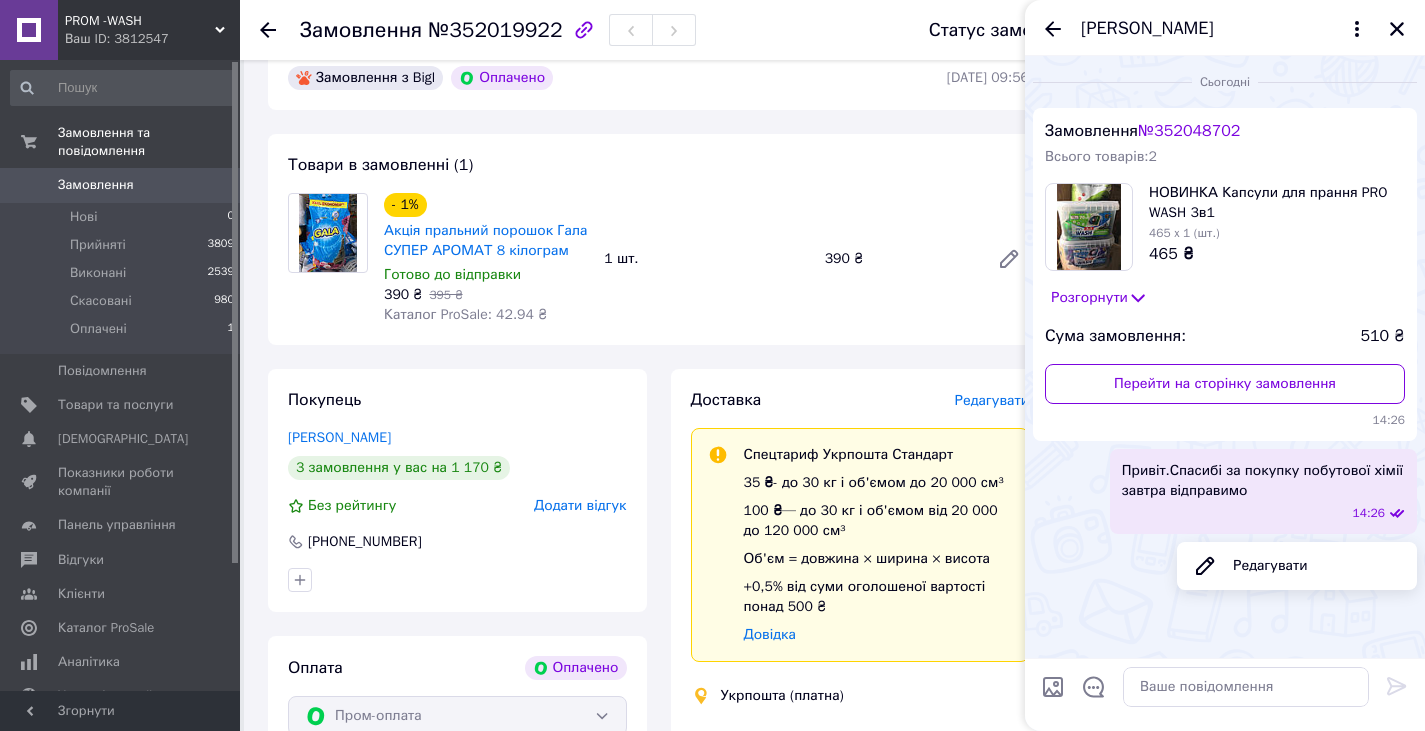 click on "Сьогодні Замовлення  № 352048702 Всього товарів:  2 НОВИНКА Капсули для прання PRO WASH 3в1 465 x 1 (шт.) 465 ₴ Розгорнути Сума замовлення: 510 ₴ Перейти на сторінку замовлення 14:26 Привіт.Спасибі за покупку побутової хімії завтра відправимо 14:26 Редагувати" at bounding box center (1225, 357) 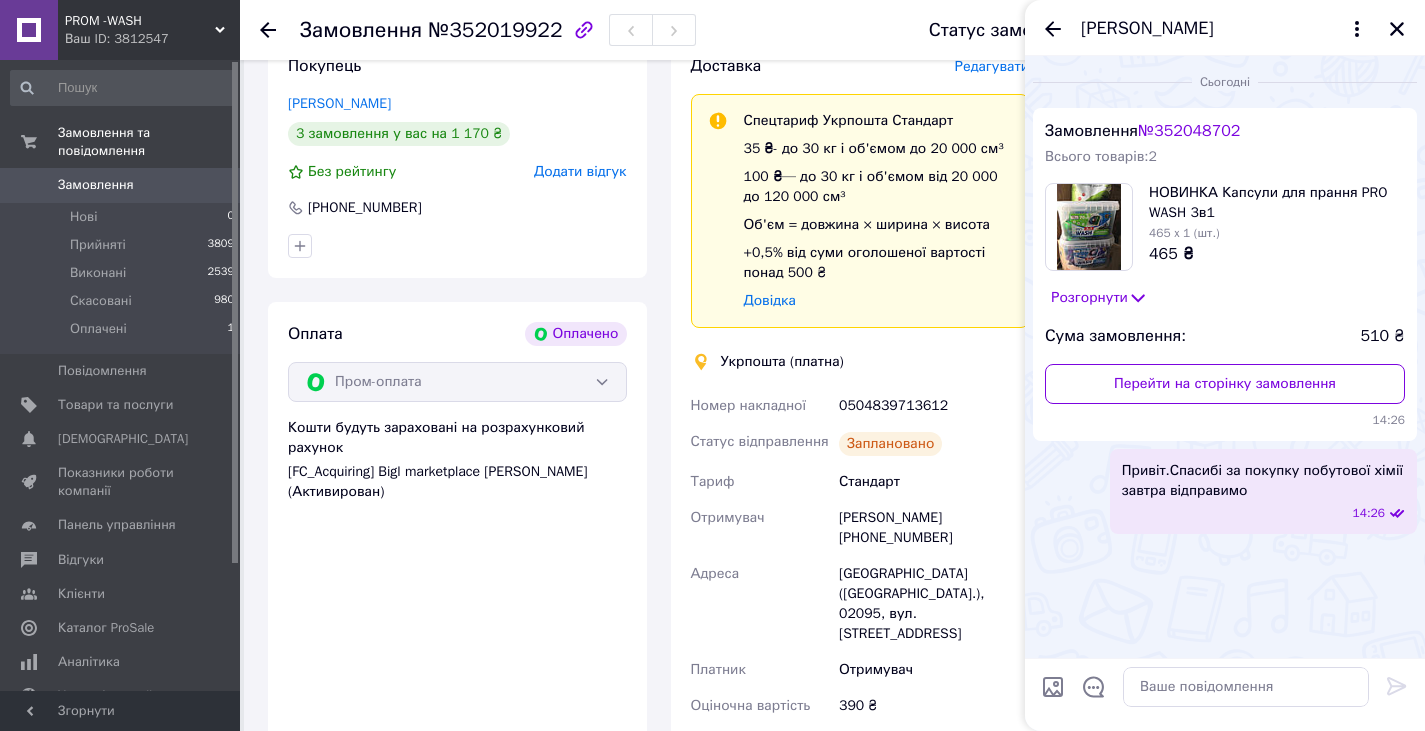 scroll, scrollTop: 500, scrollLeft: 0, axis: vertical 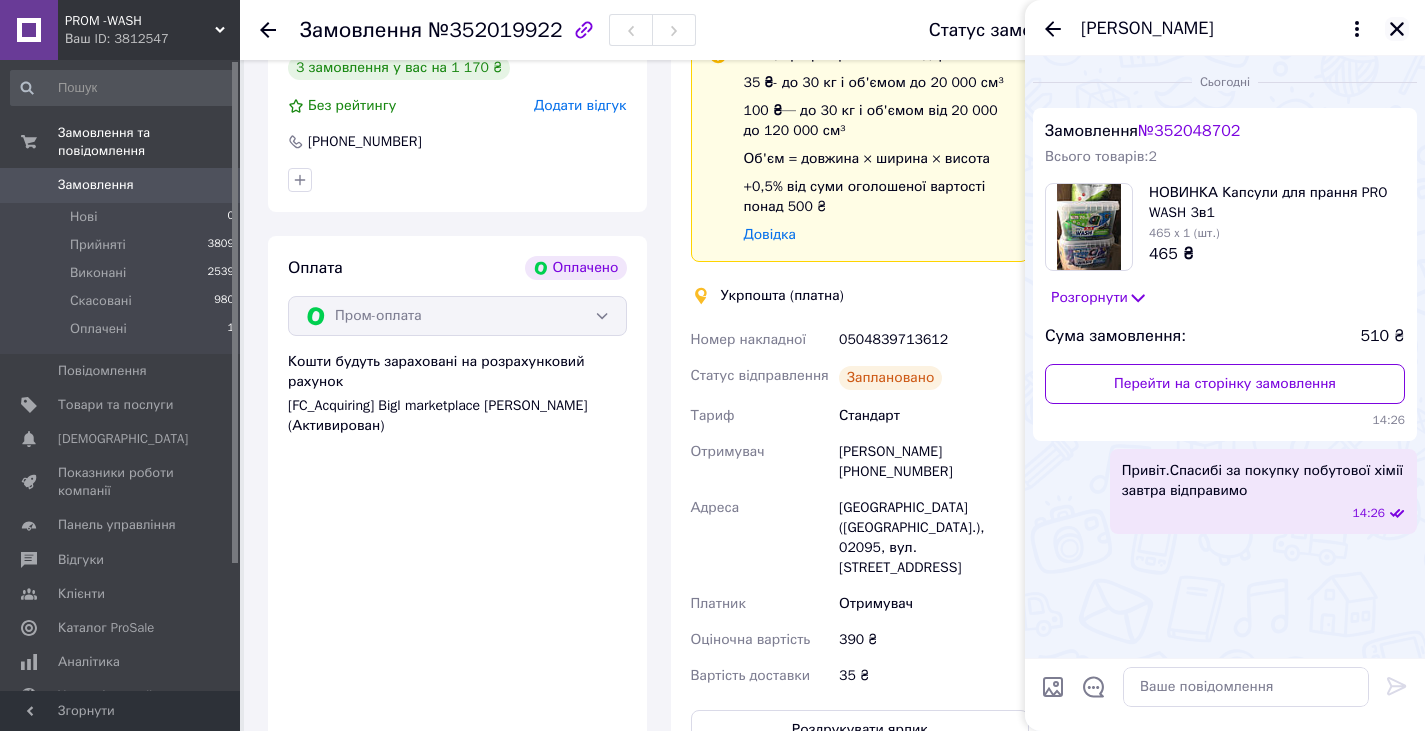 click 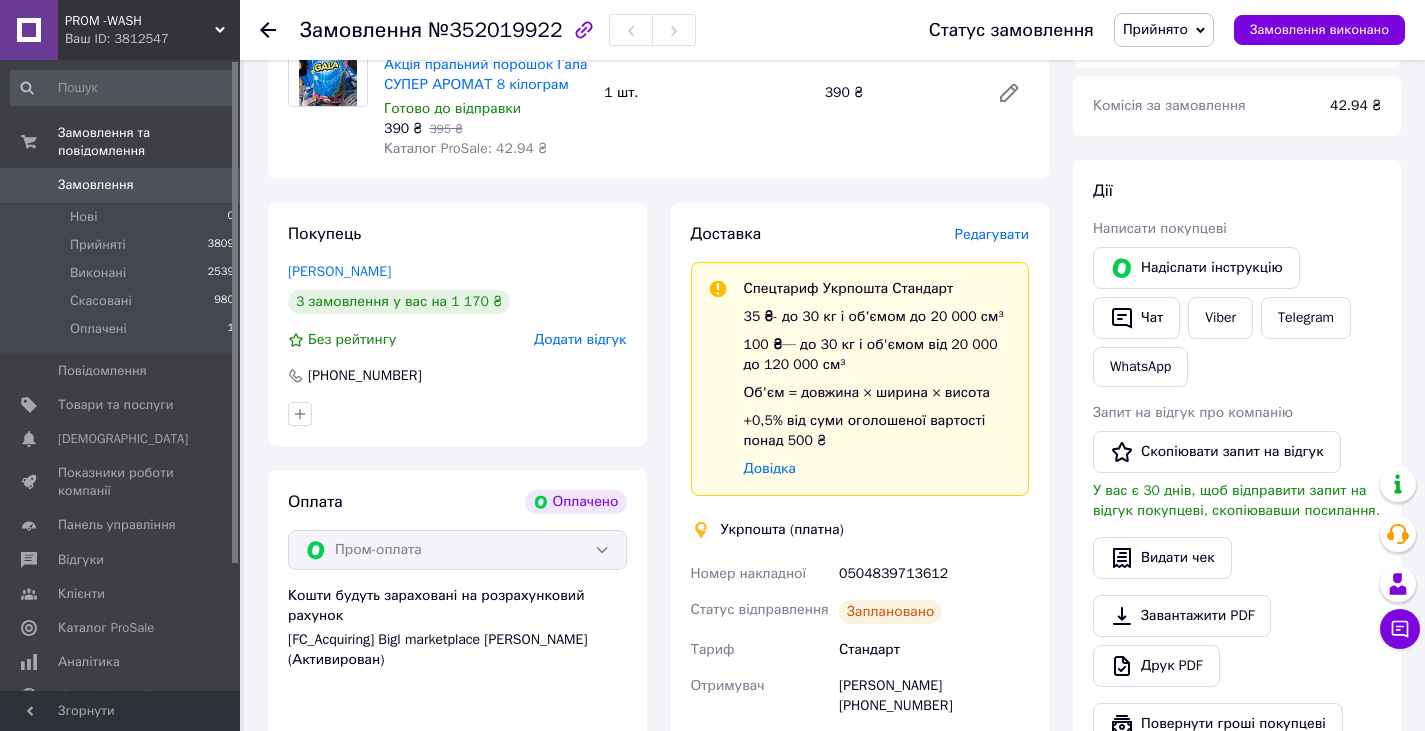 scroll, scrollTop: 200, scrollLeft: 0, axis: vertical 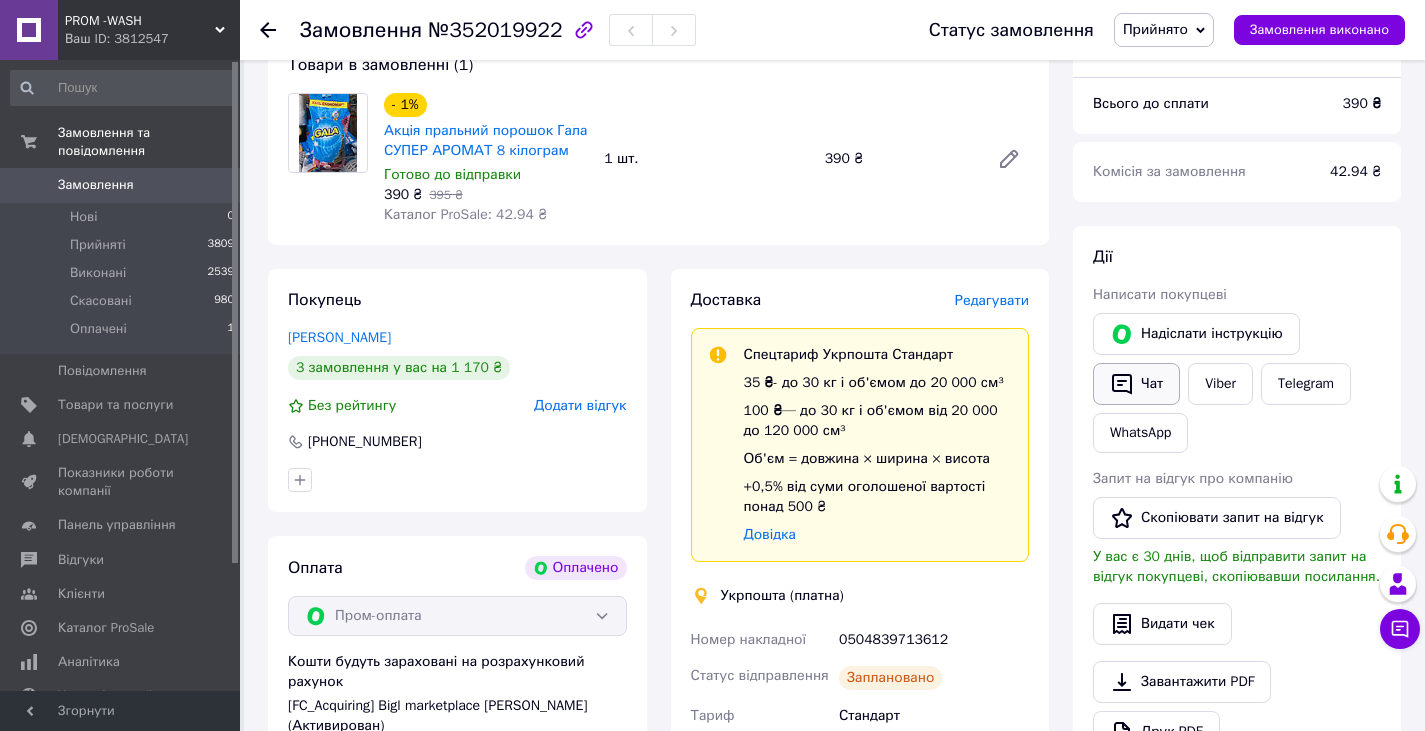 click on "Чат" at bounding box center (1136, 384) 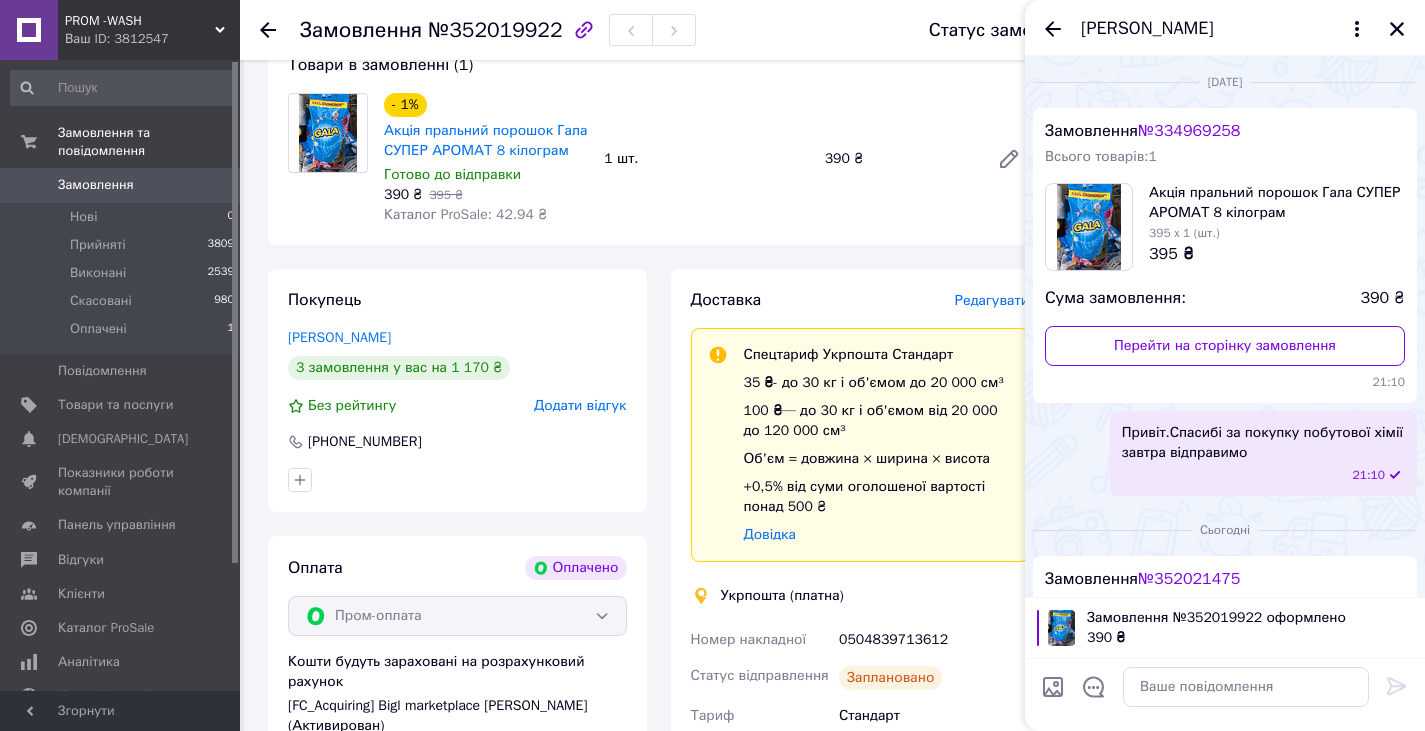 scroll, scrollTop: 294, scrollLeft: 0, axis: vertical 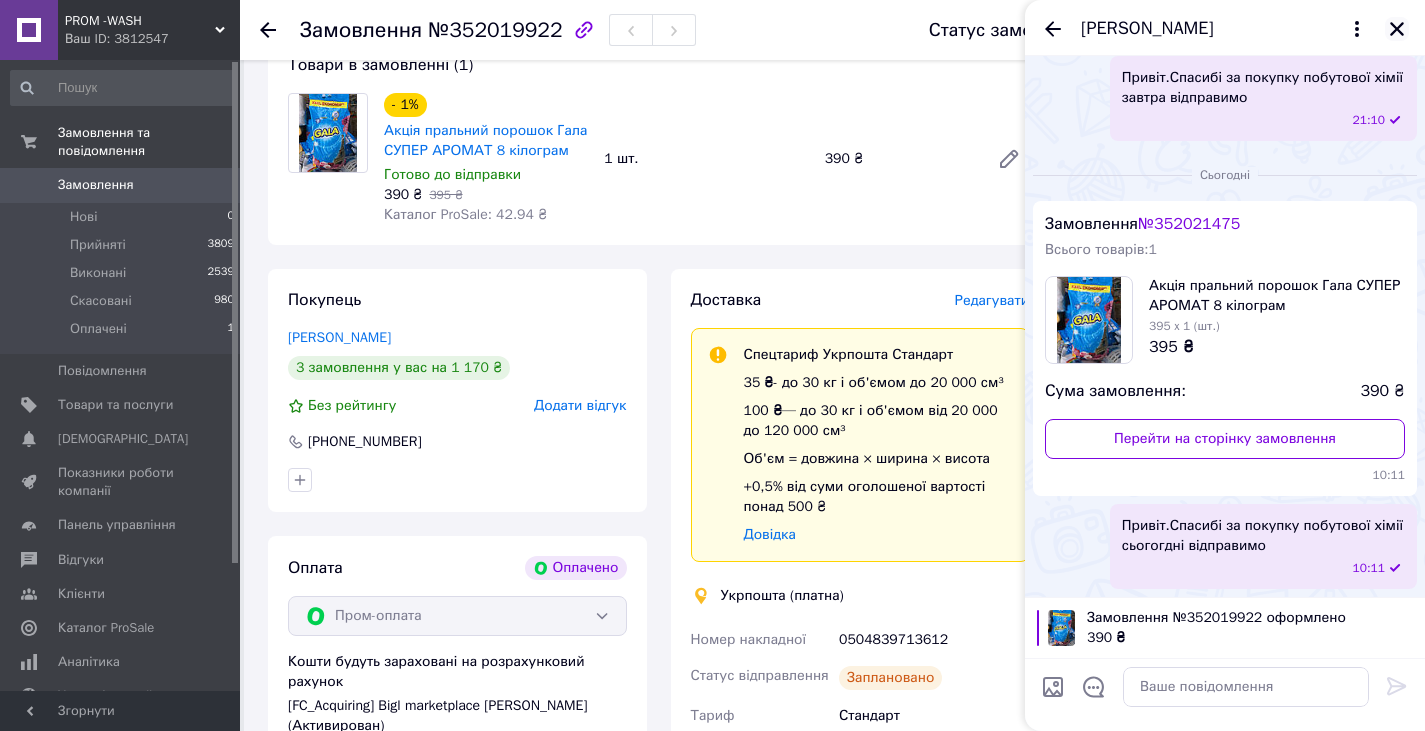 click at bounding box center [1397, 29] 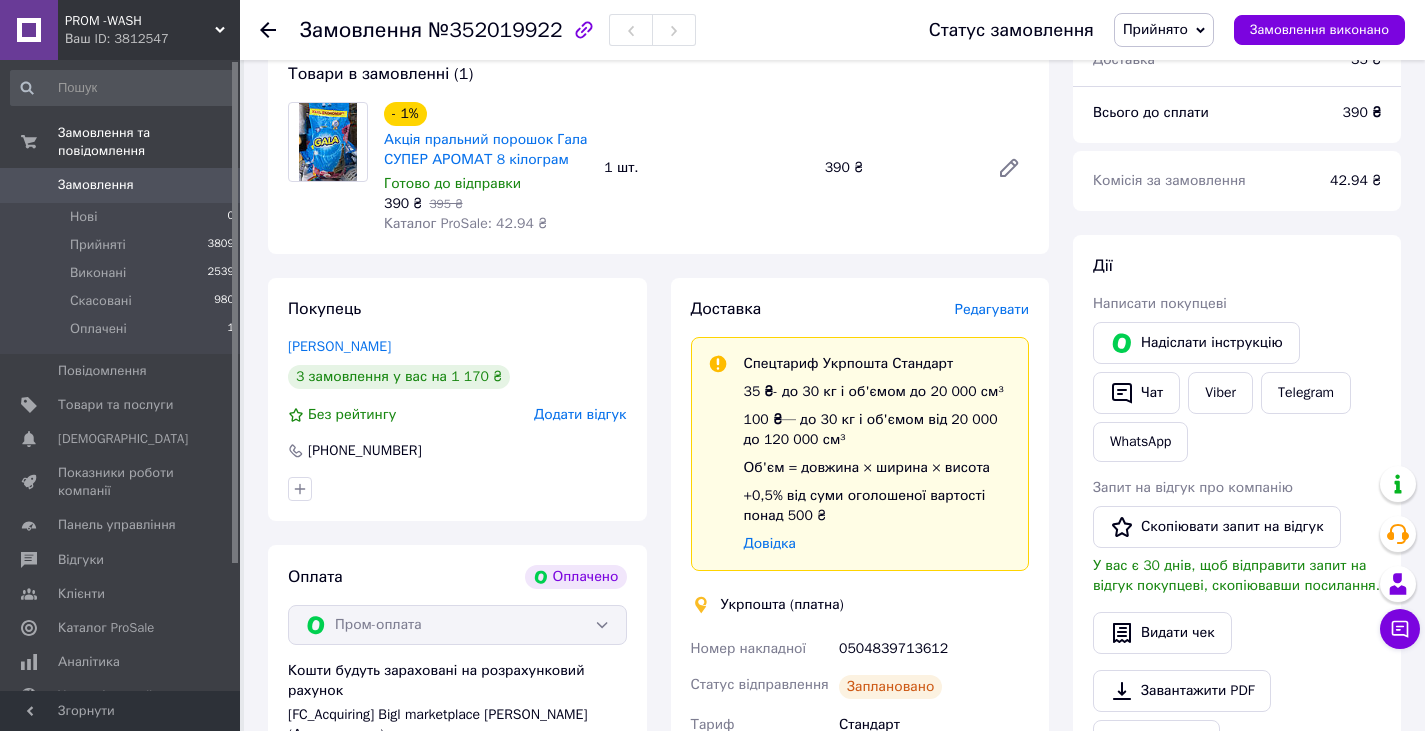 scroll, scrollTop: 100, scrollLeft: 0, axis: vertical 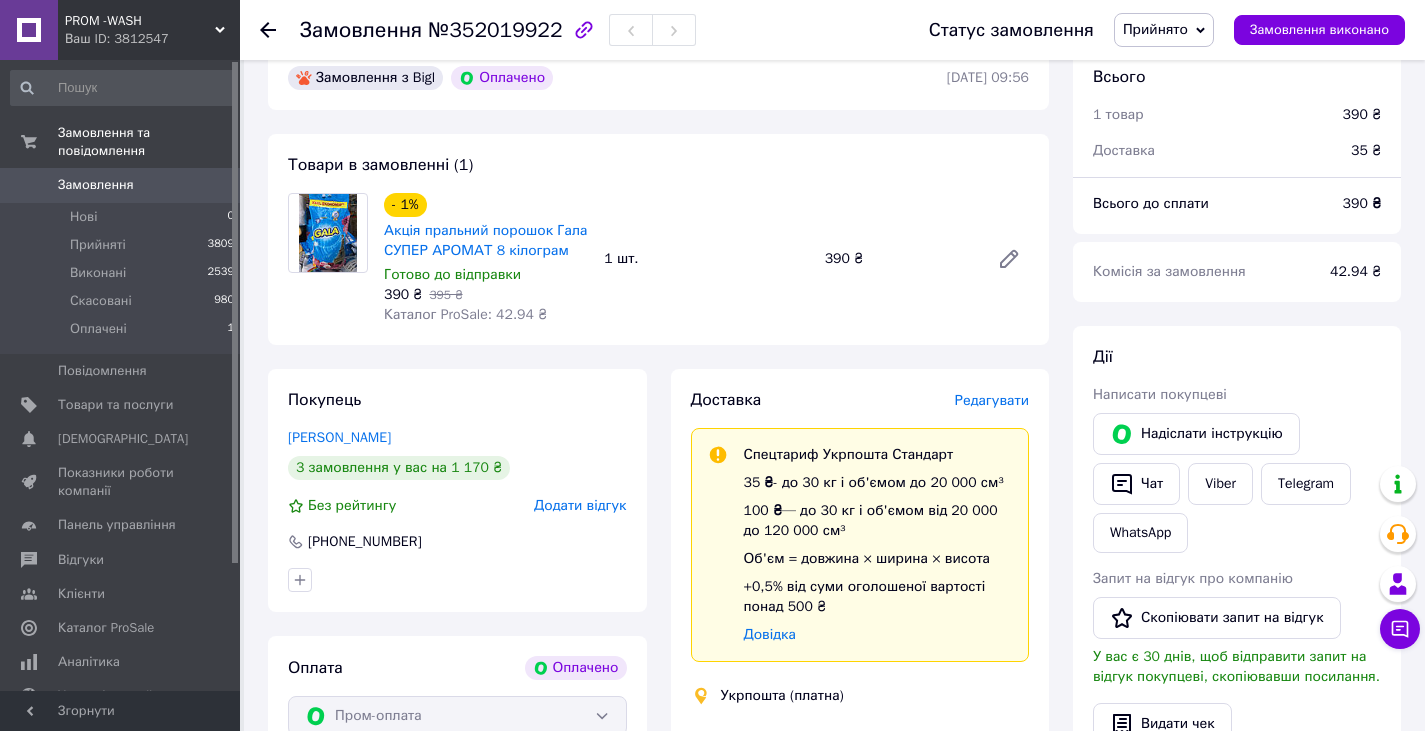 click 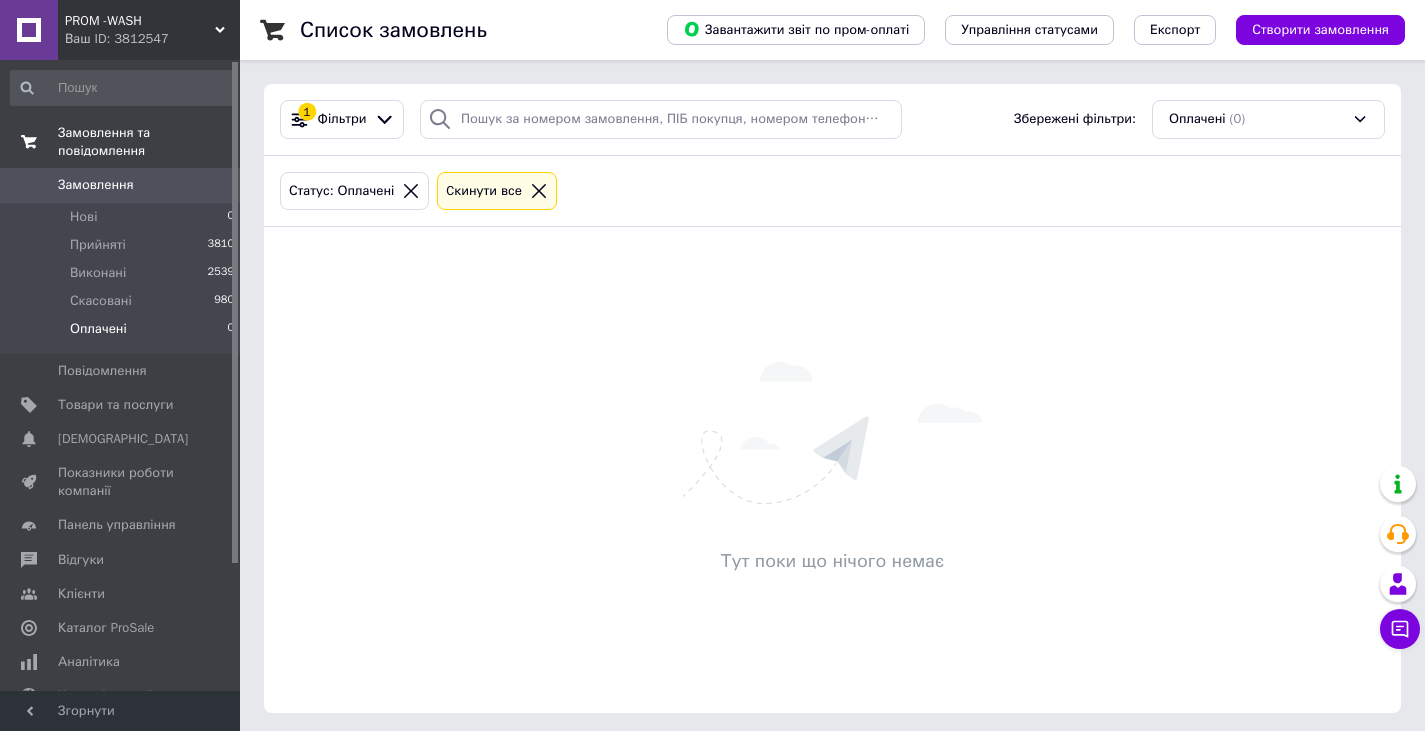 click on "Замовлення та повідомлення" at bounding box center [149, 142] 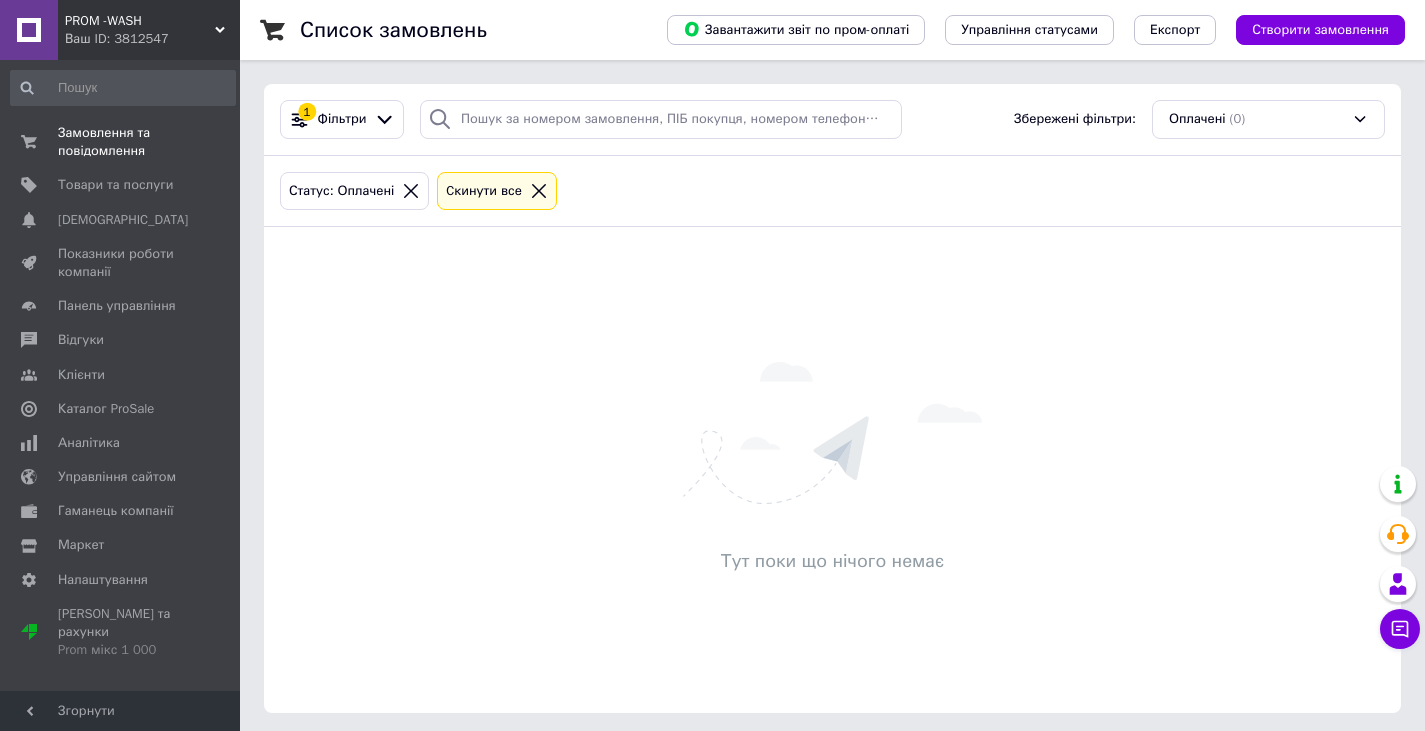 click 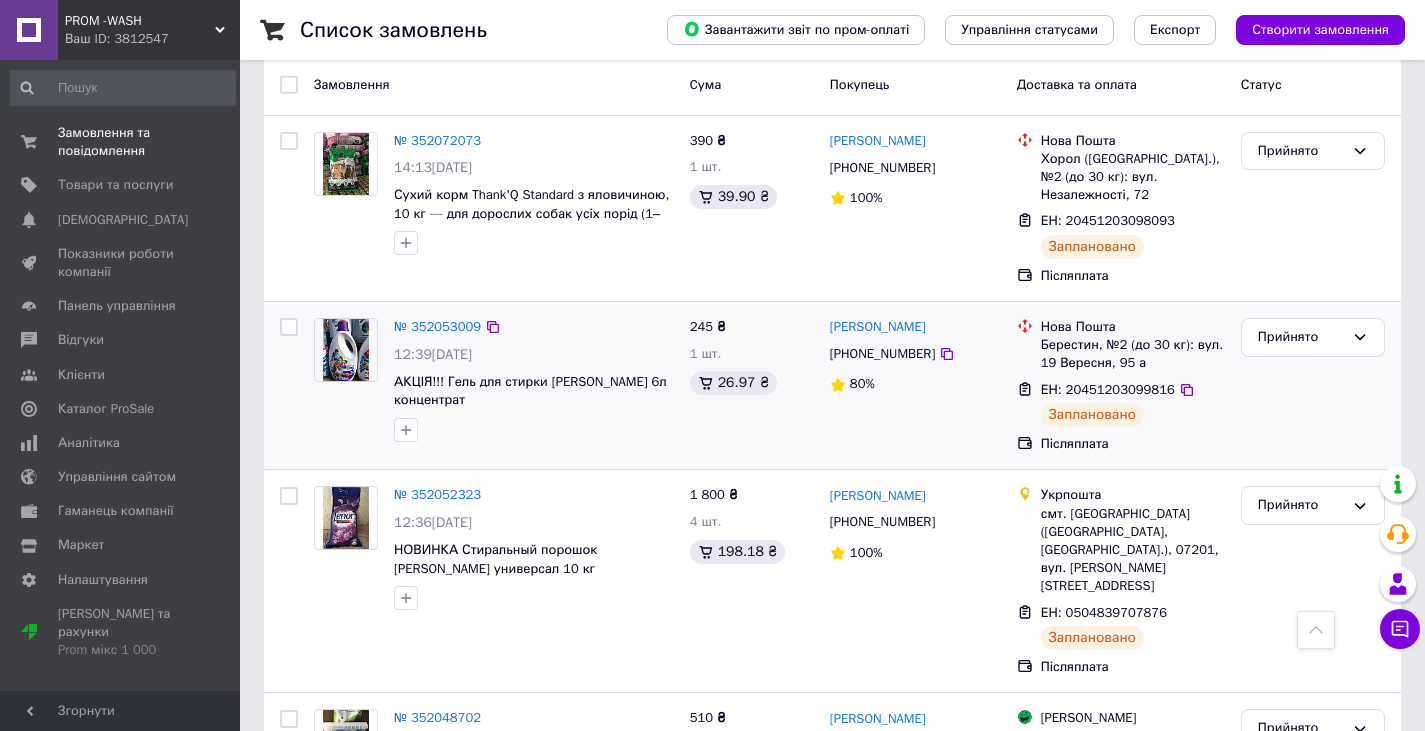 scroll, scrollTop: 0, scrollLeft: 0, axis: both 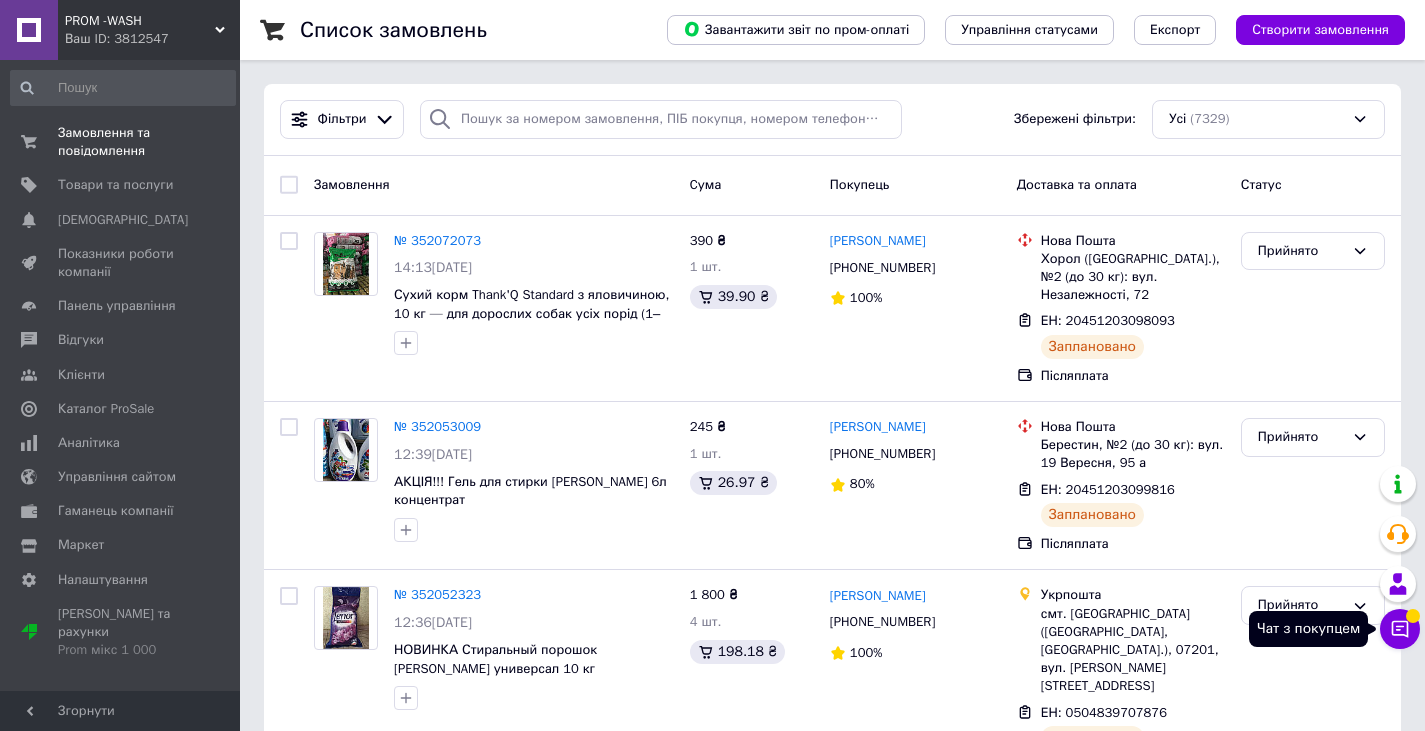 click 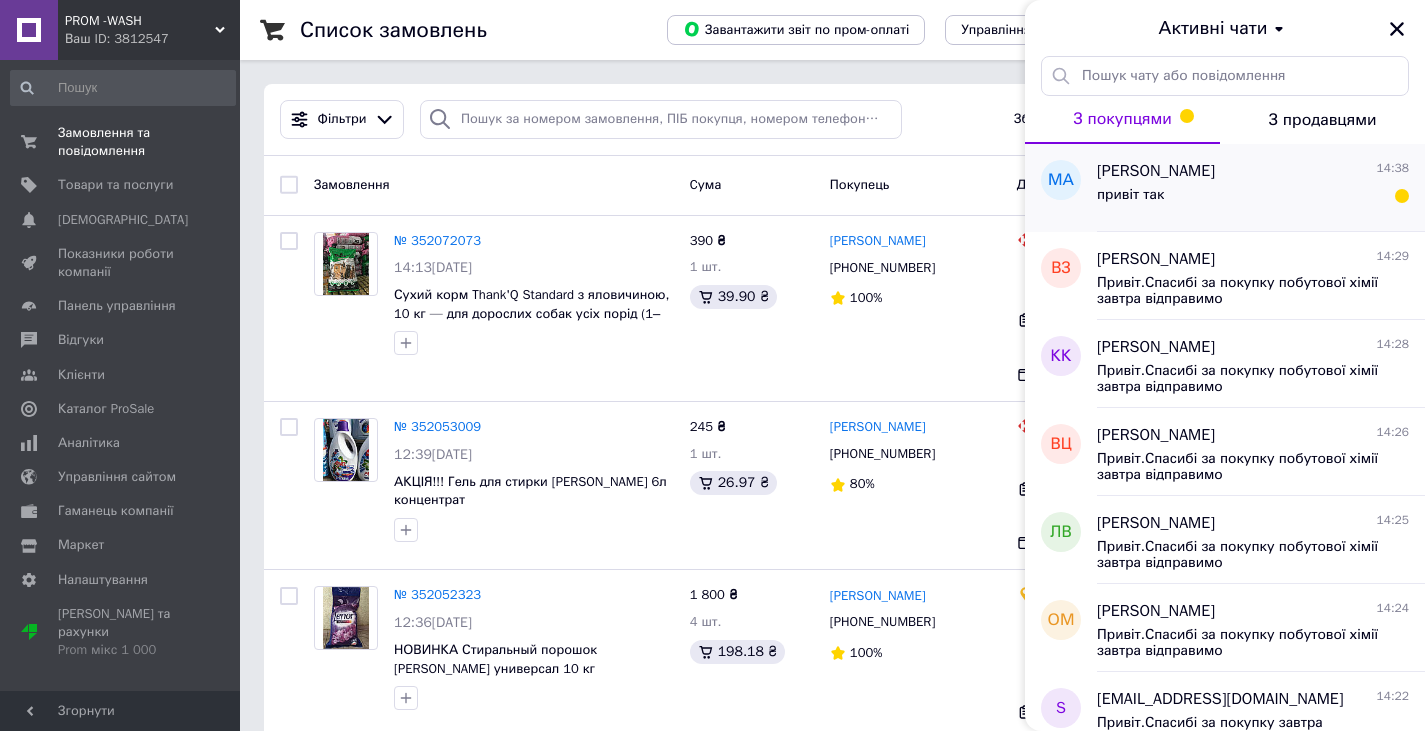 click on "привіт так" at bounding box center [1253, 199] 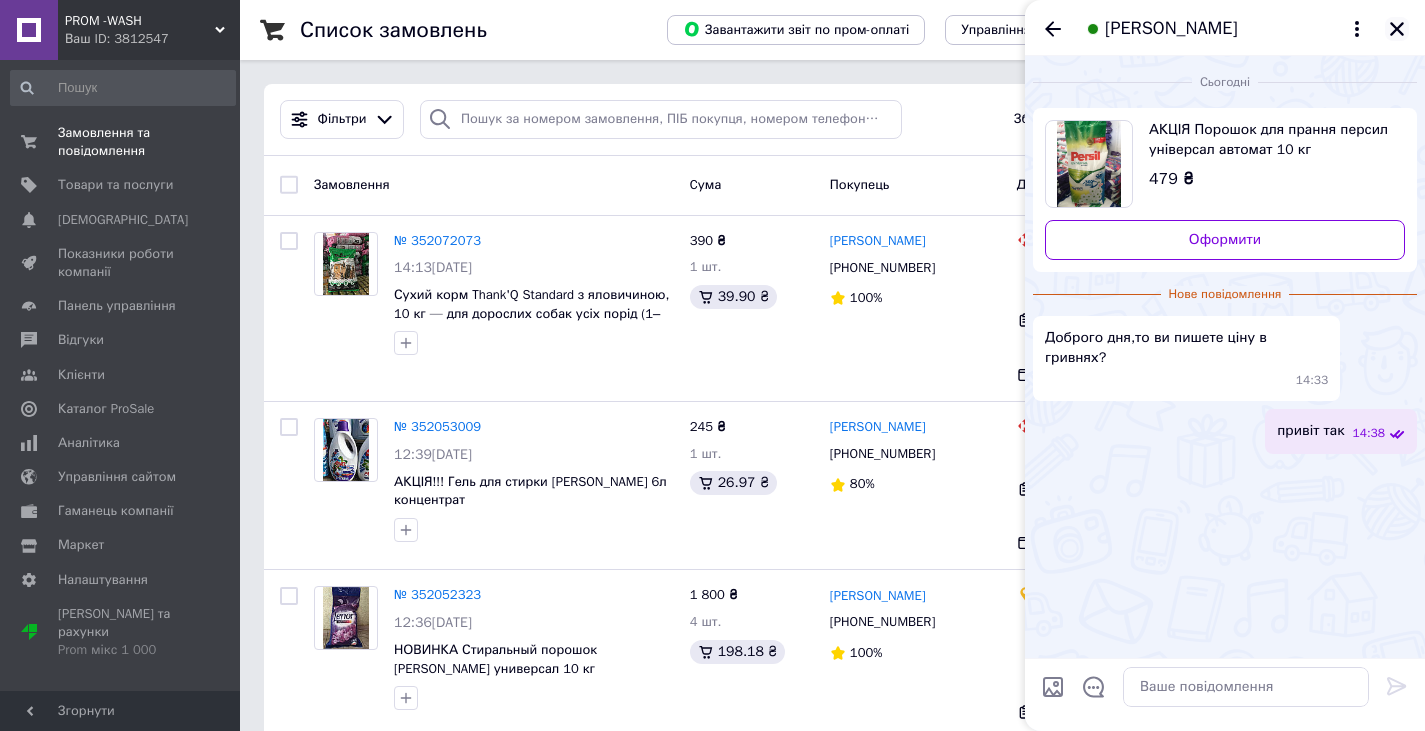 click 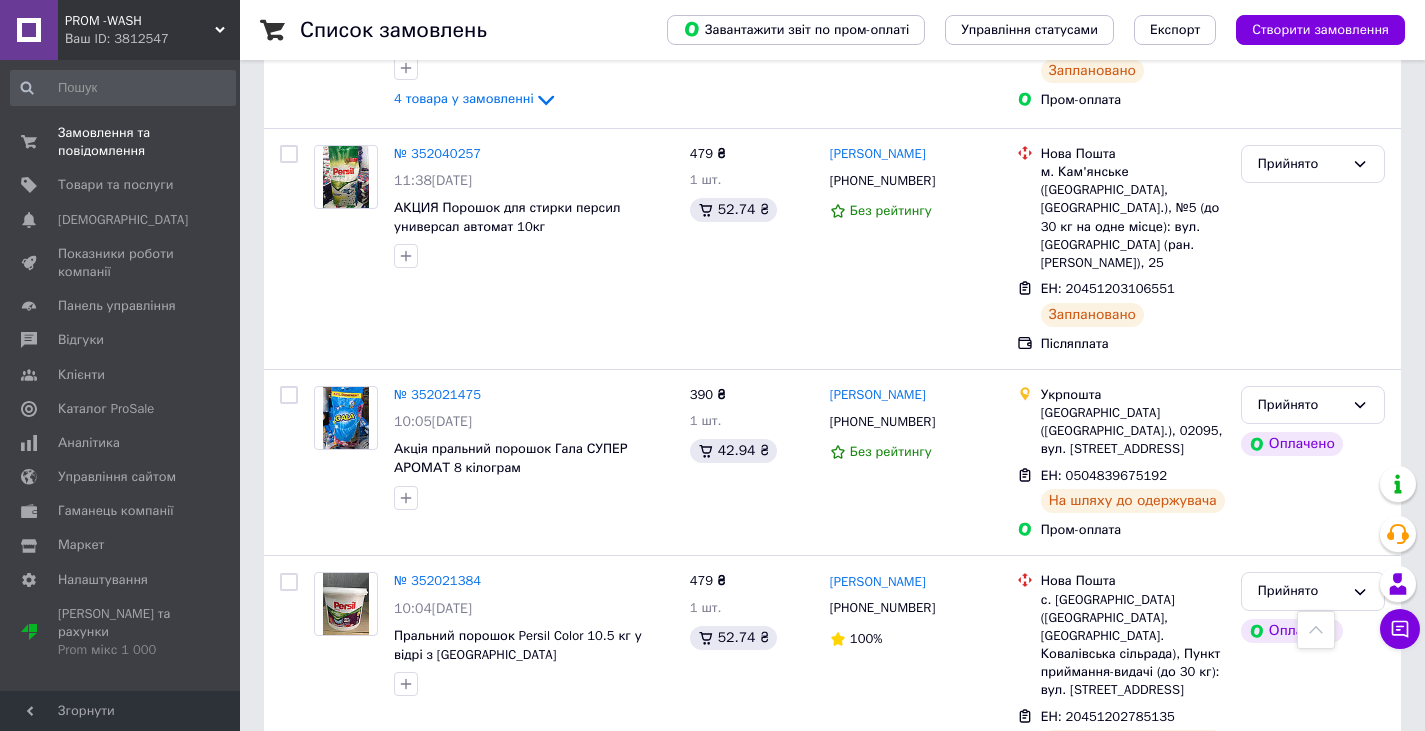 scroll, scrollTop: 1100, scrollLeft: 0, axis: vertical 